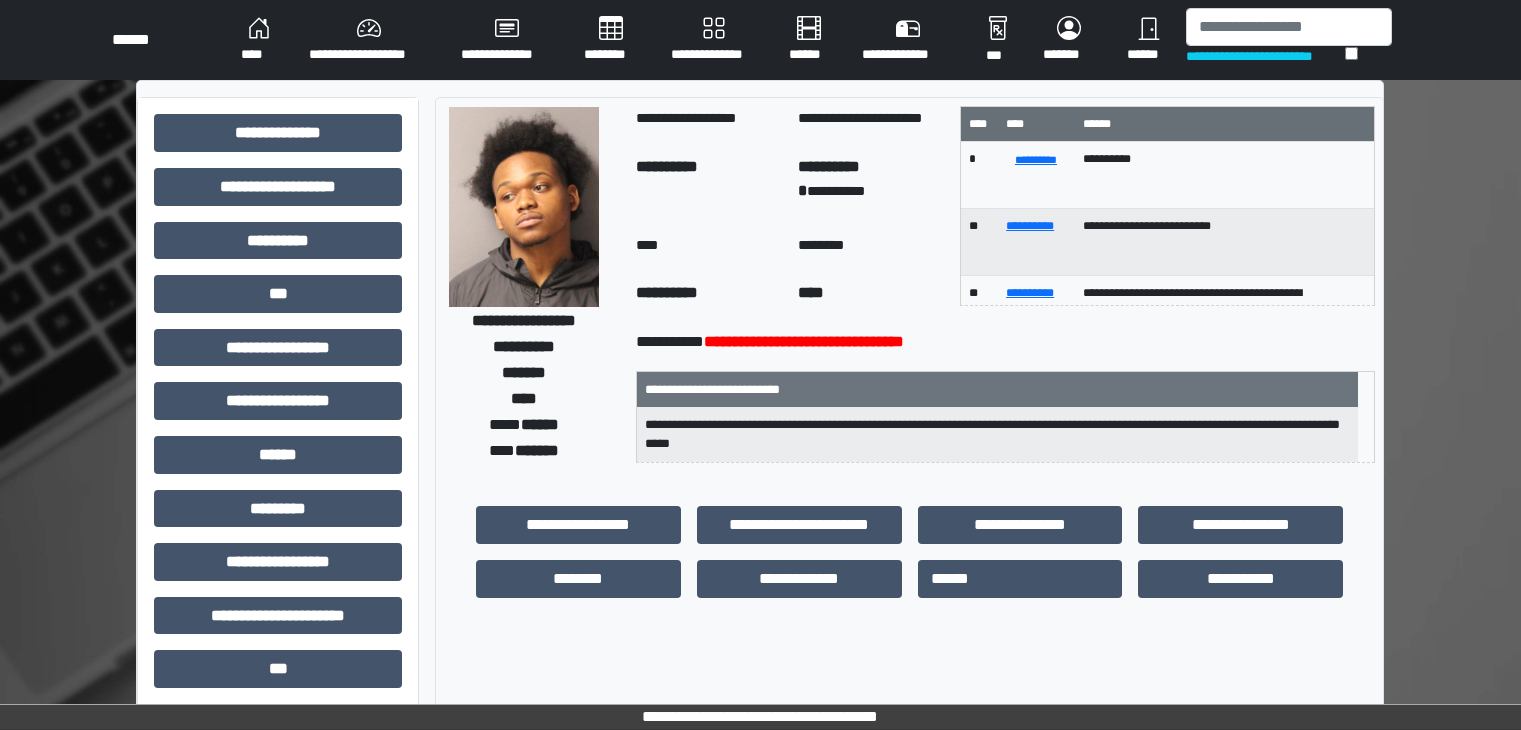 scroll, scrollTop: 0, scrollLeft: 0, axis: both 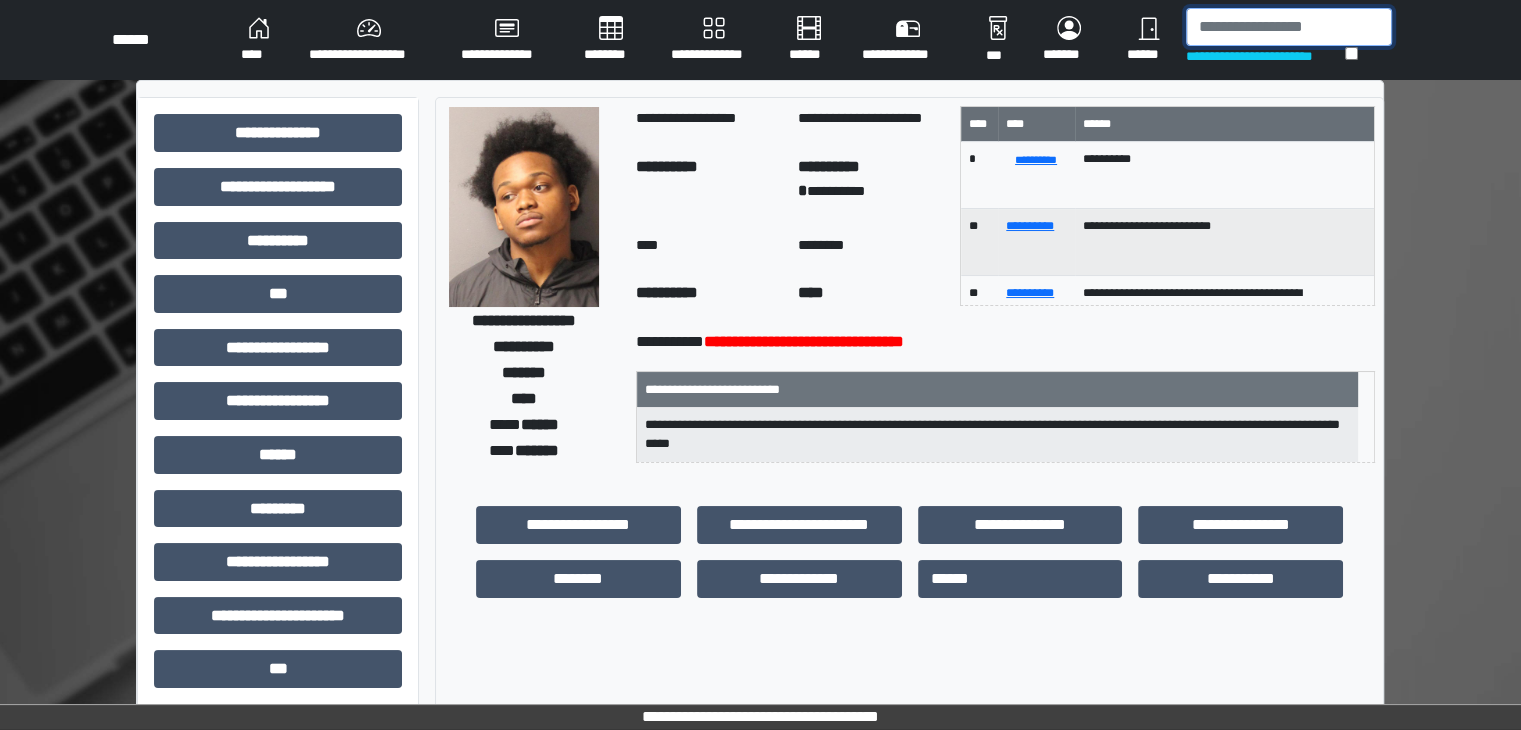 click at bounding box center (1289, 27) 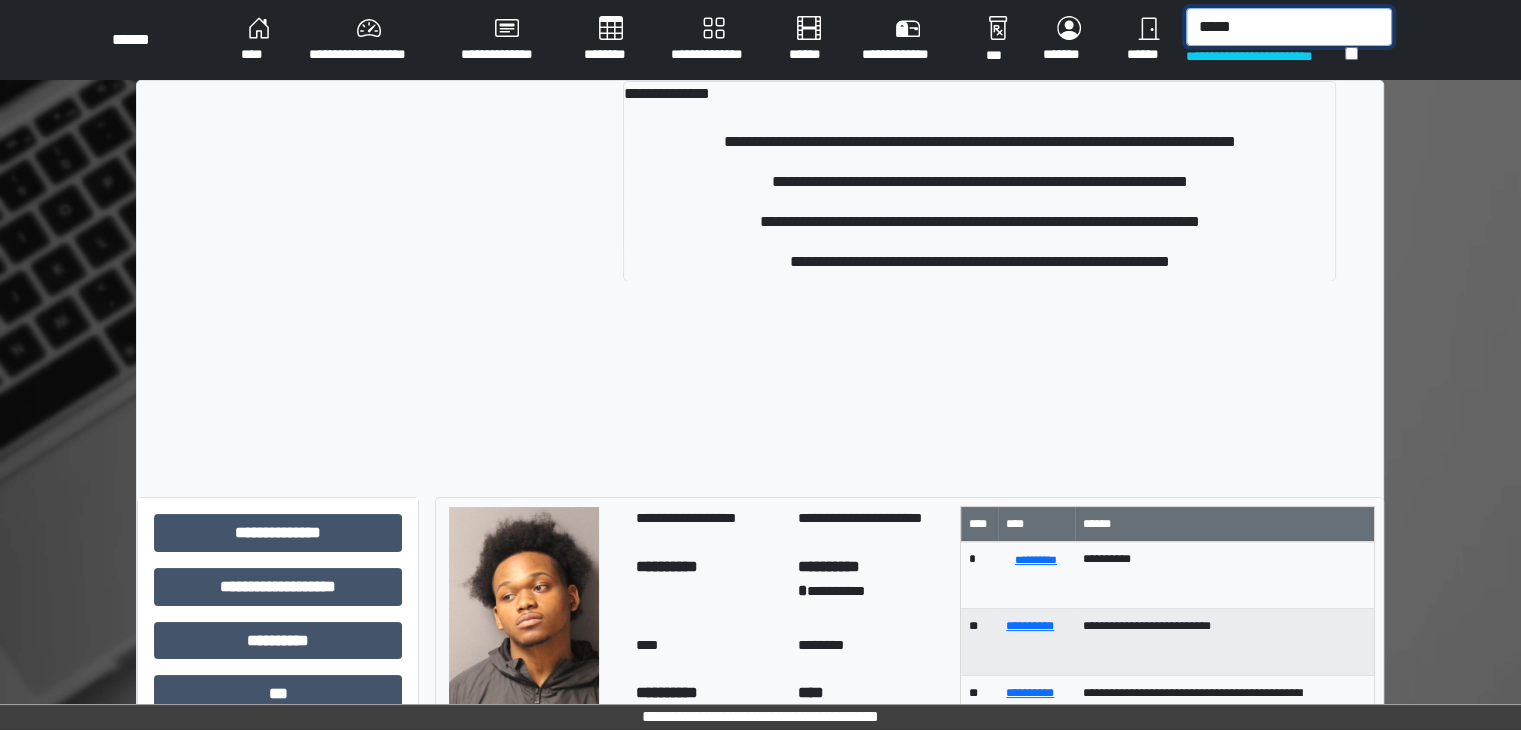 drag, startPoint x: 1286, startPoint y: 24, endPoint x: 1200, endPoint y: 37, distance: 86.977005 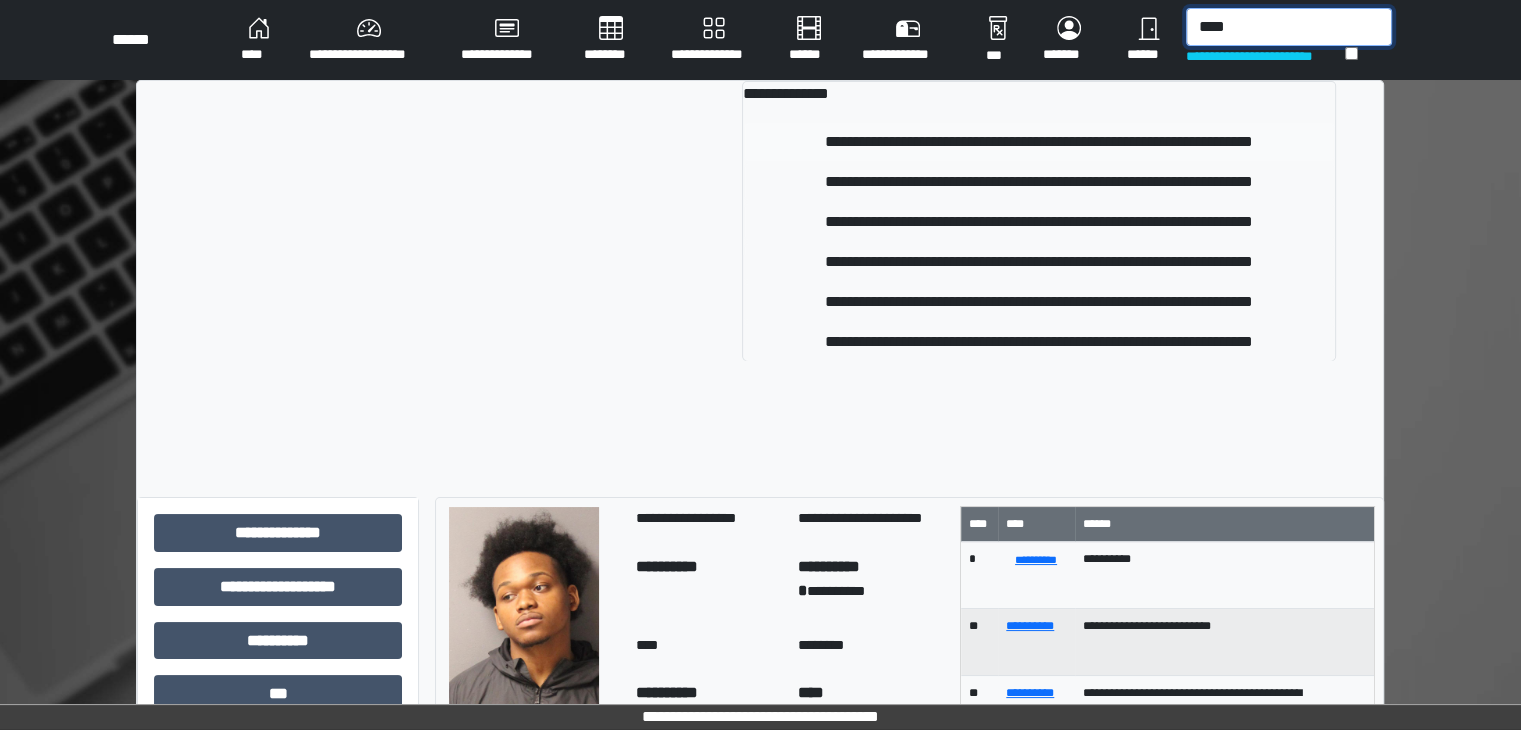 type on "****" 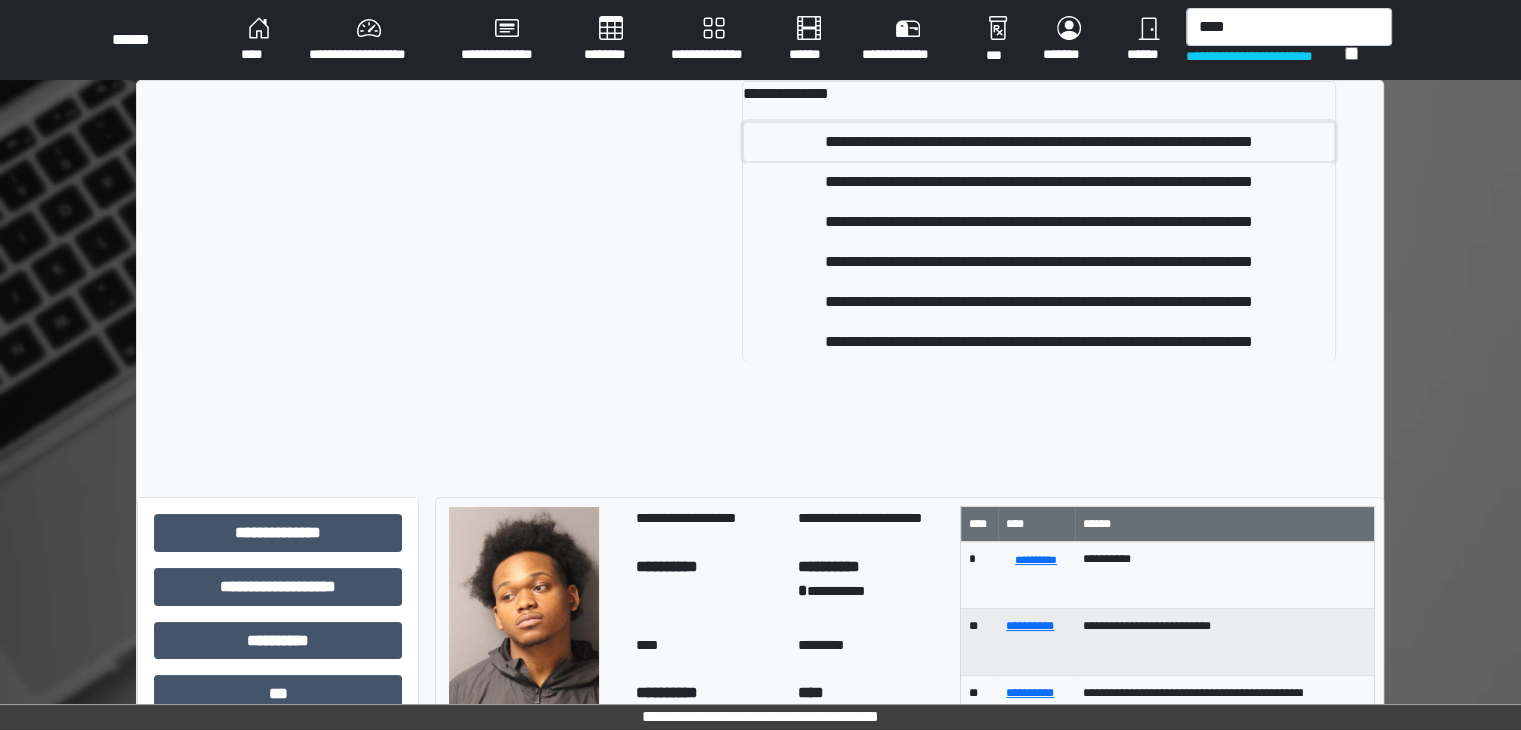 click on "**********" at bounding box center [1039, 142] 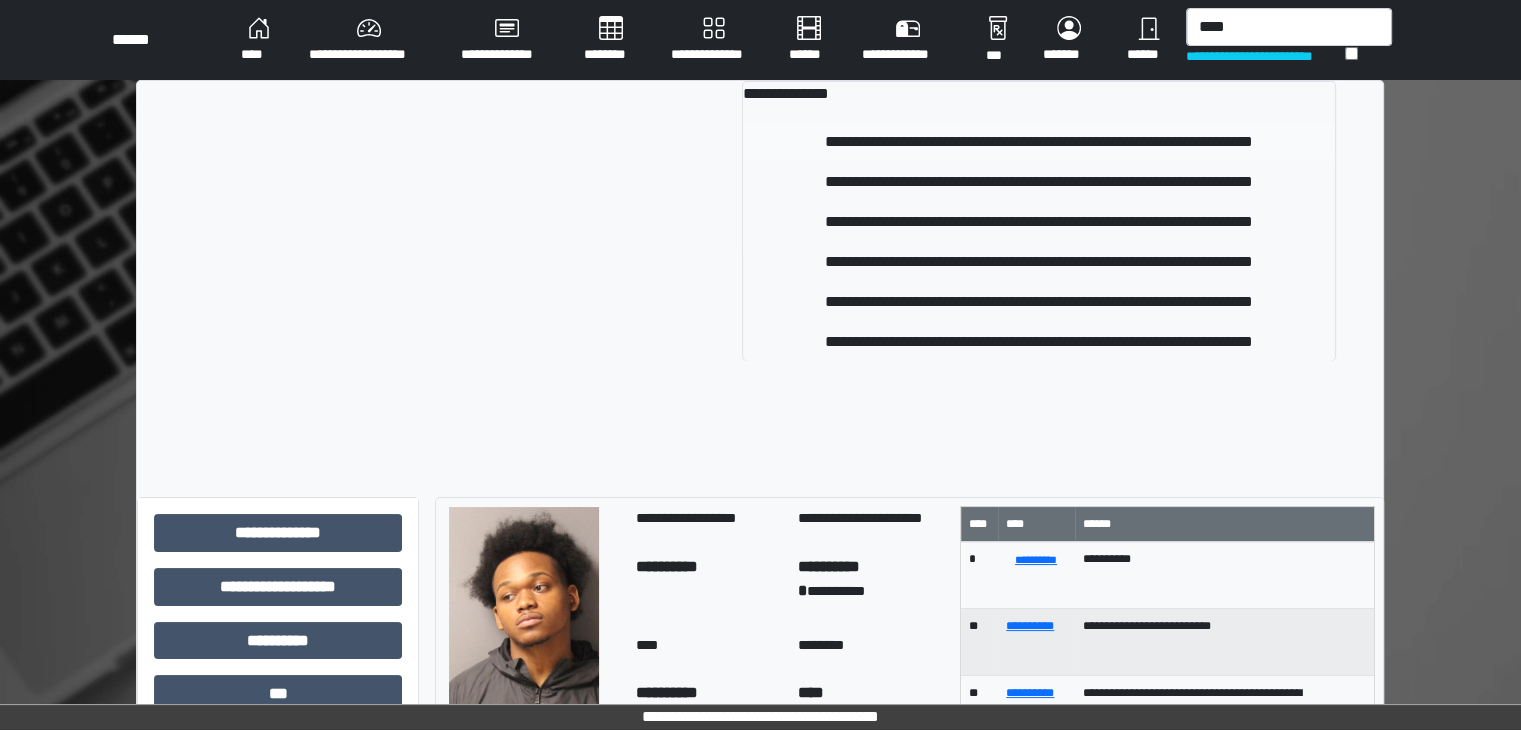 type 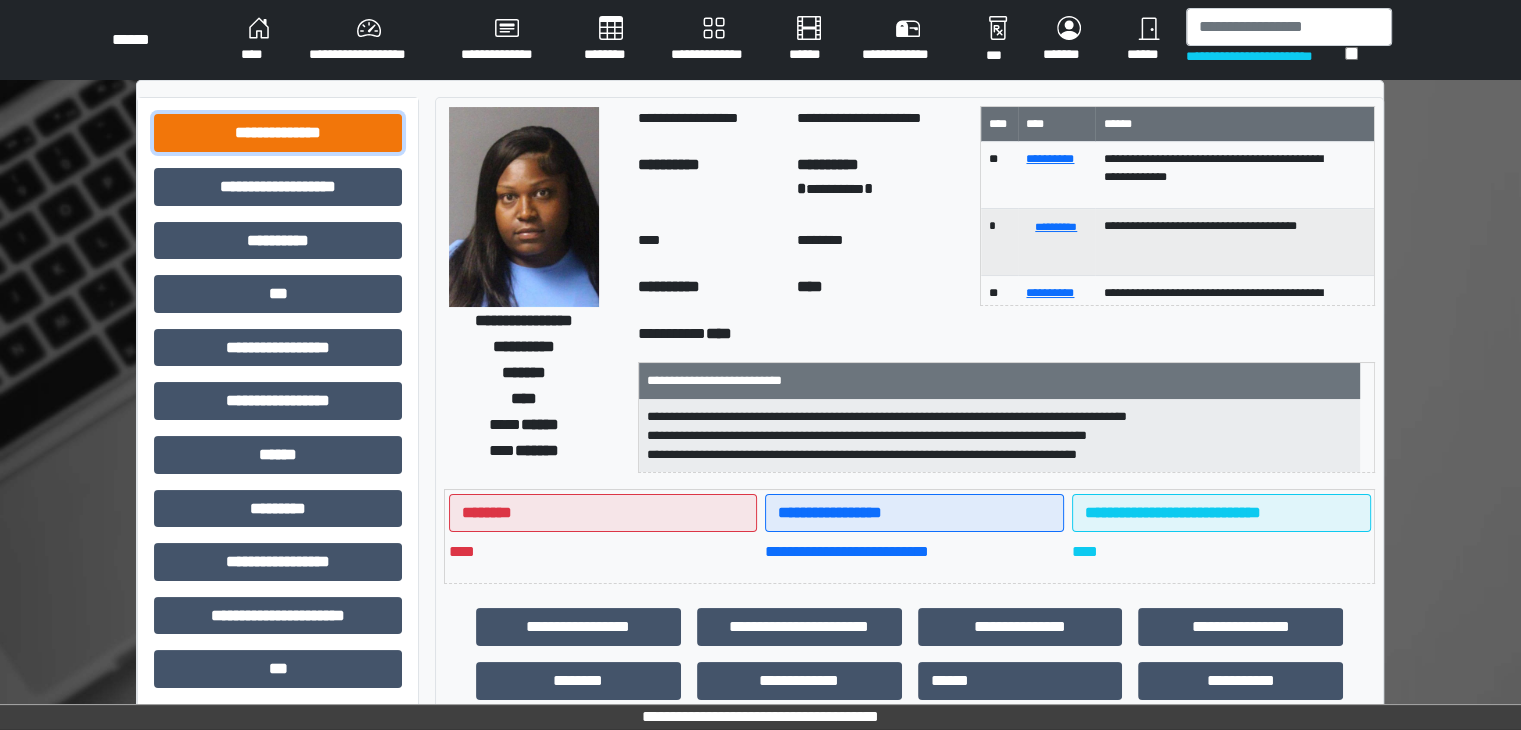click on "**********" at bounding box center (278, 133) 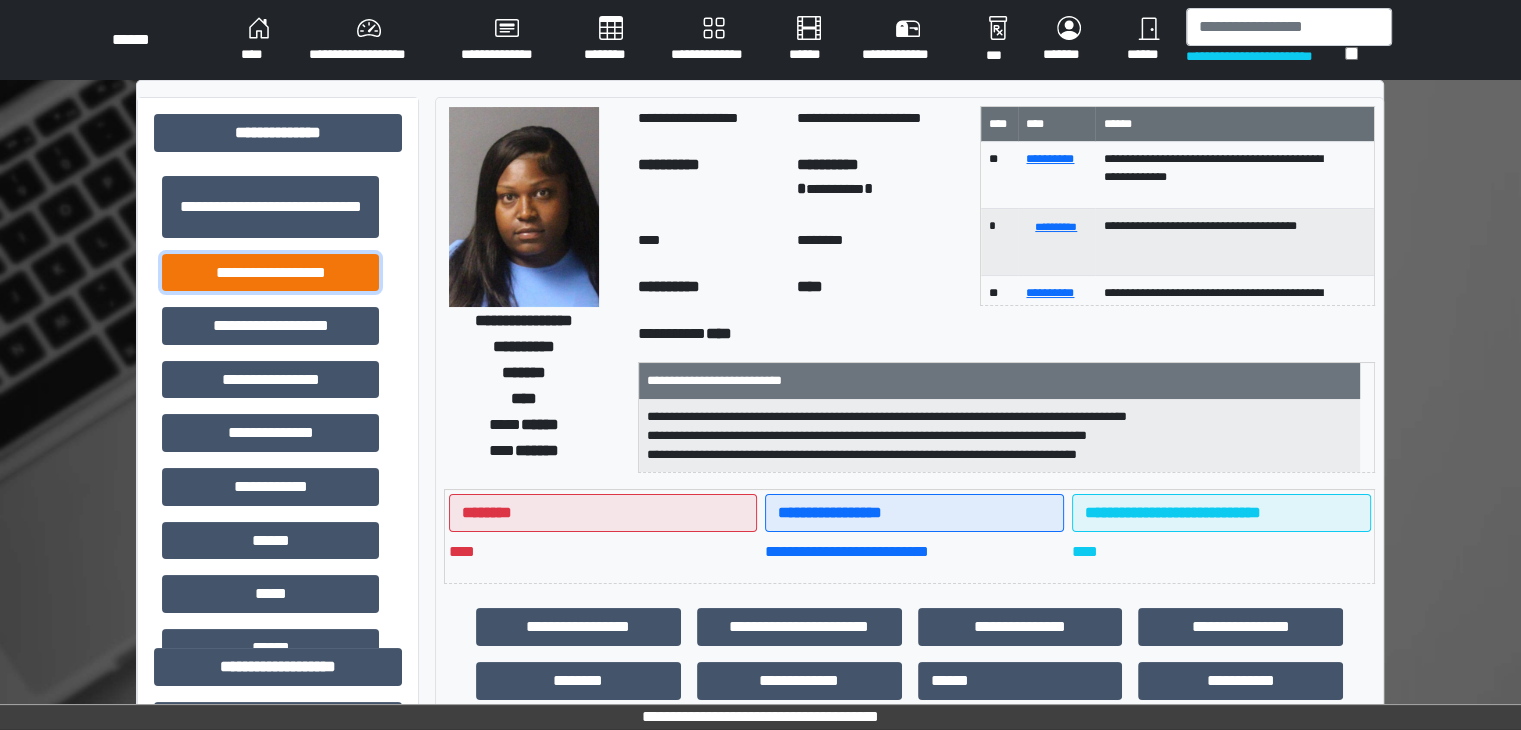 click on "**********" at bounding box center (270, 273) 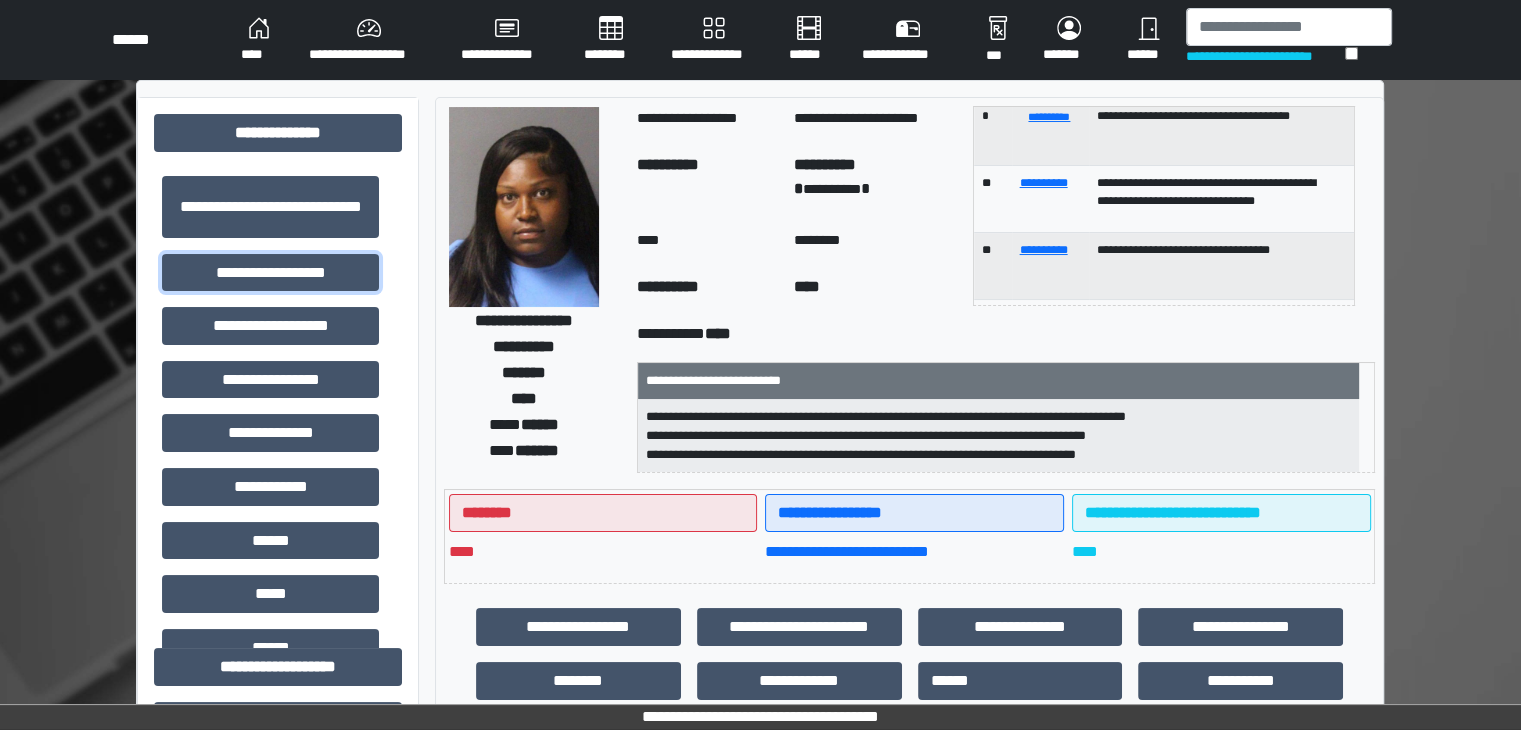 scroll, scrollTop: 119, scrollLeft: 0, axis: vertical 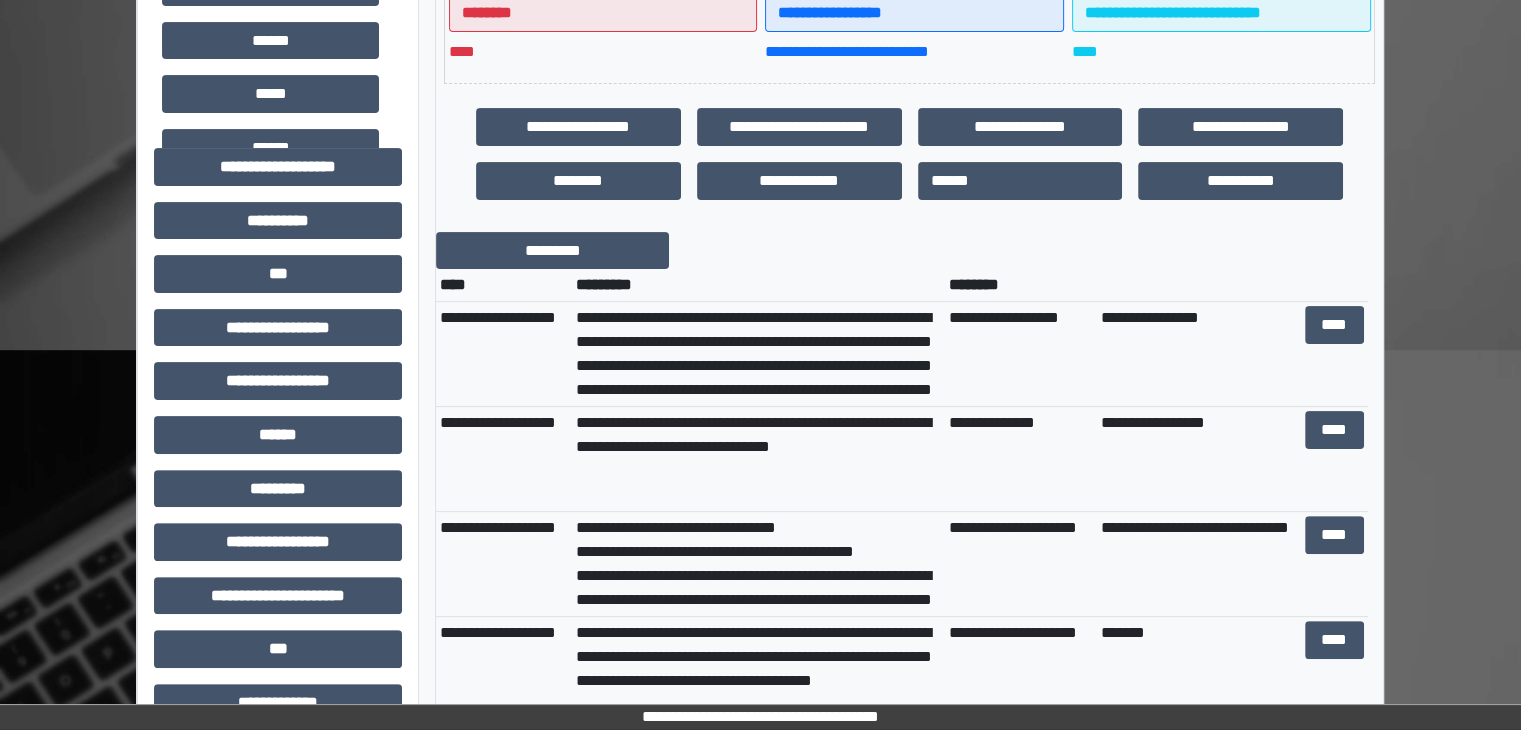 click on "**********" at bounding box center [1021, 354] 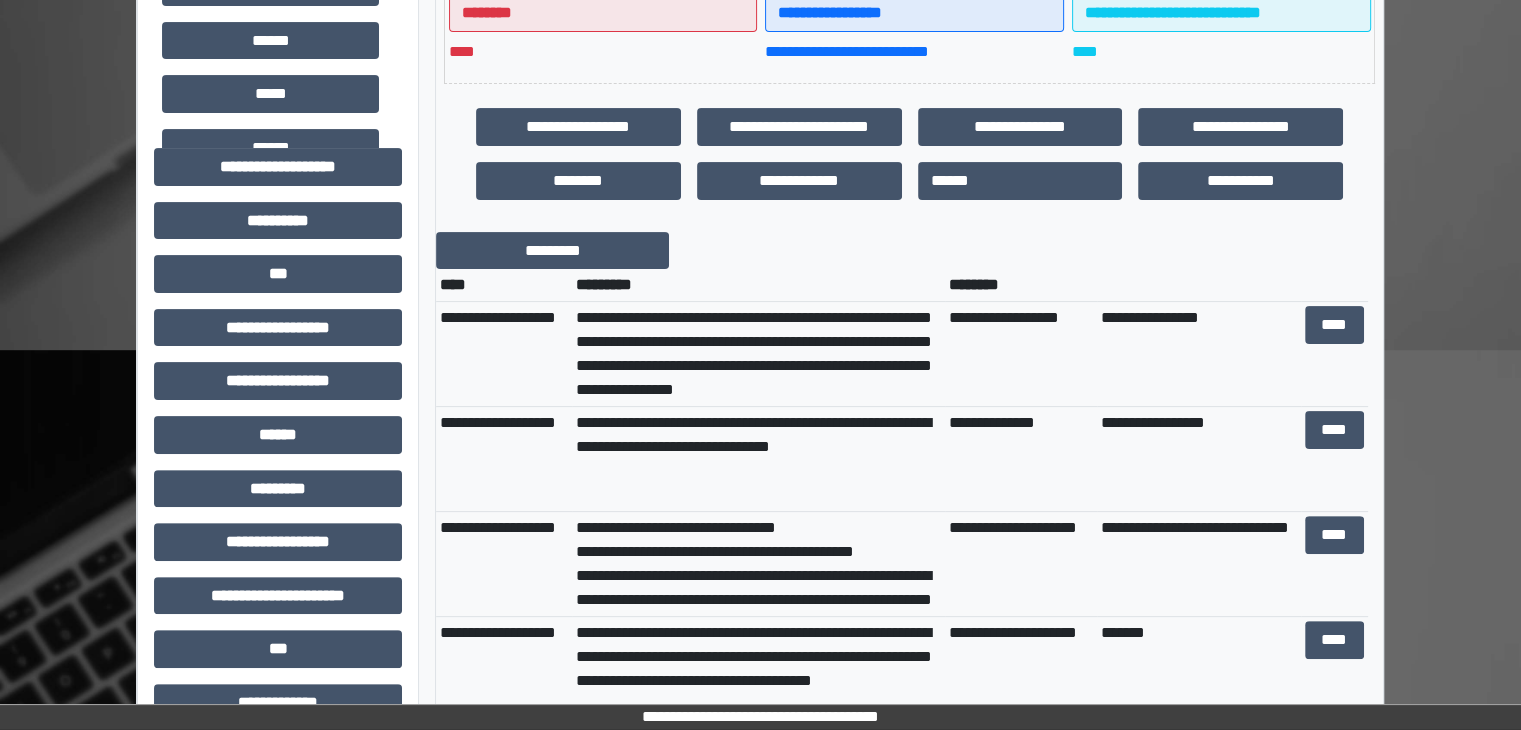 scroll, scrollTop: 0, scrollLeft: 0, axis: both 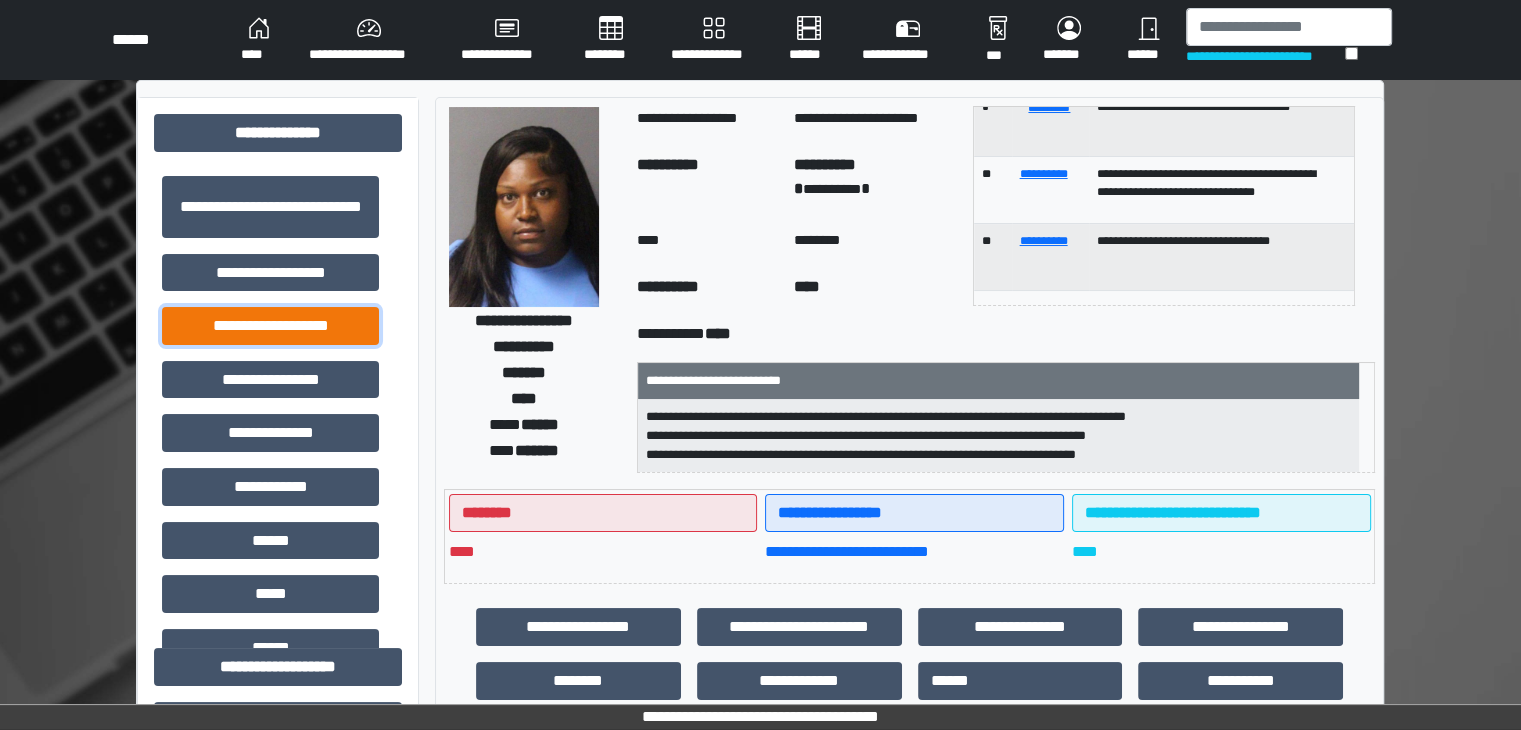 click on "**********" at bounding box center [270, 326] 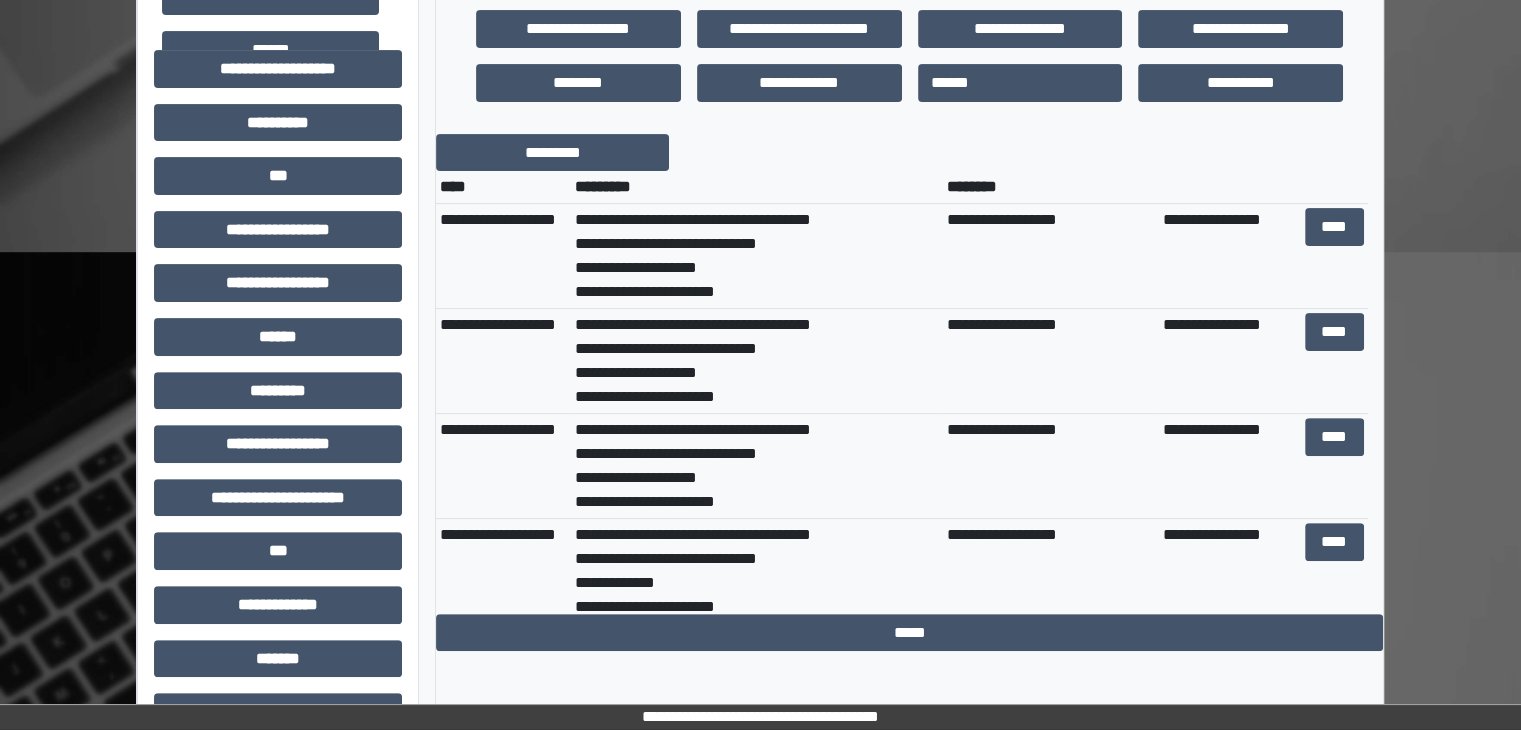 scroll, scrollTop: 600, scrollLeft: 0, axis: vertical 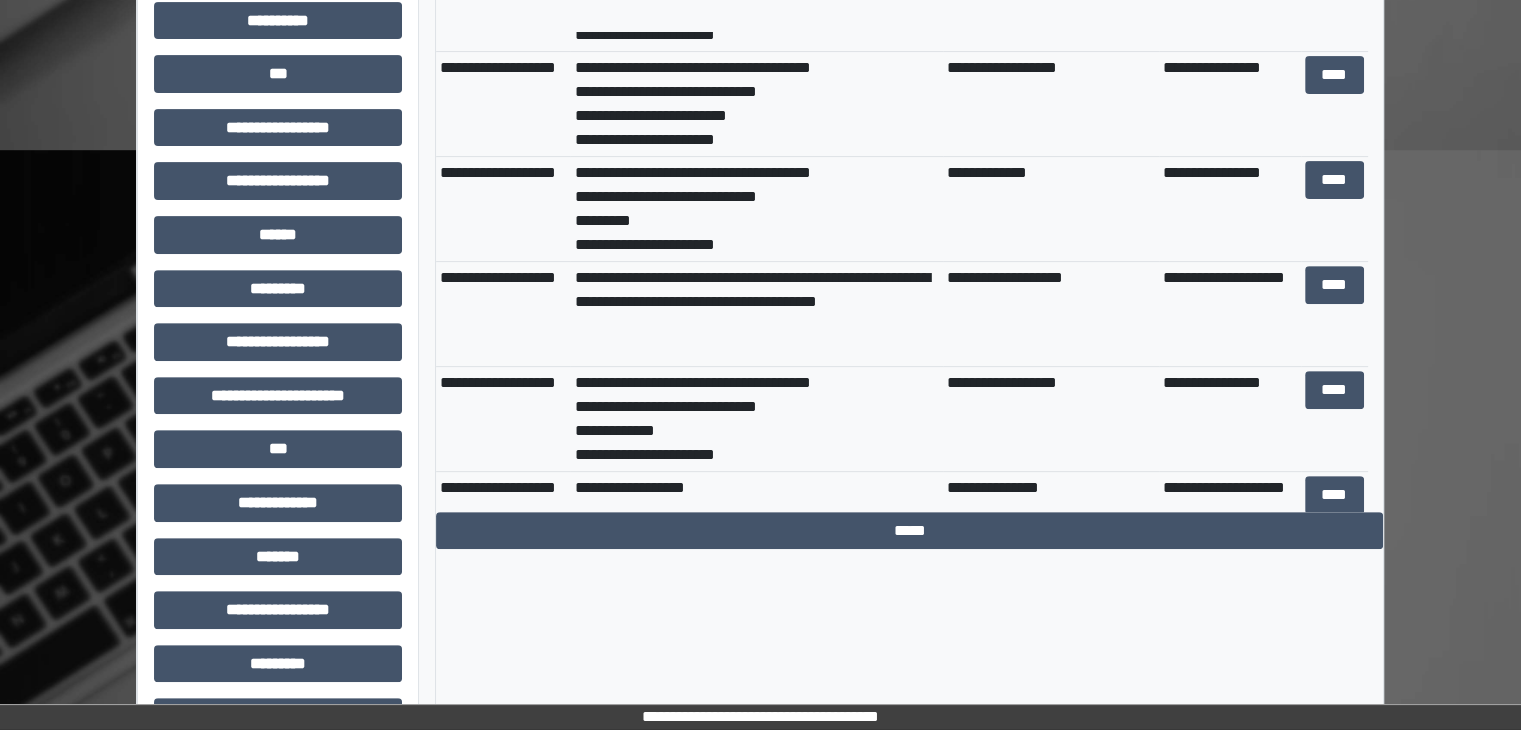 click on "**********" at bounding box center [756, 314] 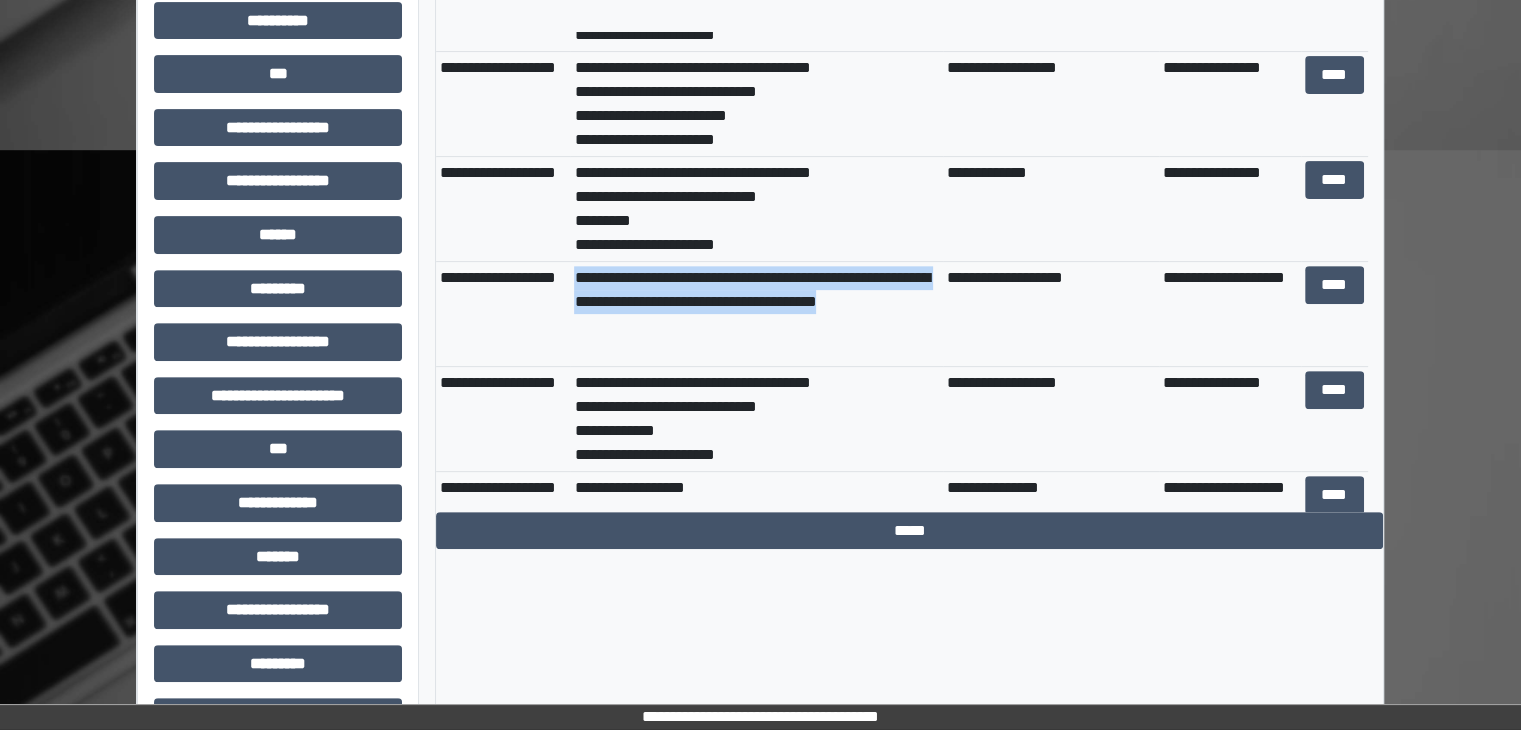 drag, startPoint x: 735, startPoint y: 322, endPoint x: 569, endPoint y: 277, distance: 171.99127 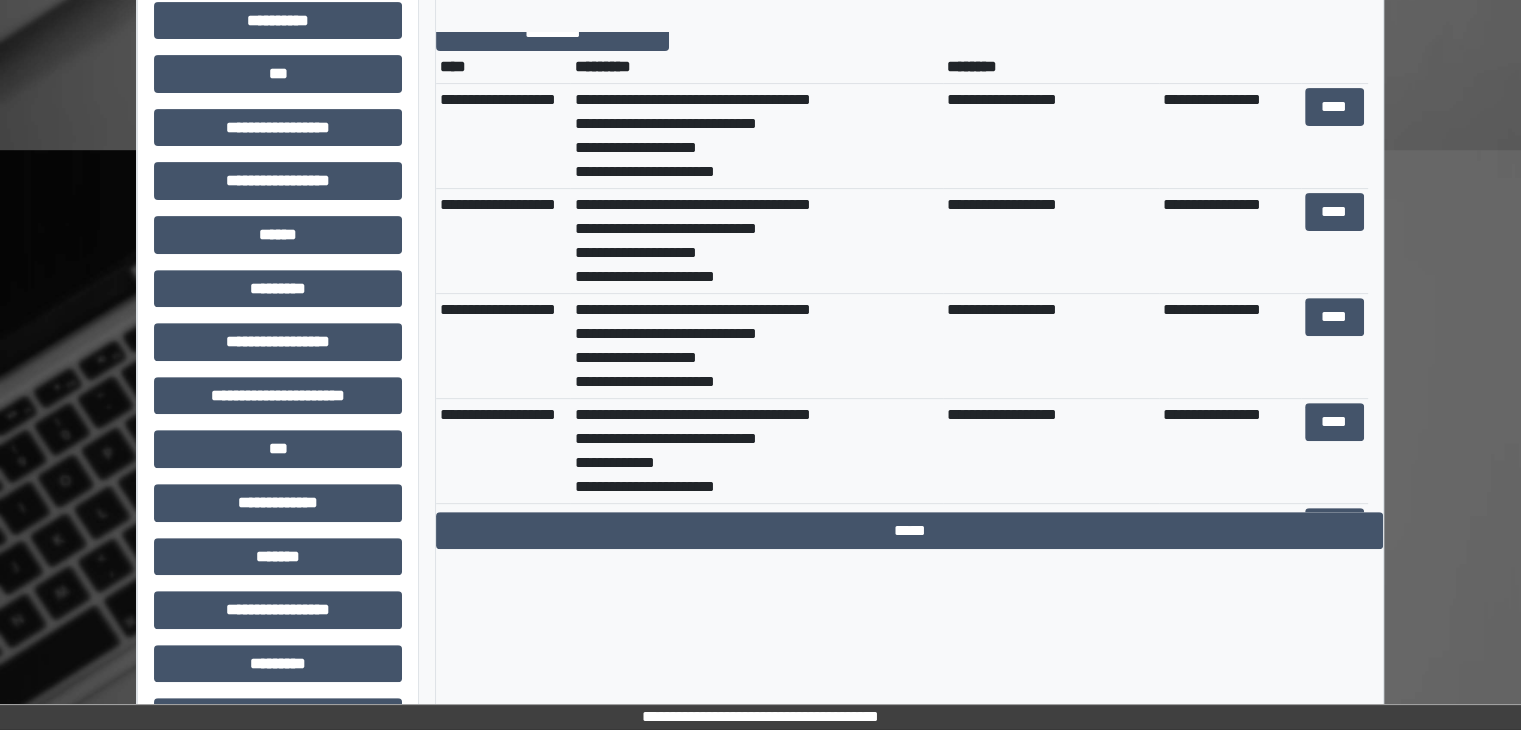 scroll, scrollTop: 0, scrollLeft: 0, axis: both 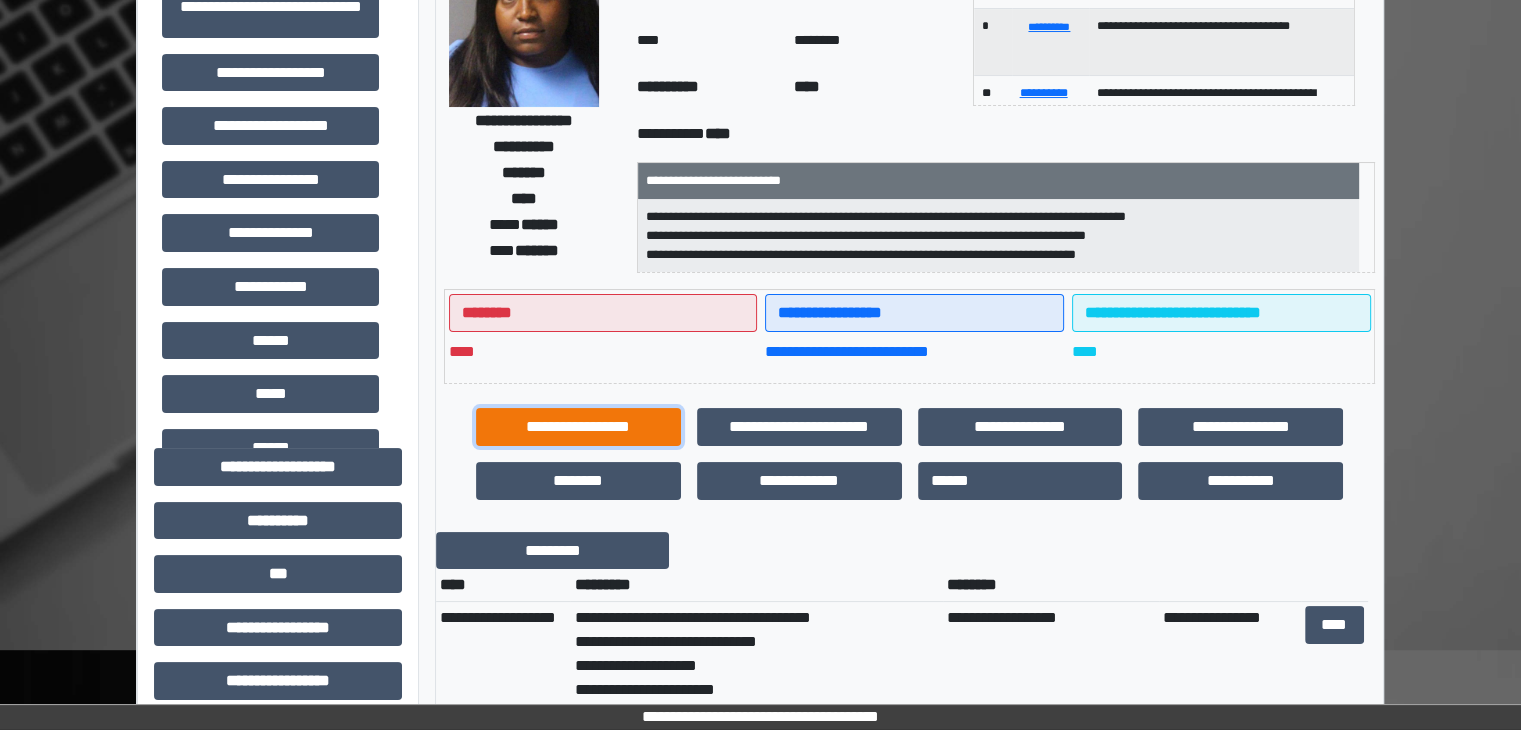 click on "**********" at bounding box center (578, 427) 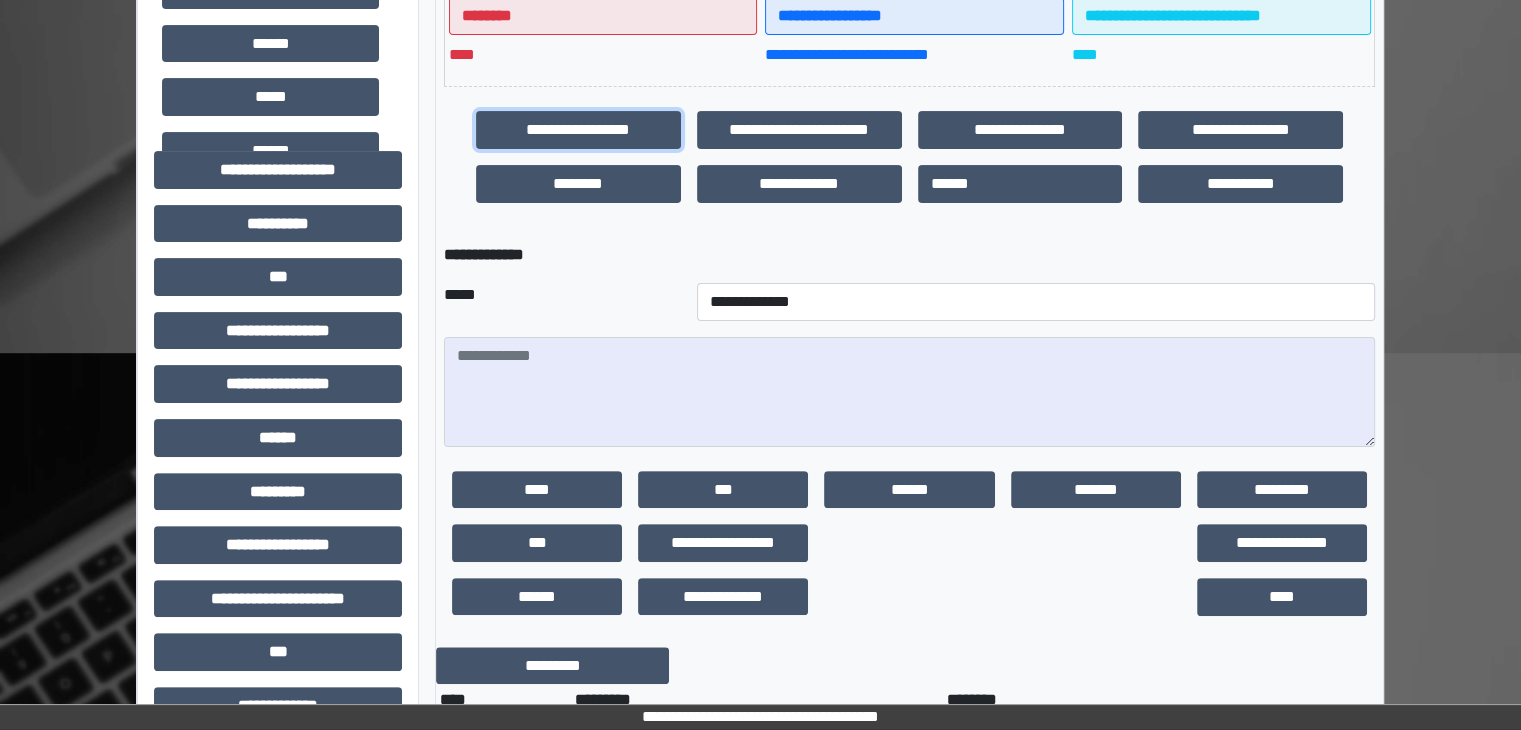 scroll, scrollTop: 500, scrollLeft: 0, axis: vertical 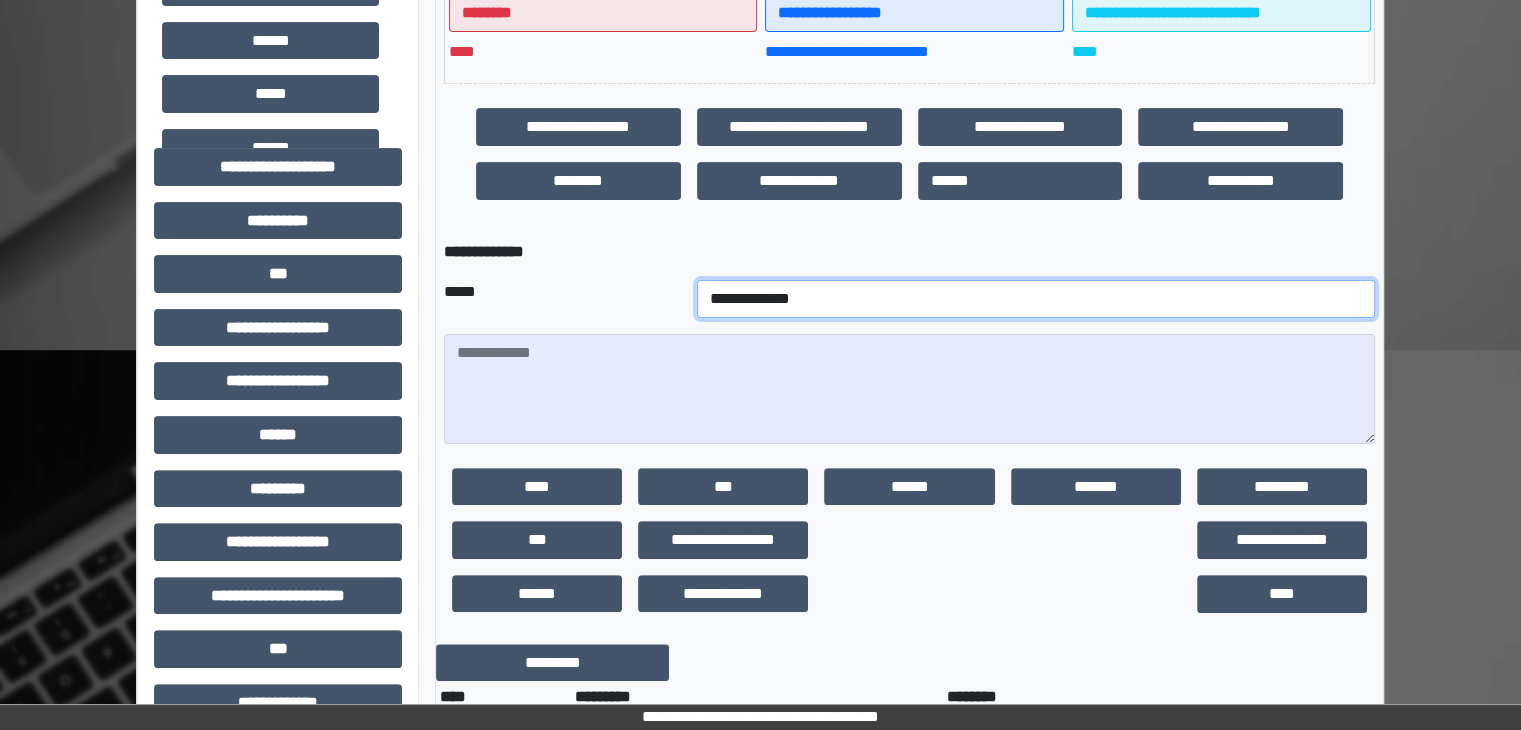 click on "**********" at bounding box center [1036, 299] 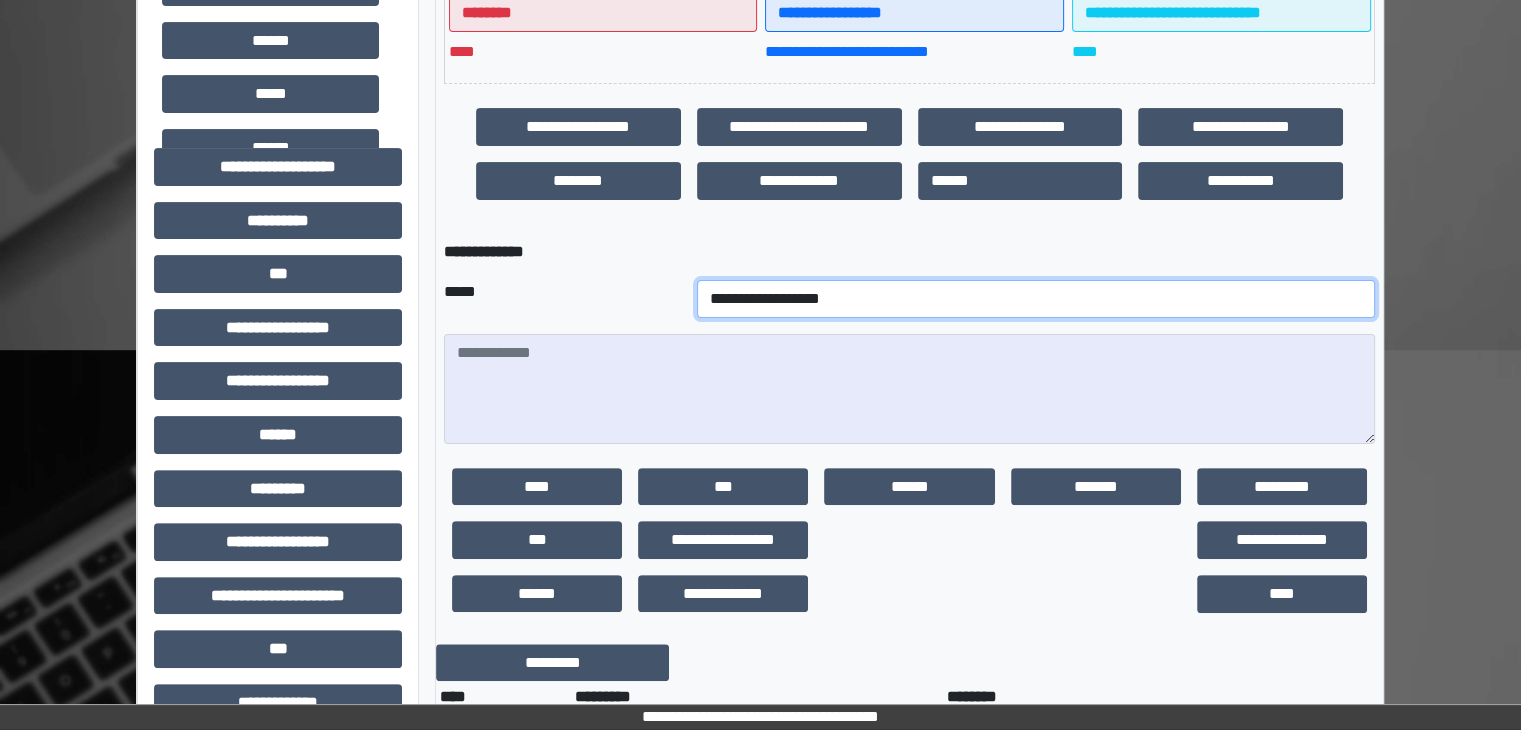 click on "**********" at bounding box center (1036, 299) 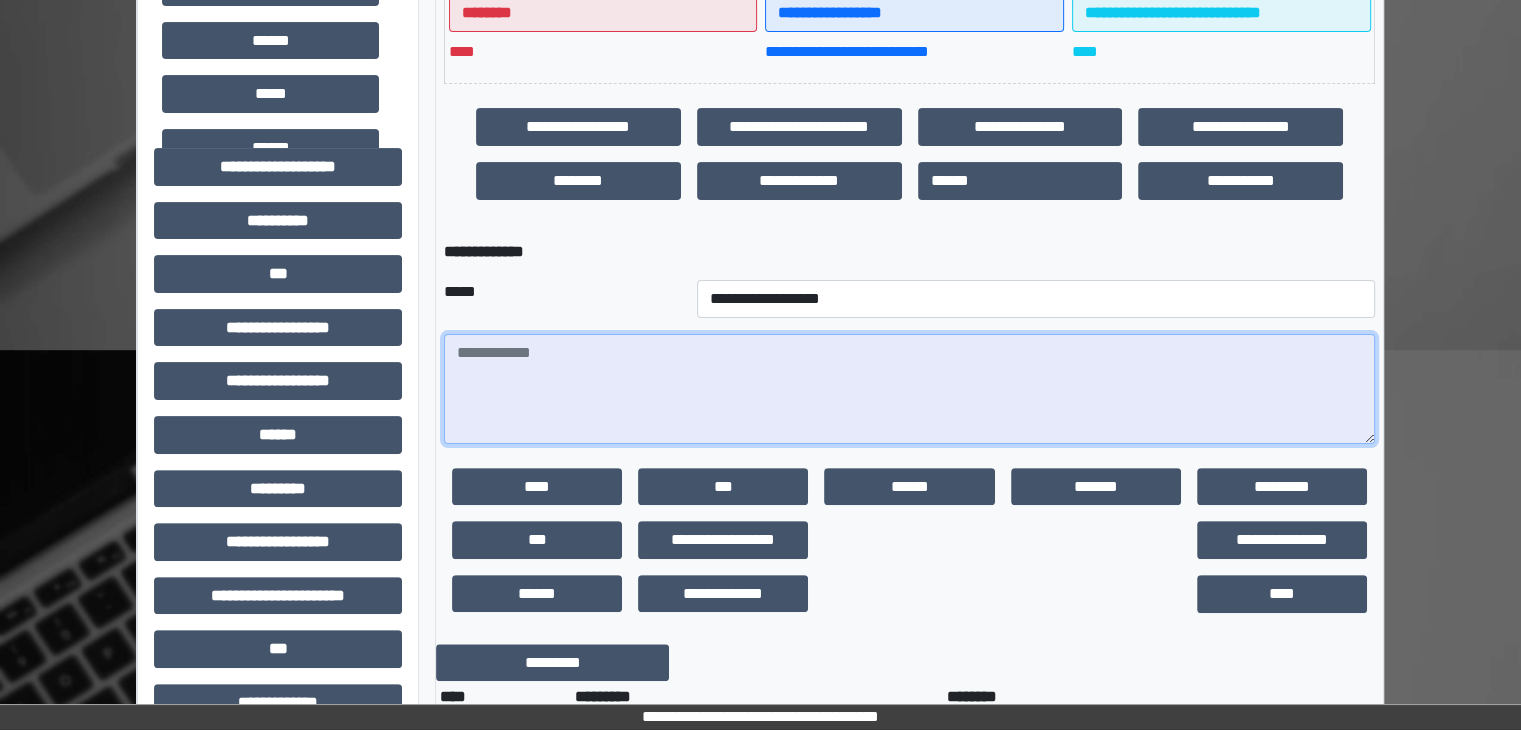 drag, startPoint x: 618, startPoint y: 393, endPoint x: 540, endPoint y: 361, distance: 84.30895 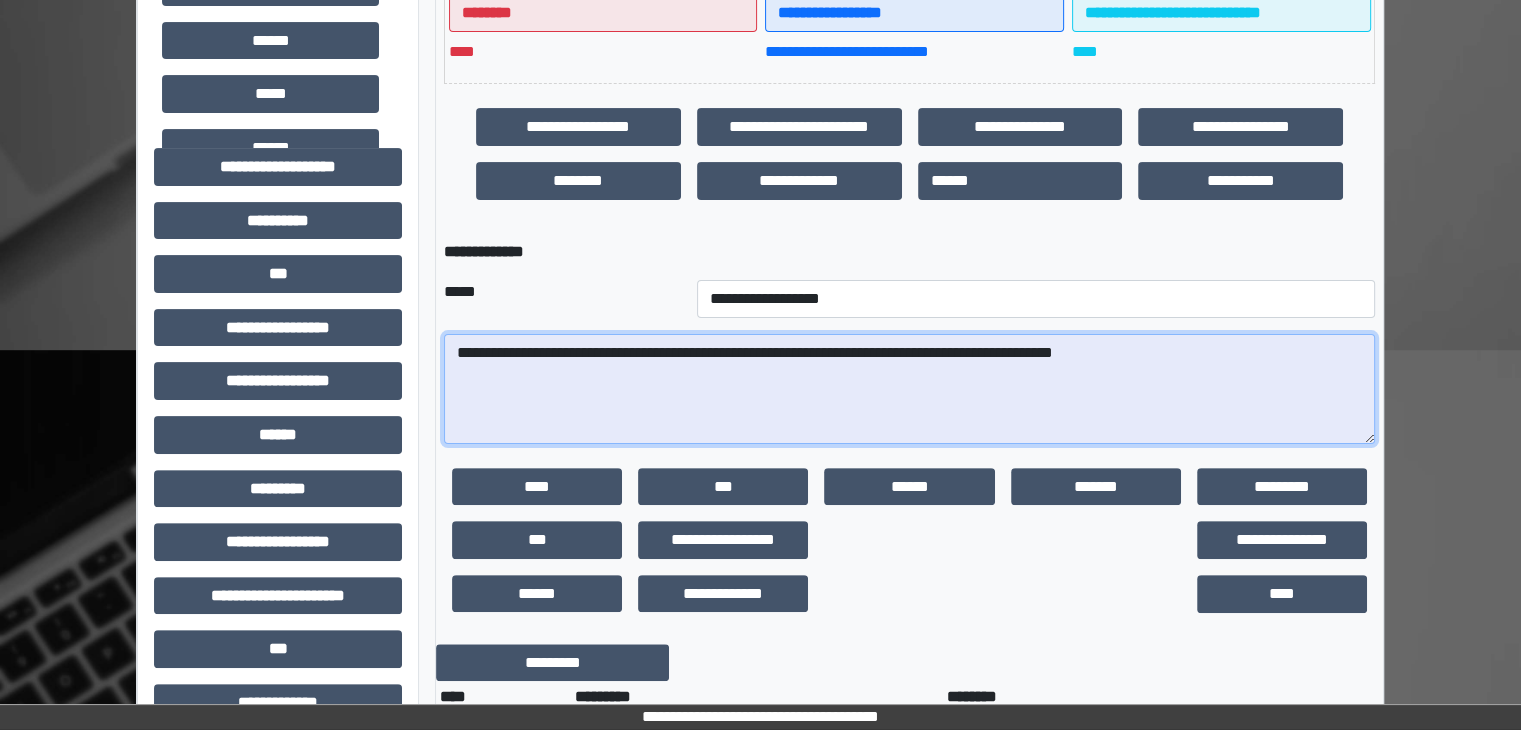 click on "**********" at bounding box center (909, 389) 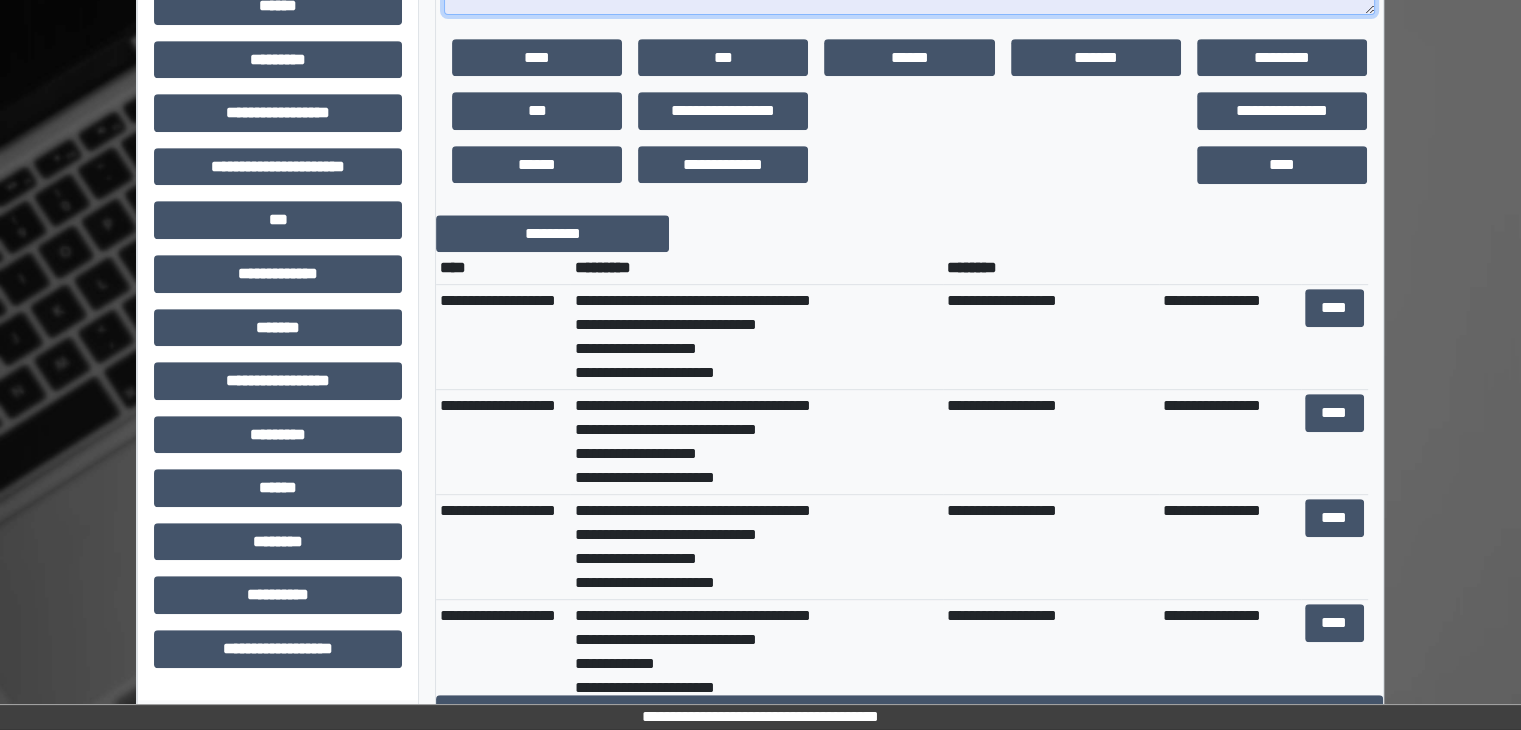 scroll, scrollTop: 964, scrollLeft: 0, axis: vertical 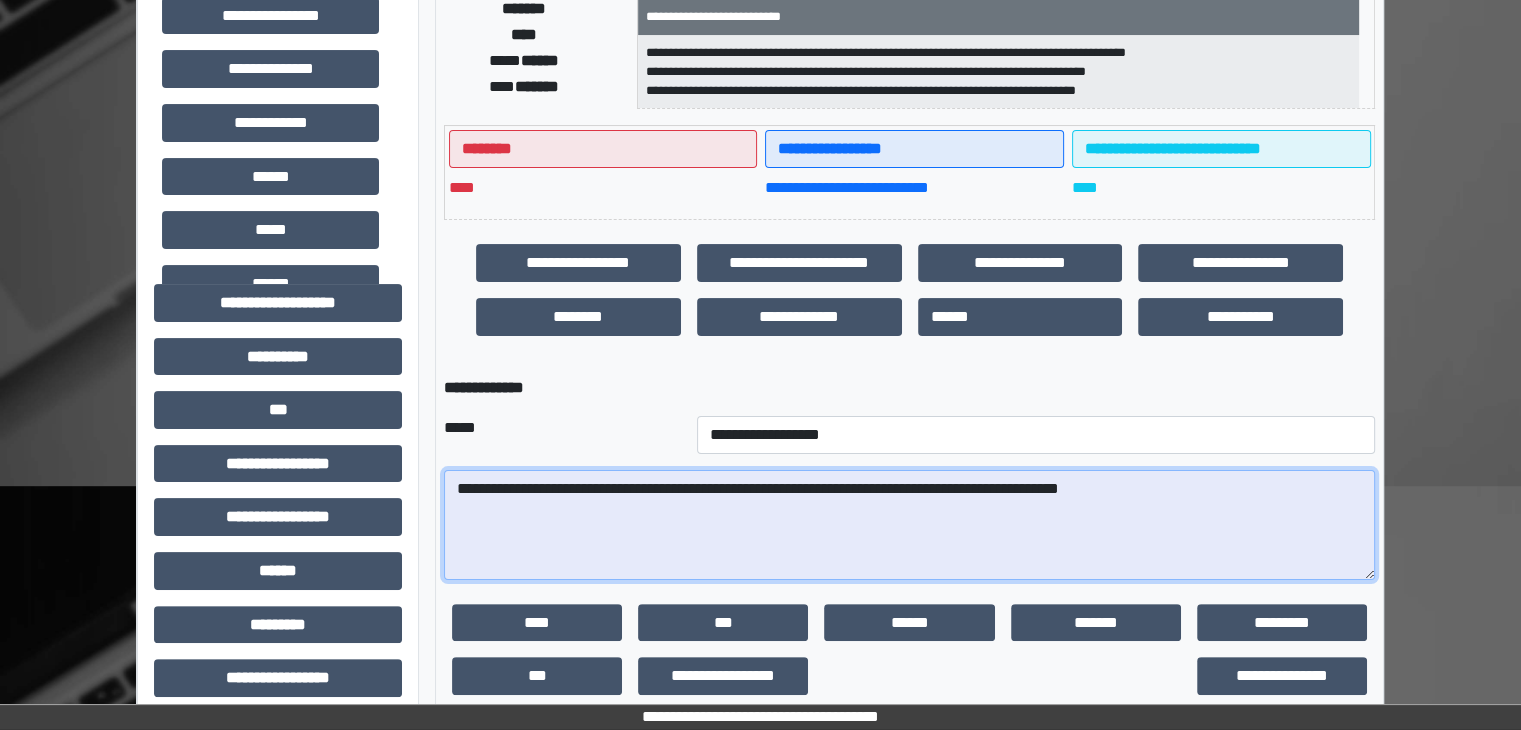 click on "**********" at bounding box center (909, 525) 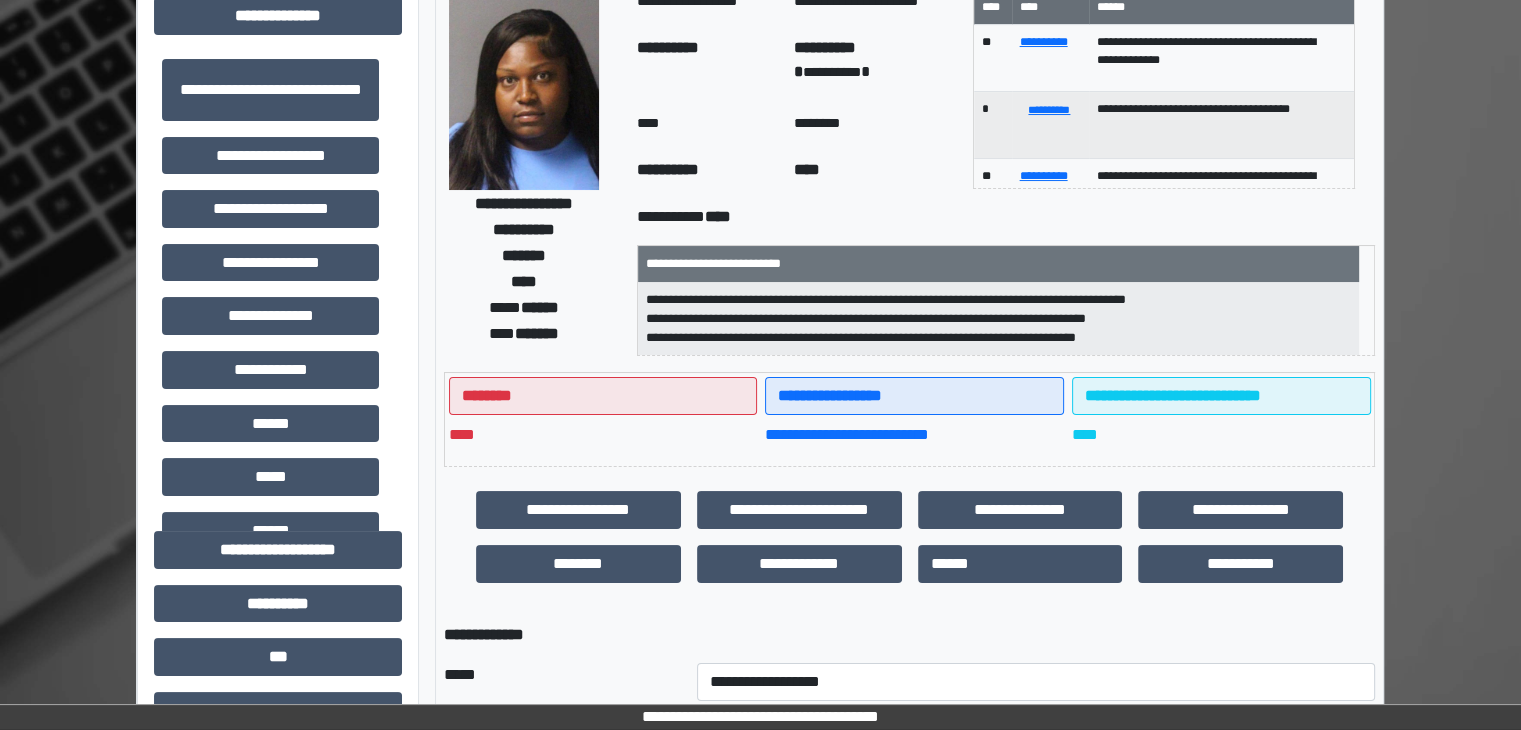 scroll, scrollTop: 0, scrollLeft: 0, axis: both 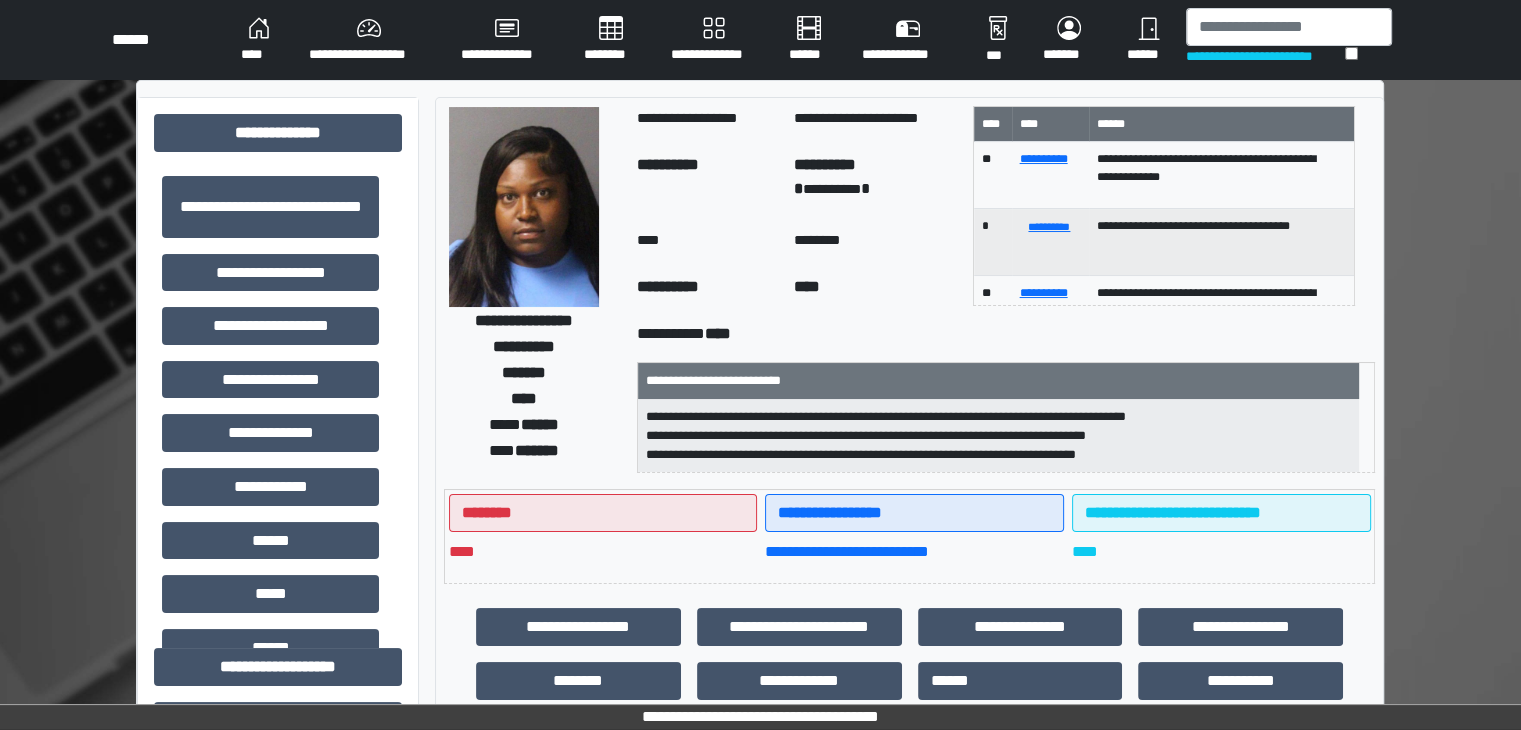 click on "**********" at bounding box center (1006, 334) 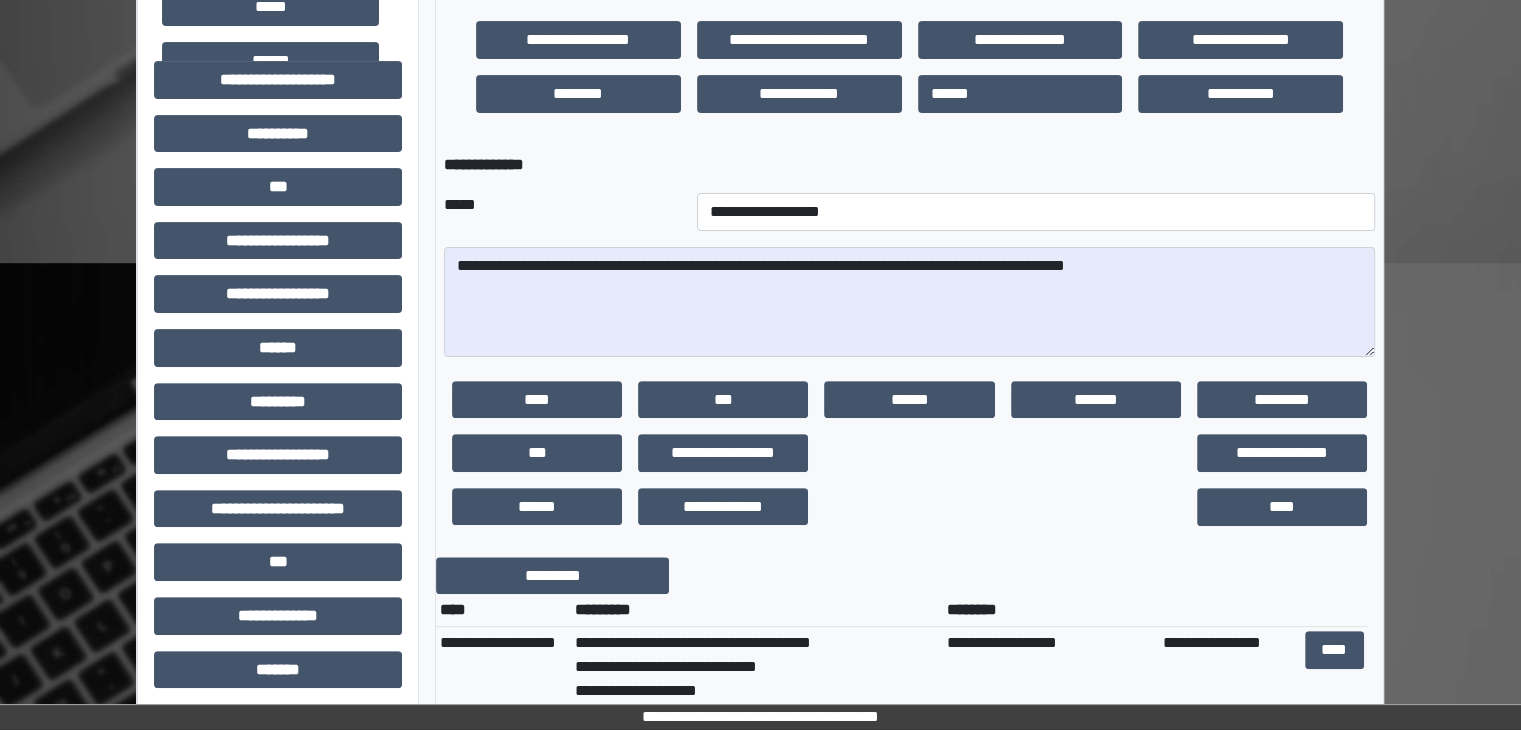 scroll, scrollTop: 600, scrollLeft: 0, axis: vertical 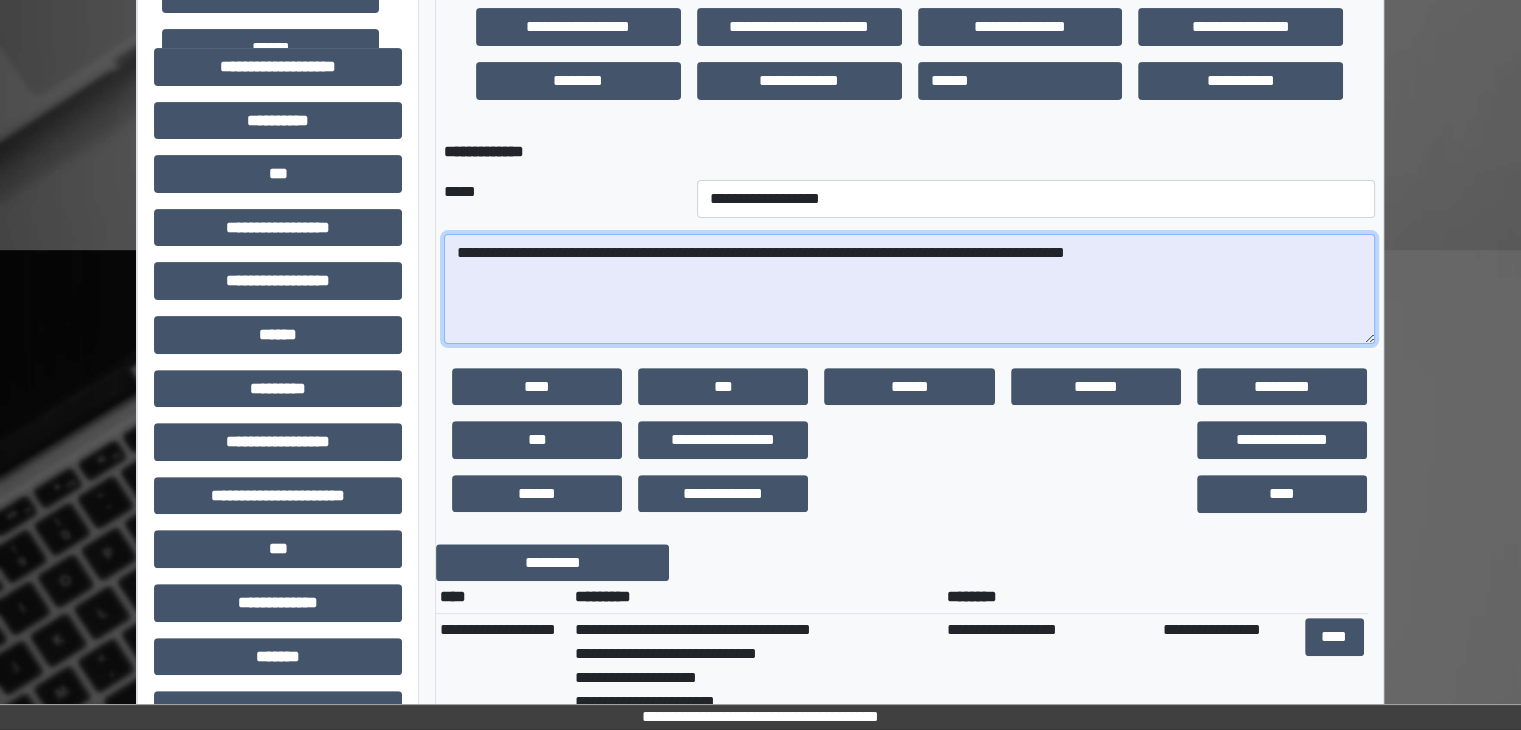 click on "**********" at bounding box center [909, 289] 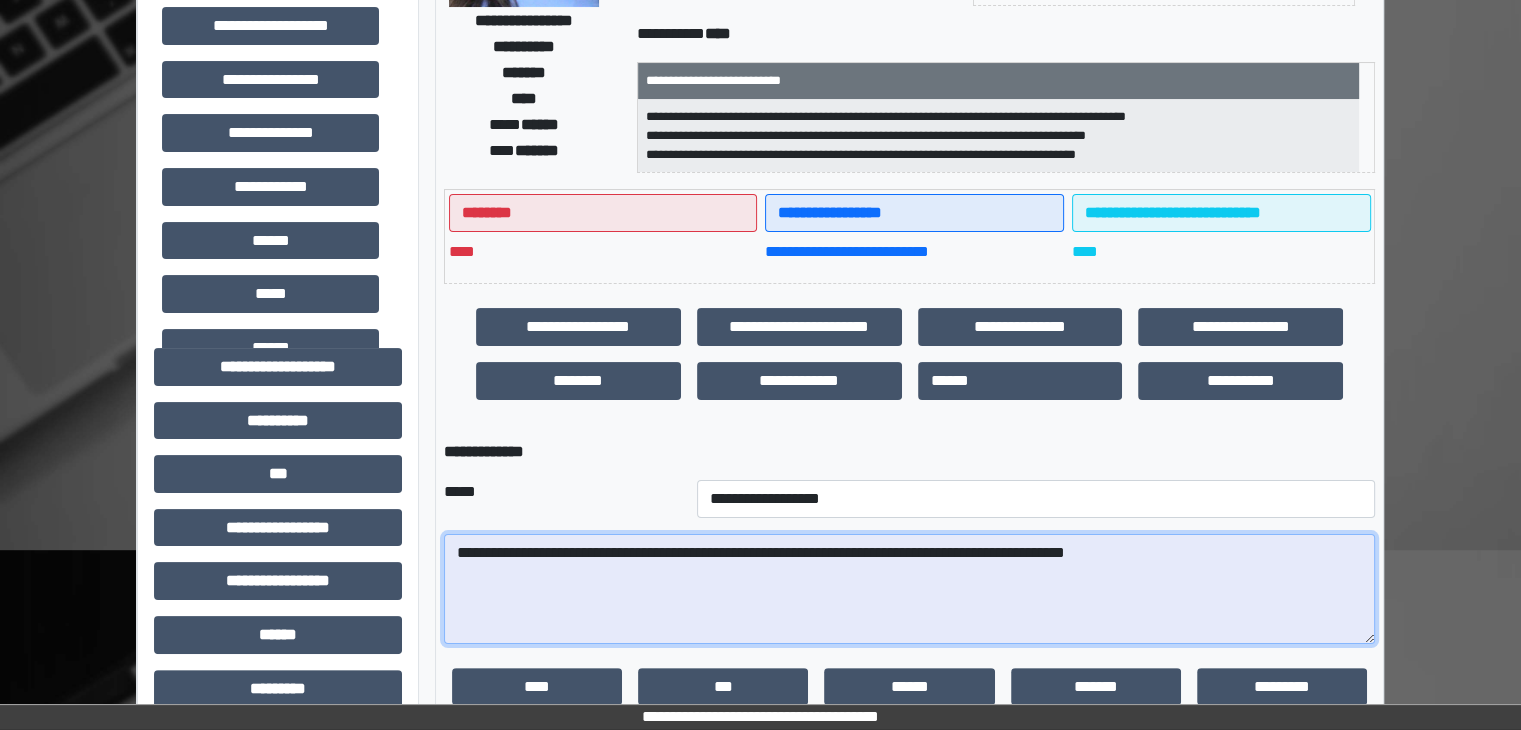 scroll, scrollTop: 300, scrollLeft: 0, axis: vertical 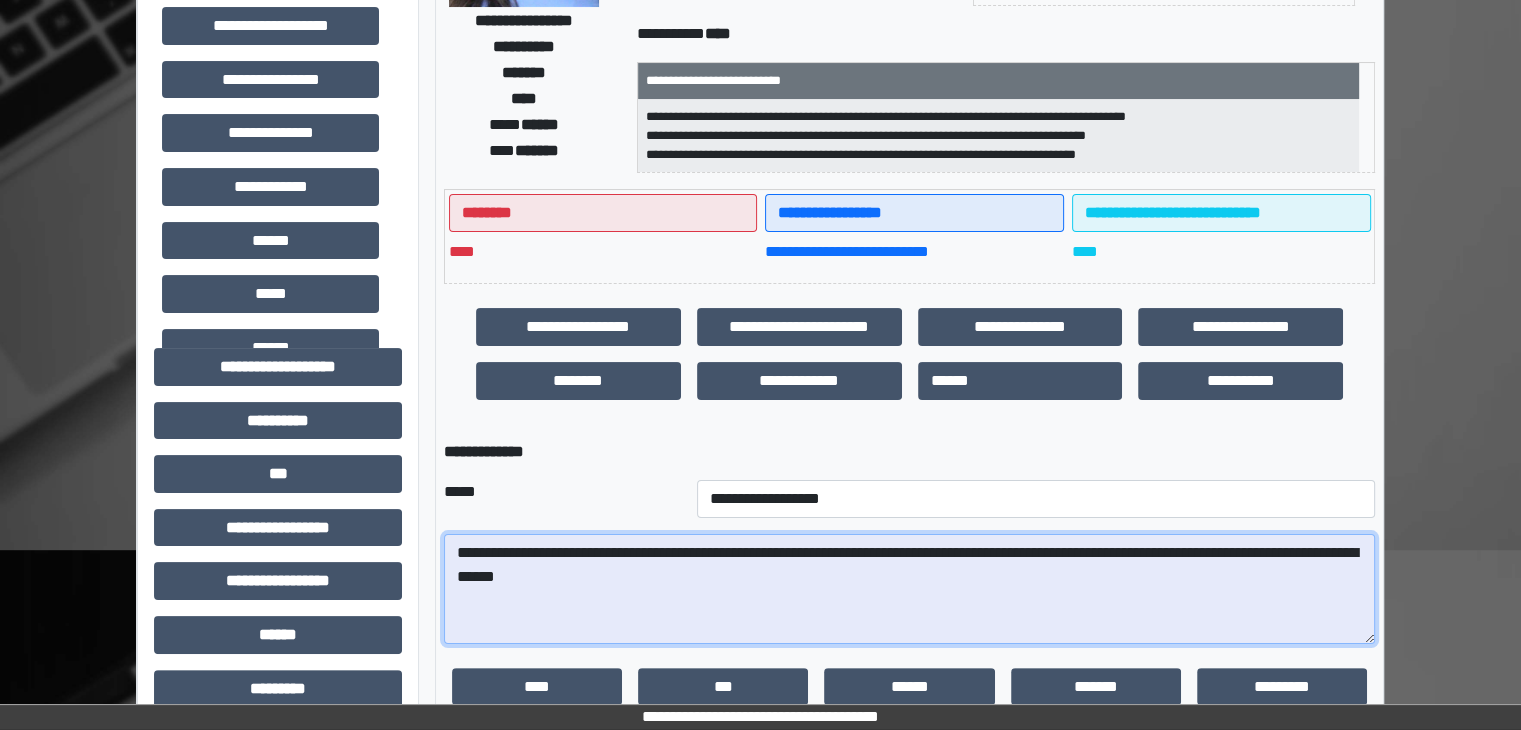 click on "**********" at bounding box center [909, 589] 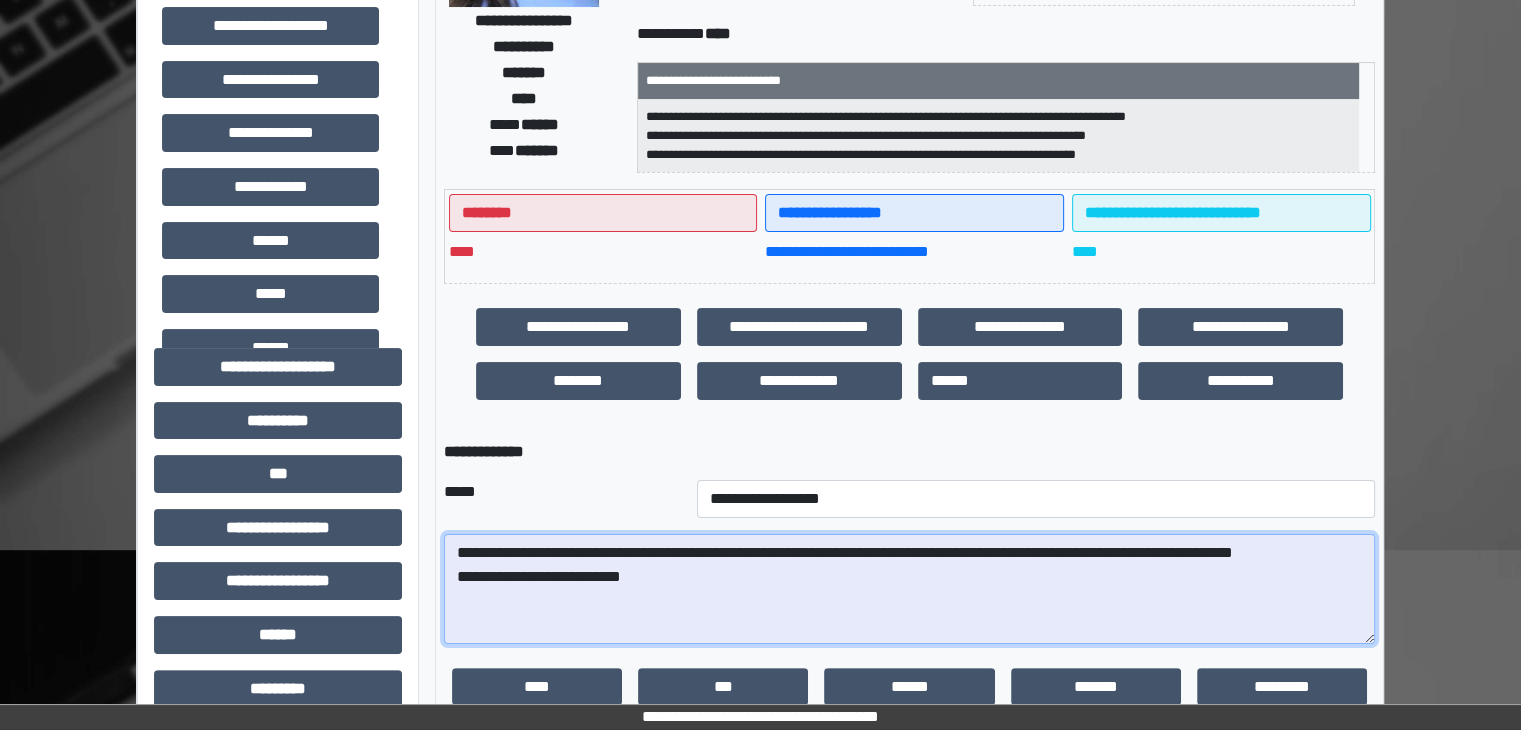 drag, startPoint x: 627, startPoint y: 630, endPoint x: 605, endPoint y: 616, distance: 26.076809 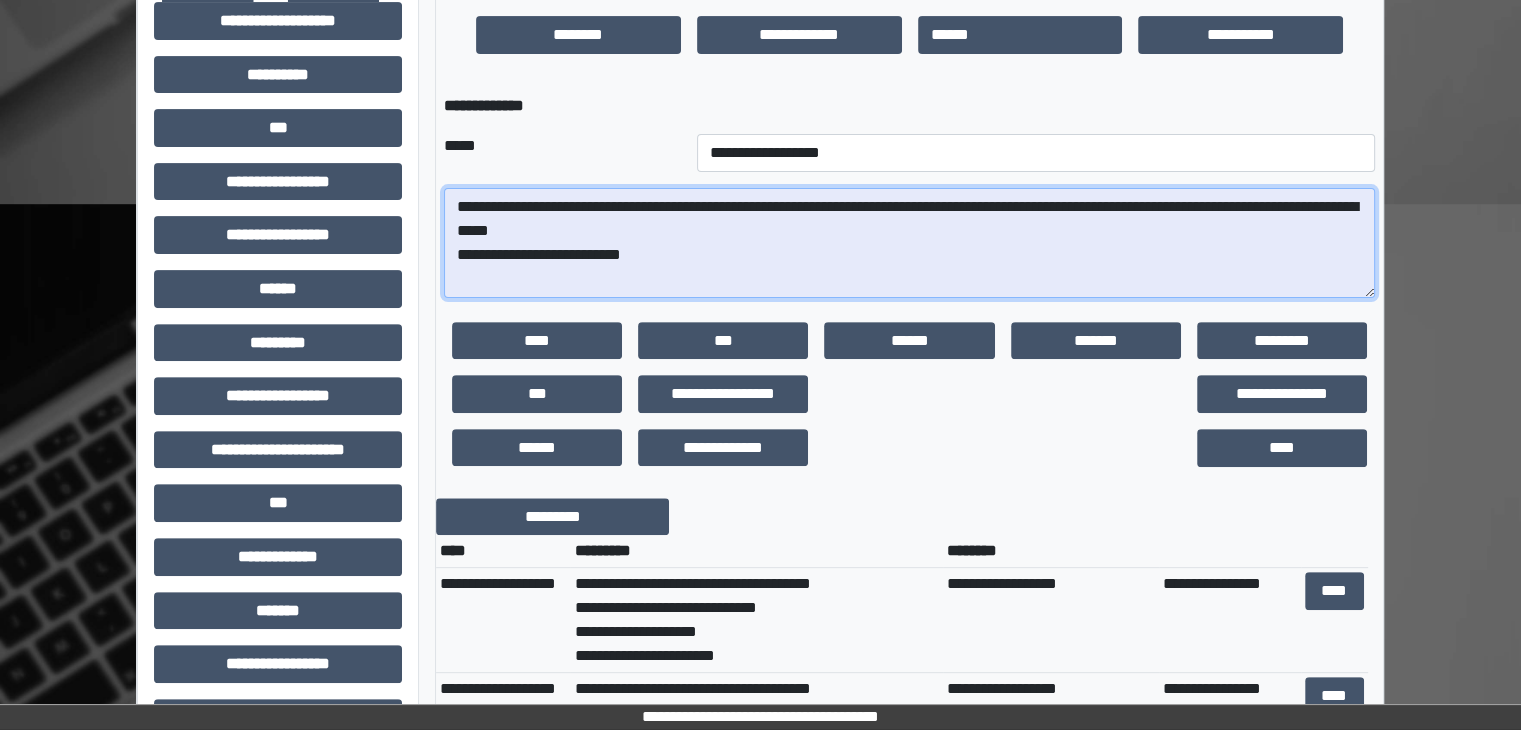 scroll, scrollTop: 700, scrollLeft: 0, axis: vertical 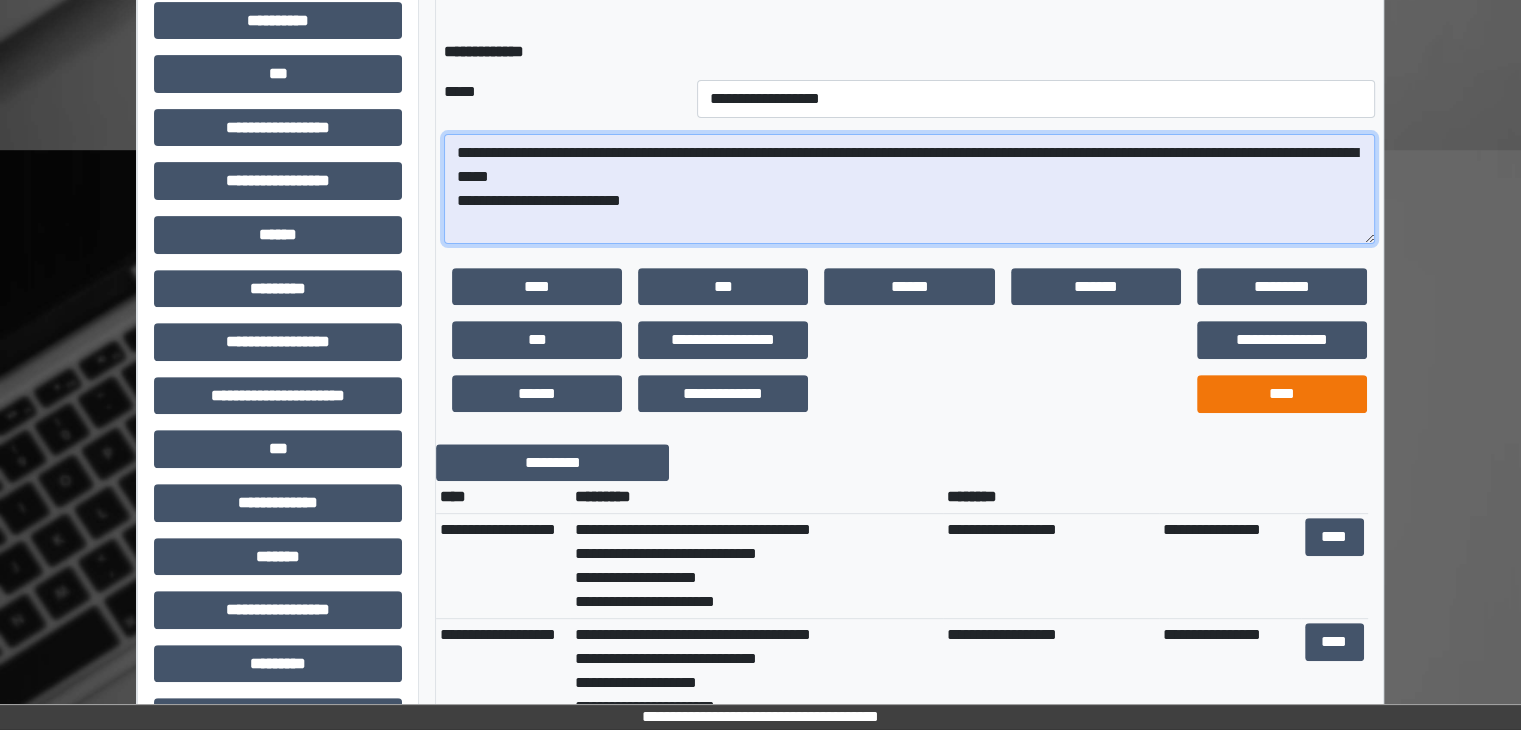 type on "**********" 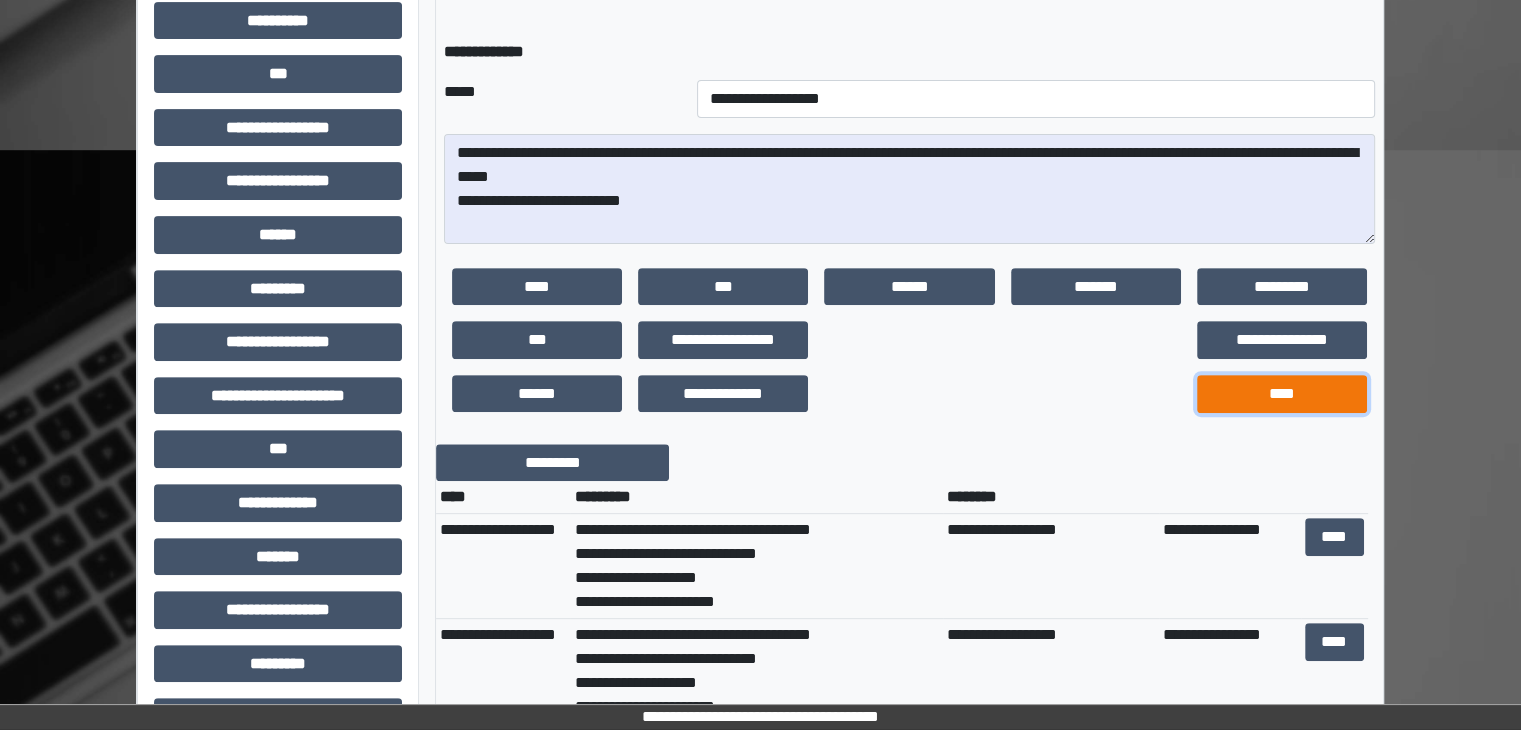 click on "****" at bounding box center [1282, 394] 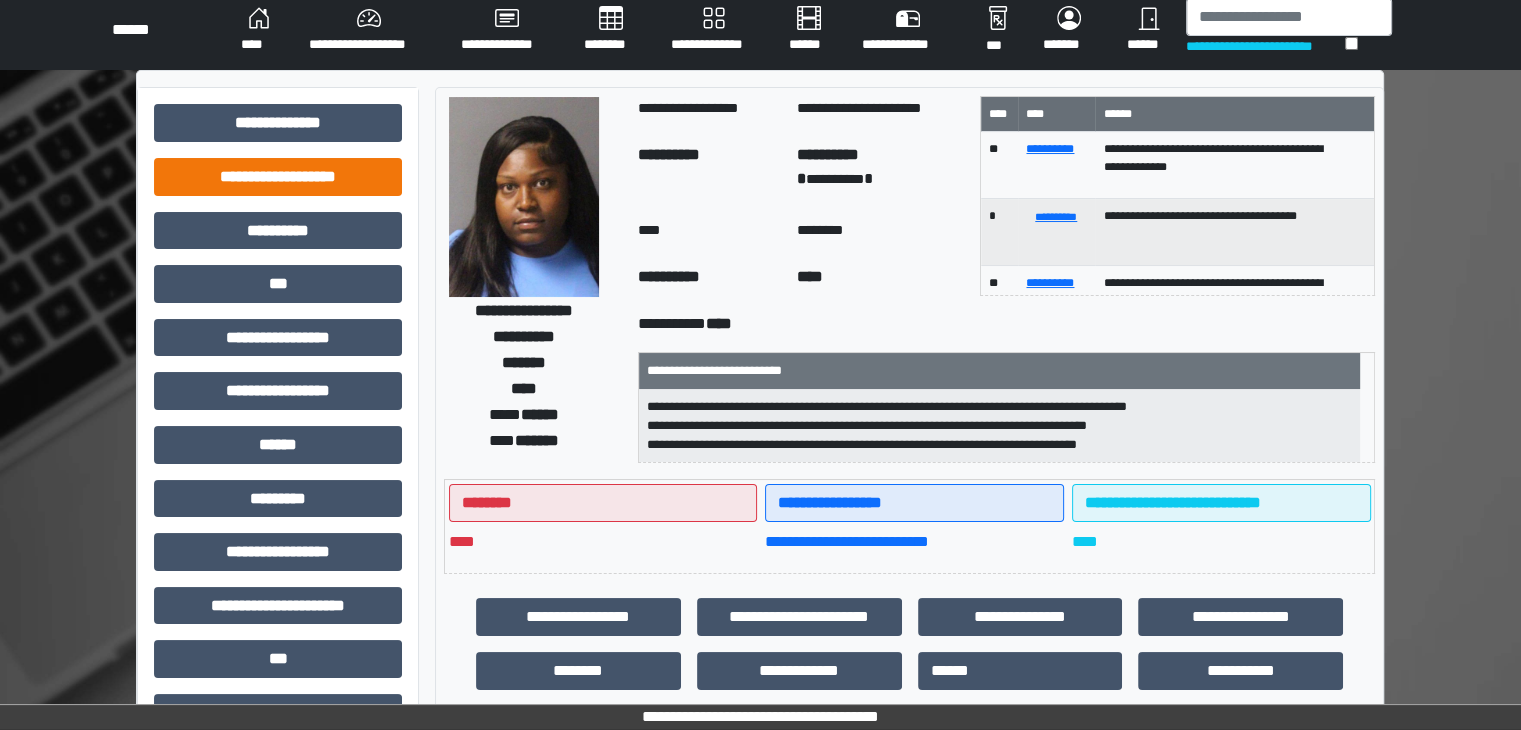 scroll, scrollTop: 0, scrollLeft: 0, axis: both 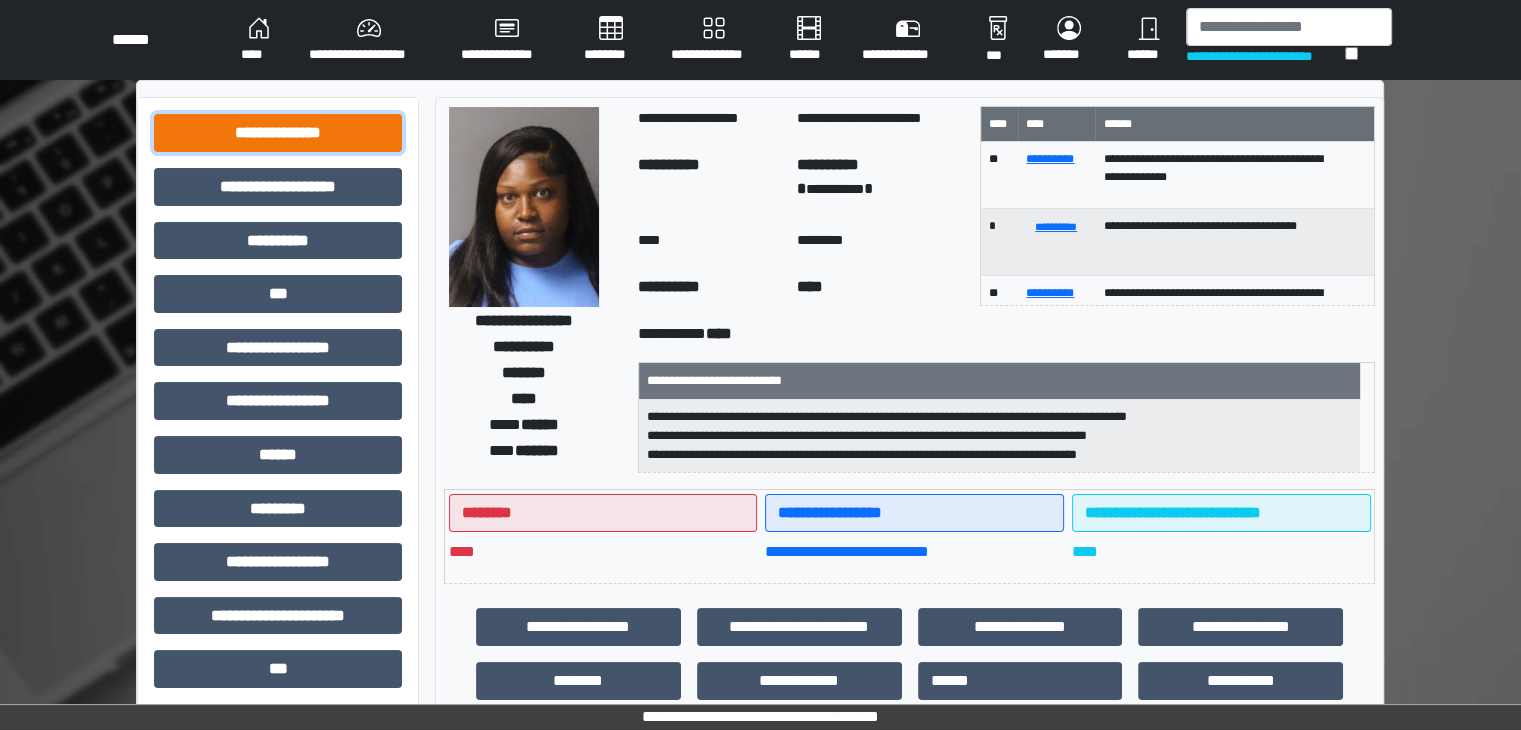 click on "**********" at bounding box center [278, 133] 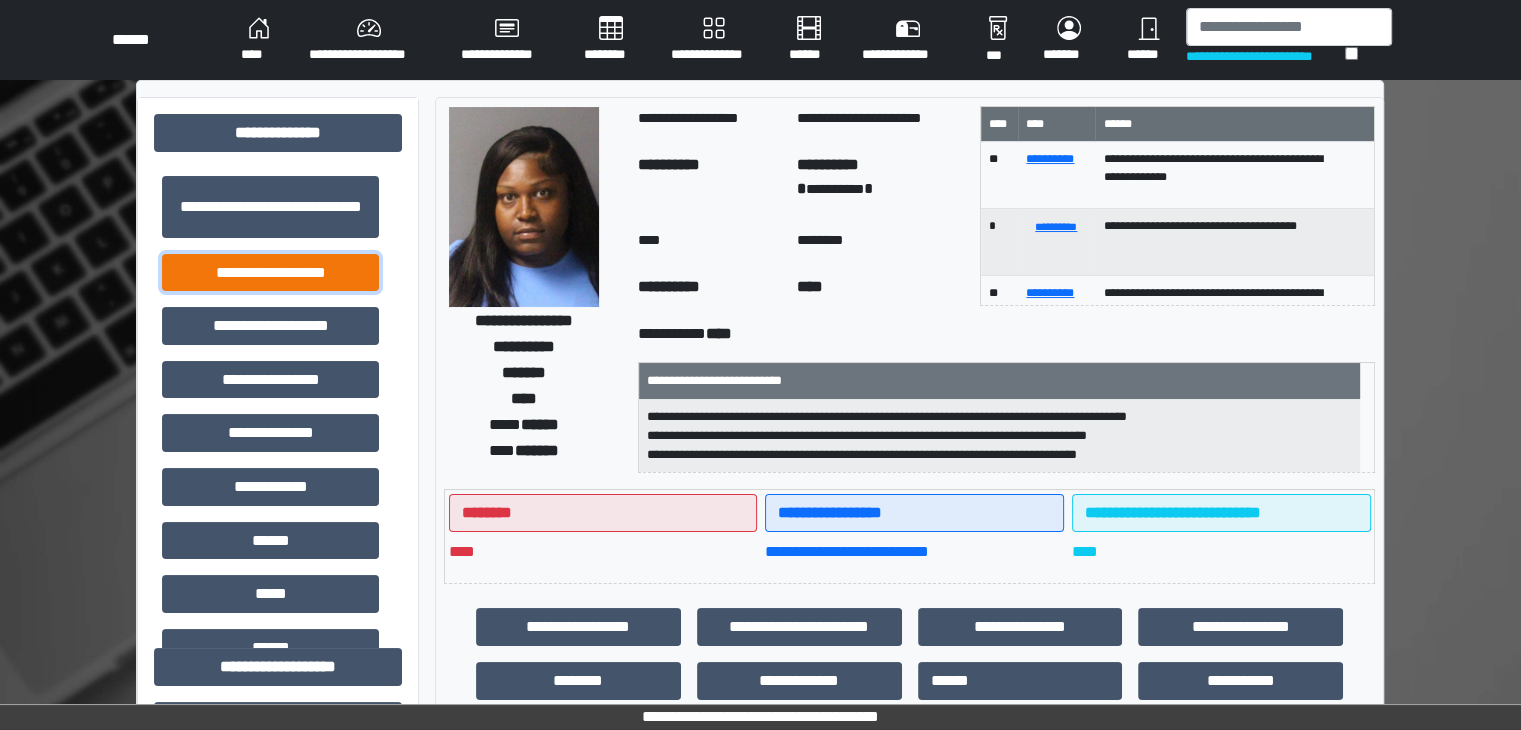 click on "**********" at bounding box center (270, 273) 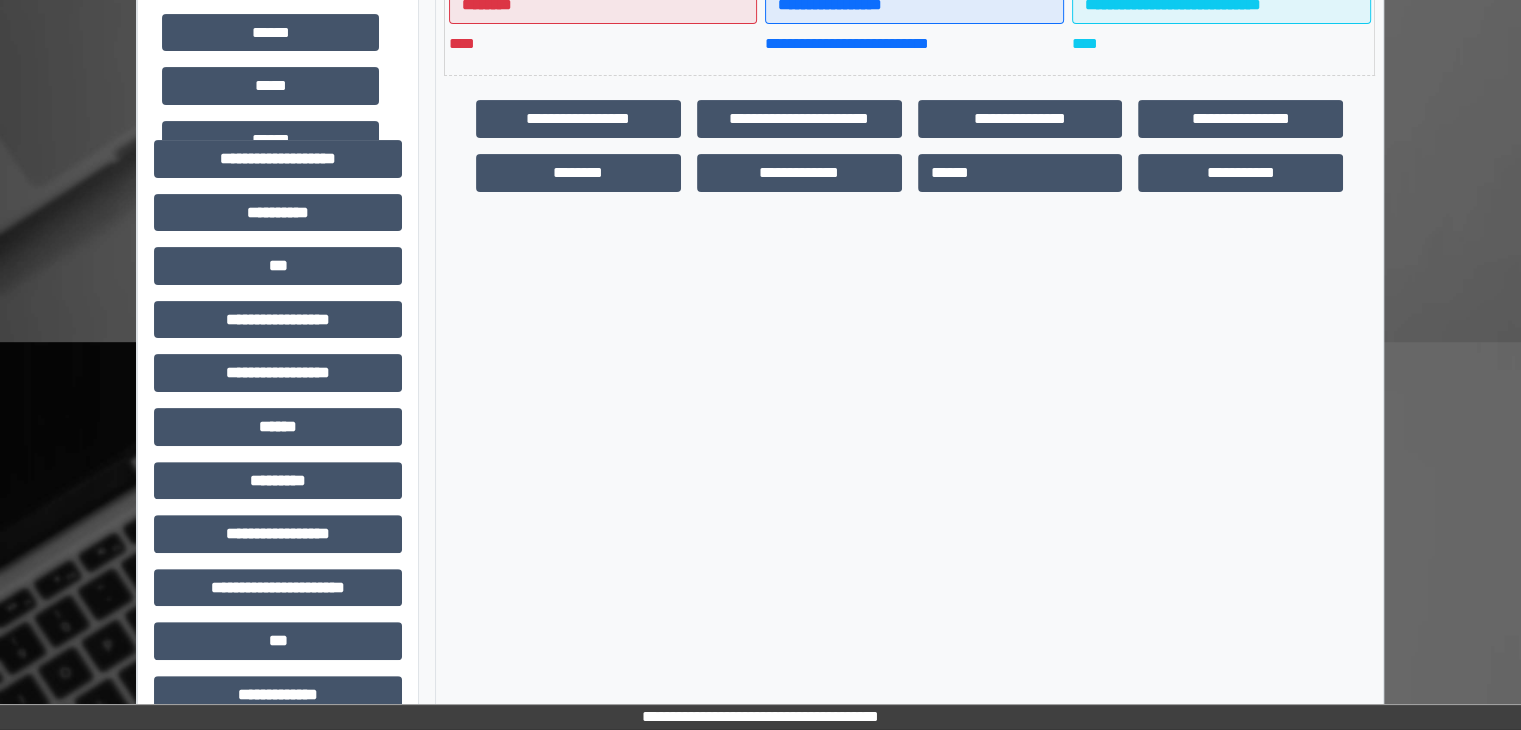scroll, scrollTop: 500, scrollLeft: 0, axis: vertical 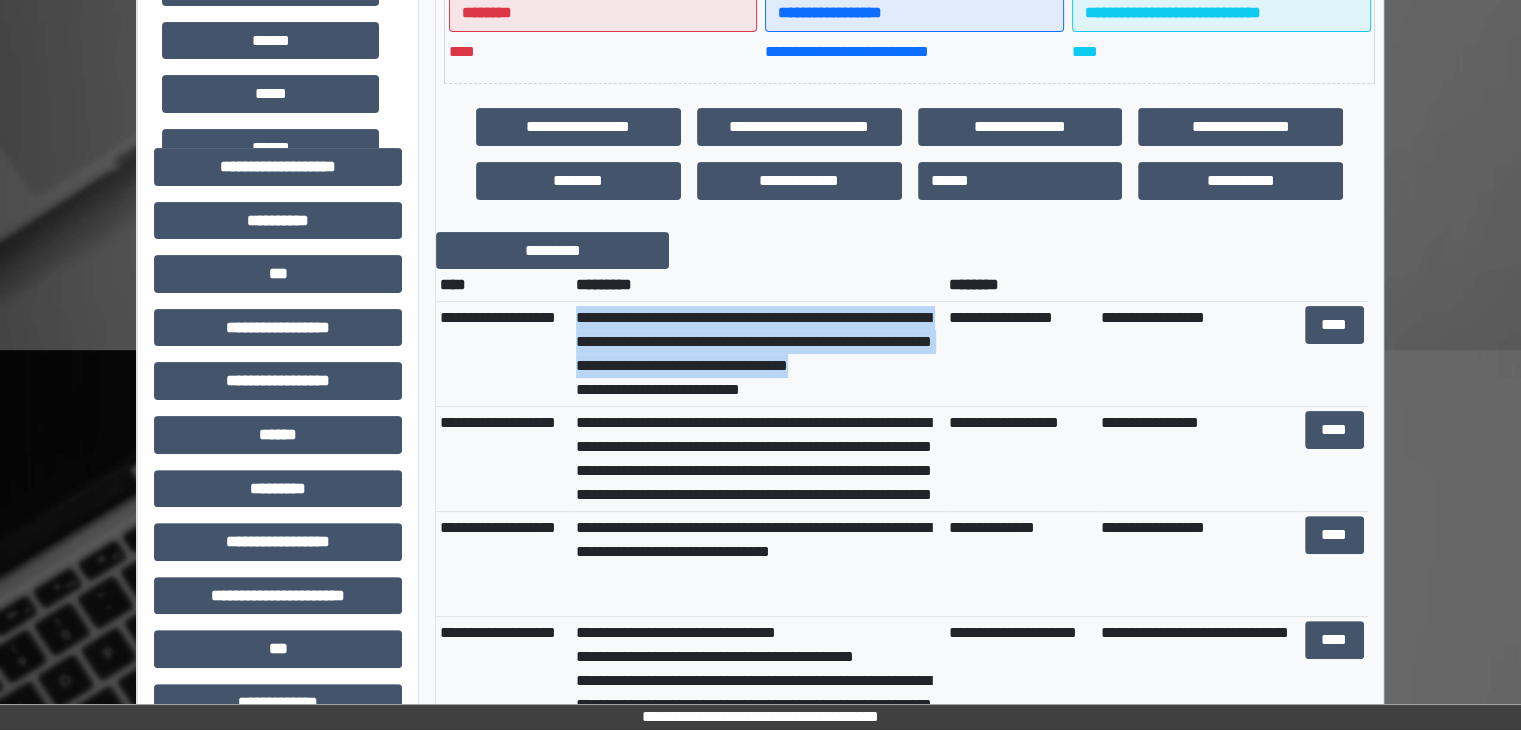 drag, startPoint x: 734, startPoint y: 387, endPoint x: 577, endPoint y: 318, distance: 171.49344 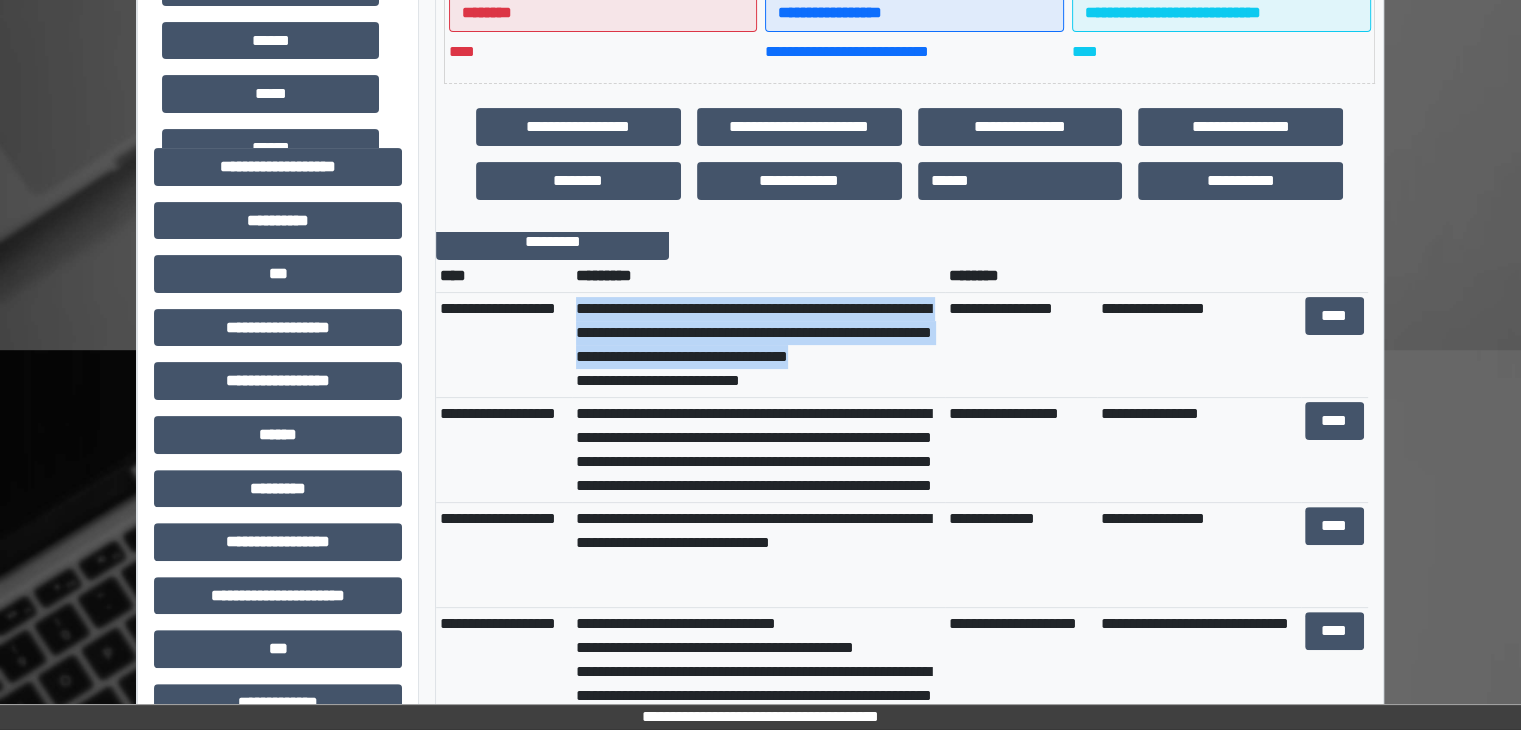 scroll, scrollTop: 0, scrollLeft: 0, axis: both 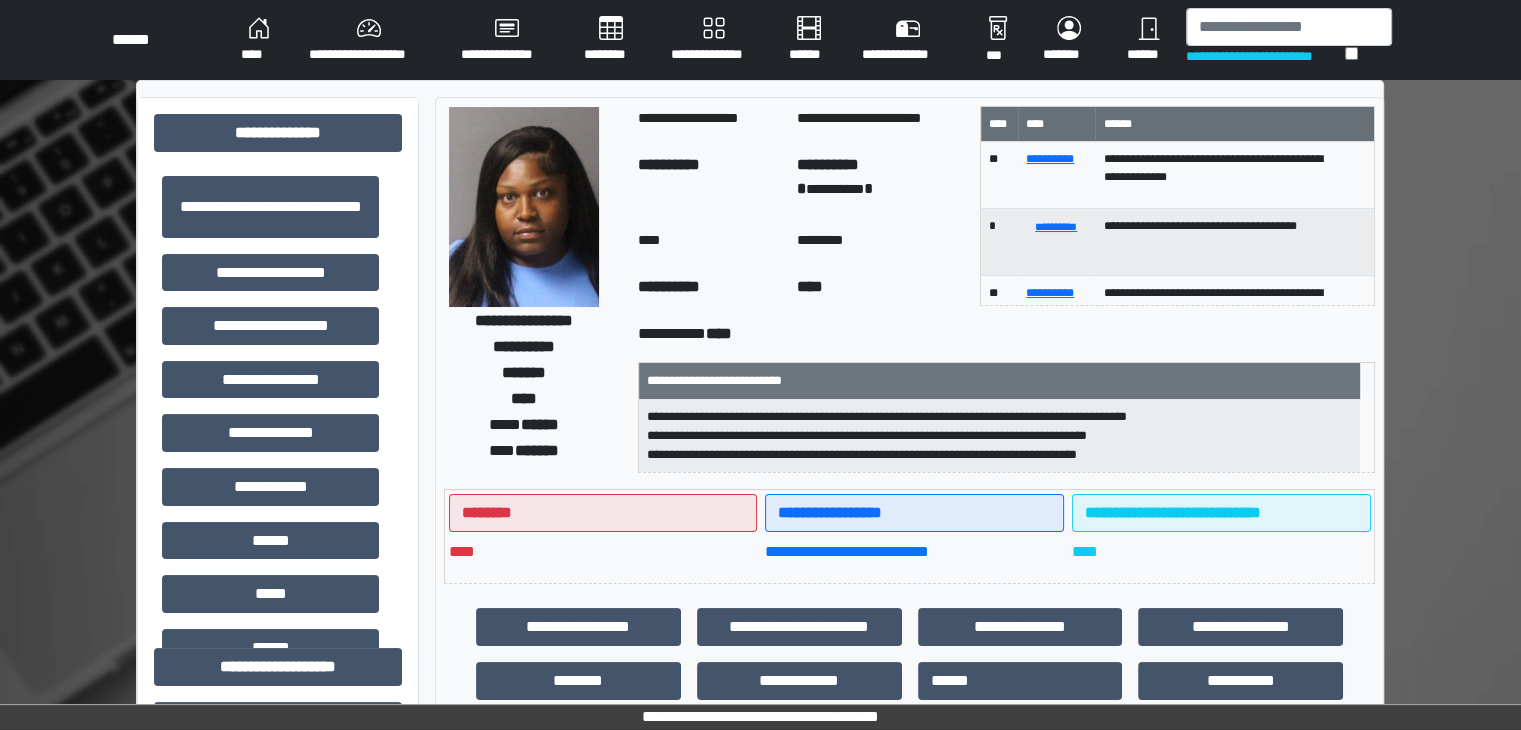 click on "**********" at bounding box center (369, 40) 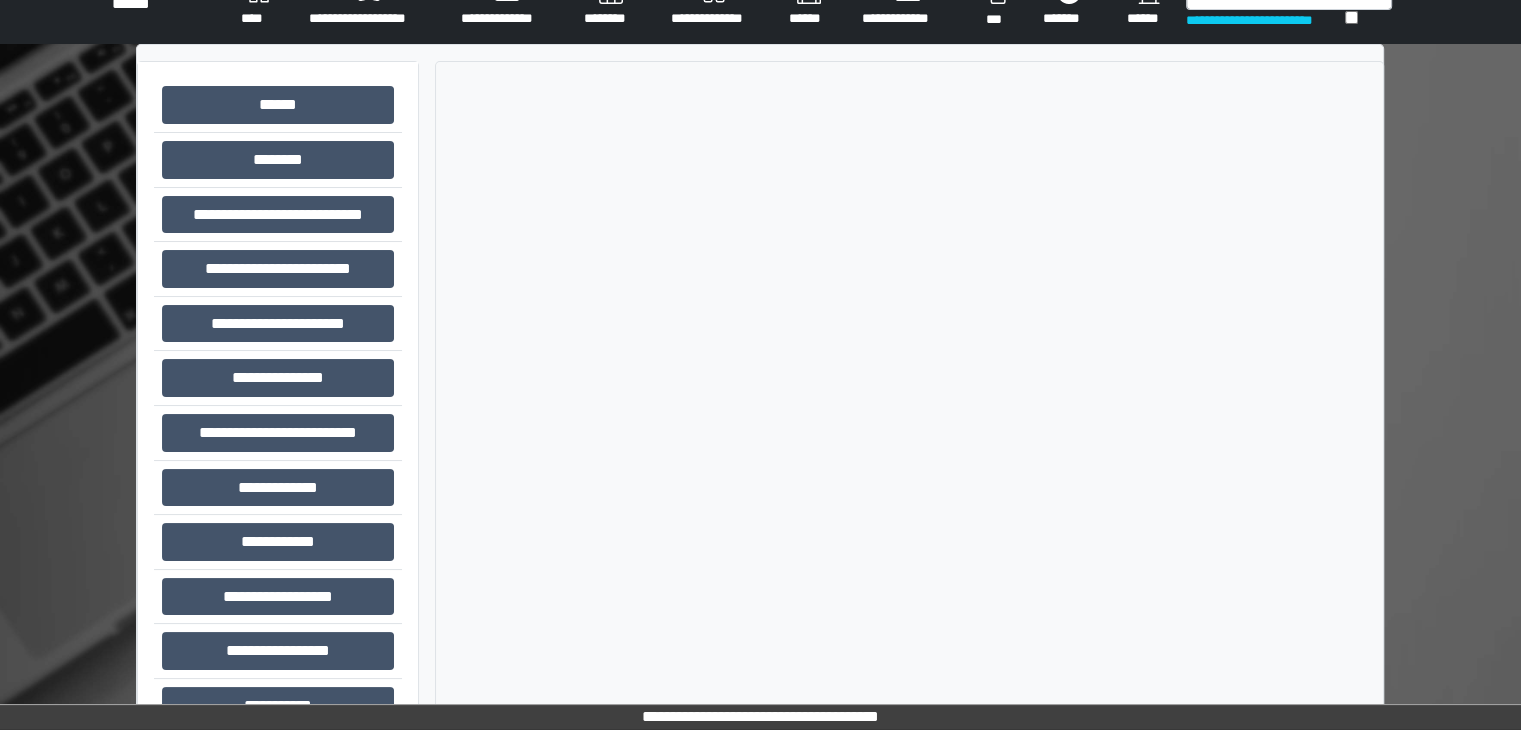 scroll, scrollTop: 87, scrollLeft: 0, axis: vertical 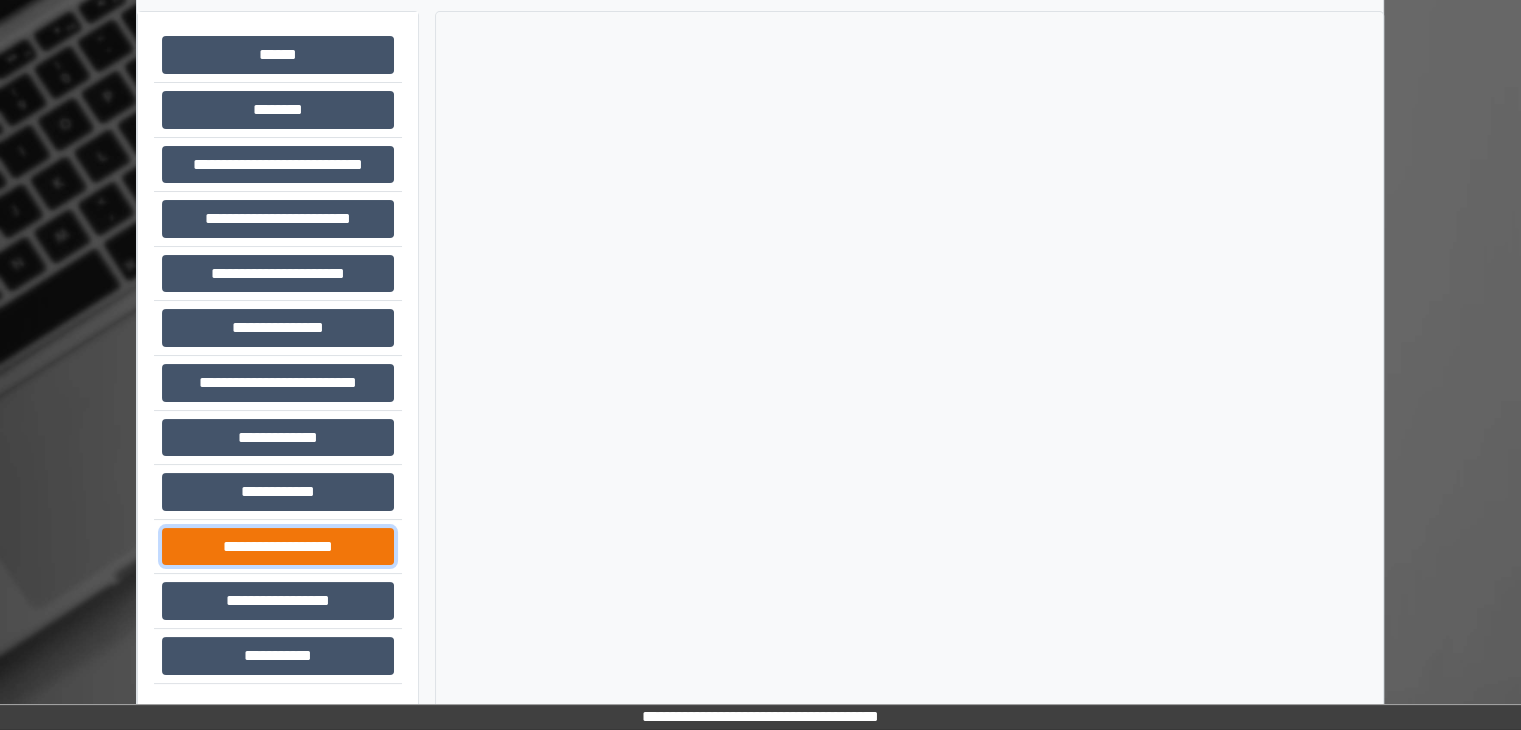 click on "**********" at bounding box center (278, 547) 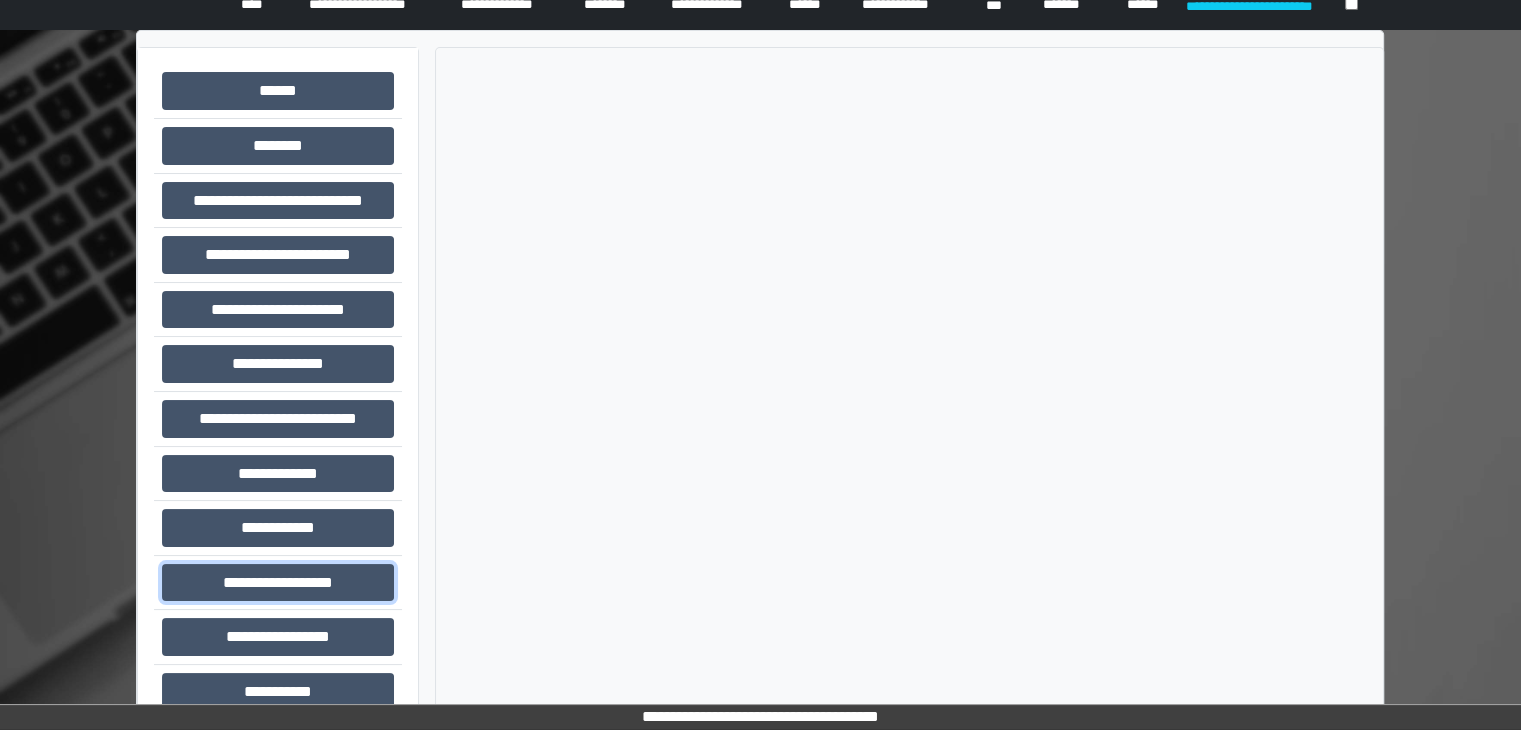 scroll, scrollTop: 0, scrollLeft: 0, axis: both 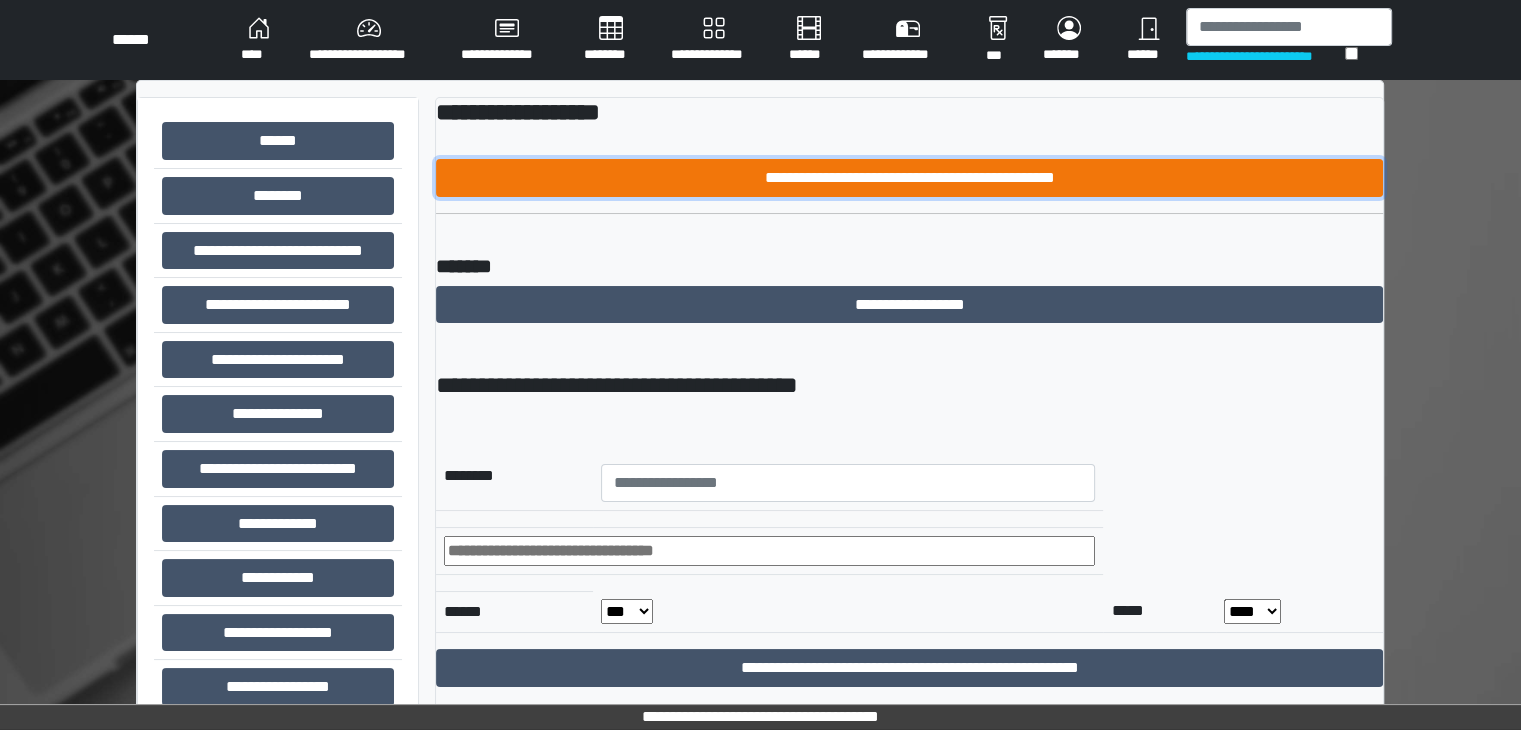click on "**********" at bounding box center [909, 178] 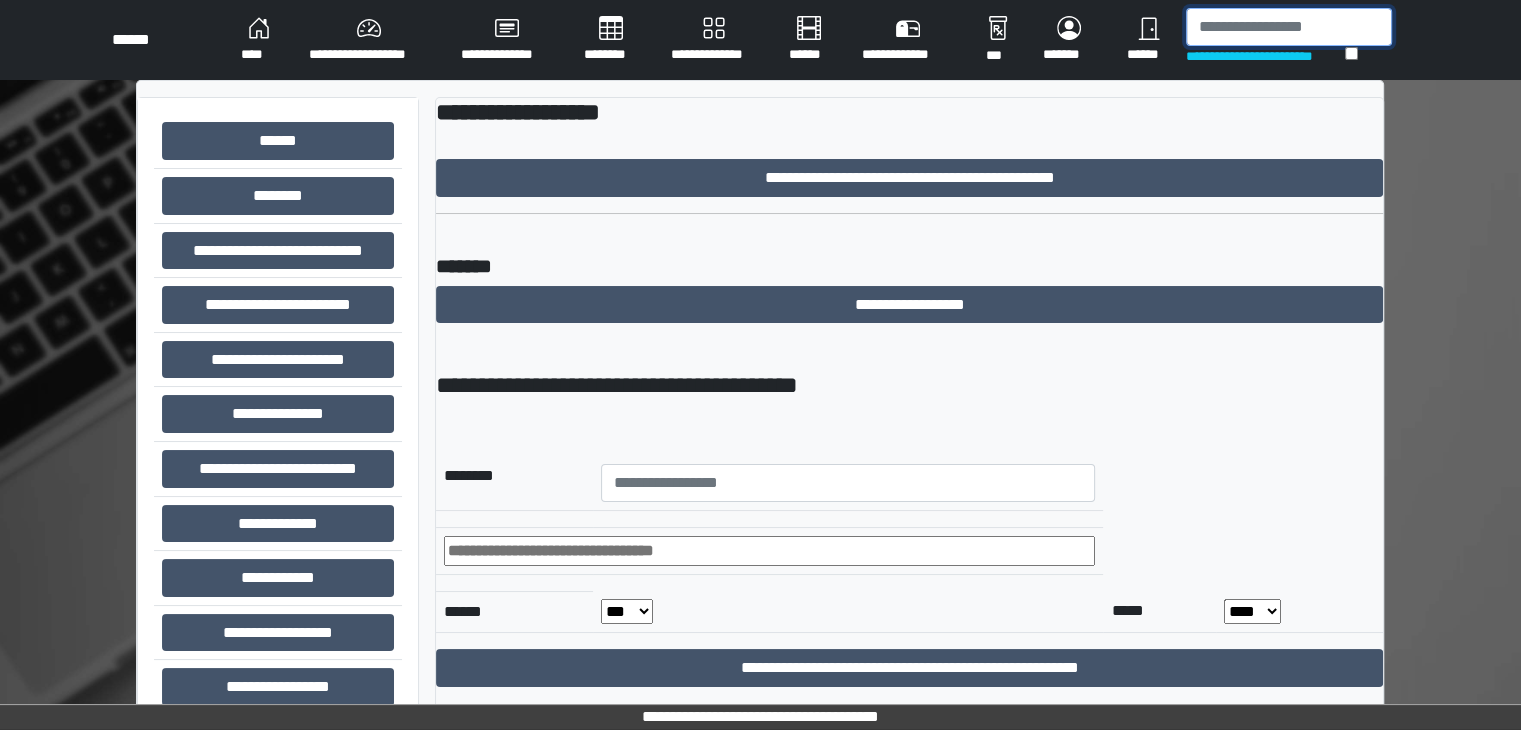 click at bounding box center (1289, 27) 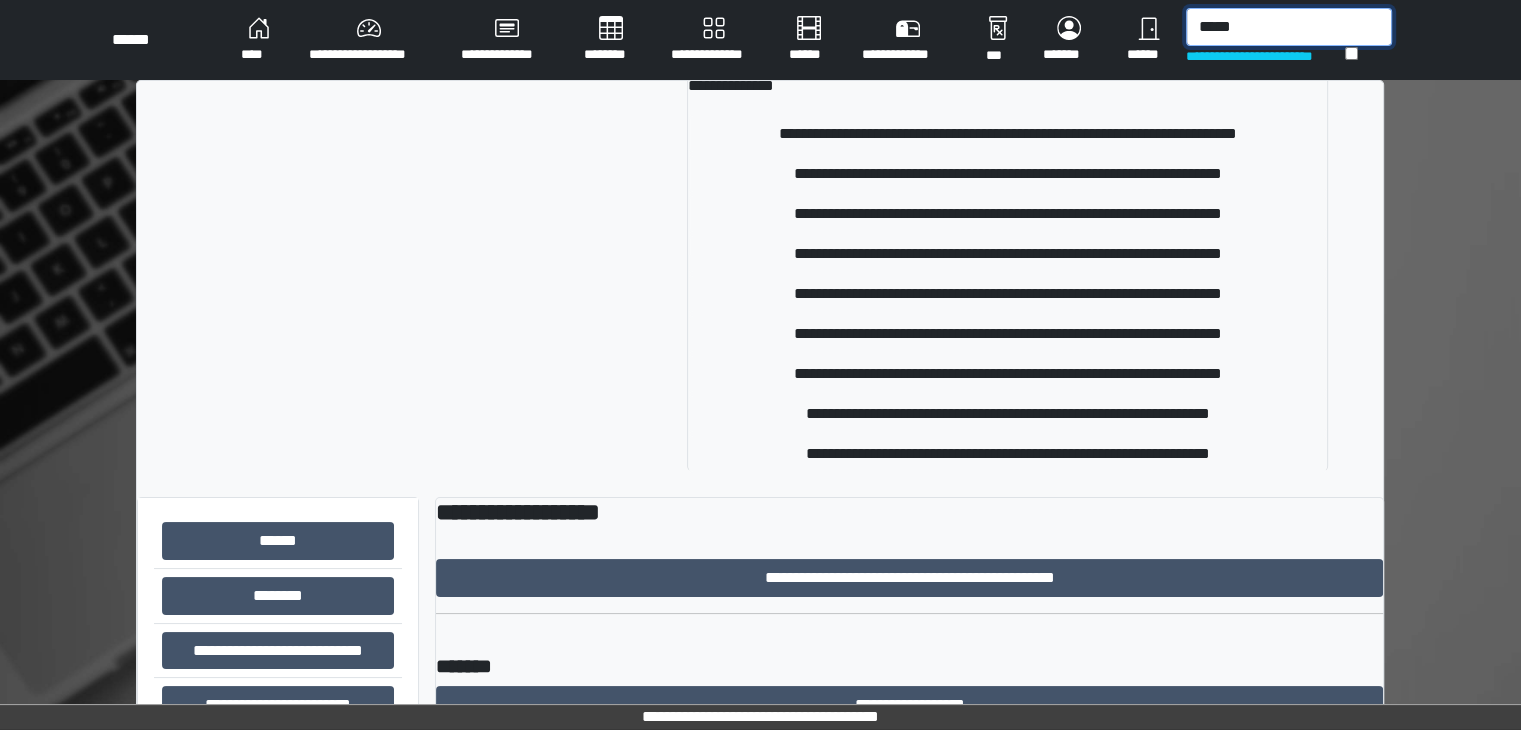 scroll, scrollTop: 13, scrollLeft: 0, axis: vertical 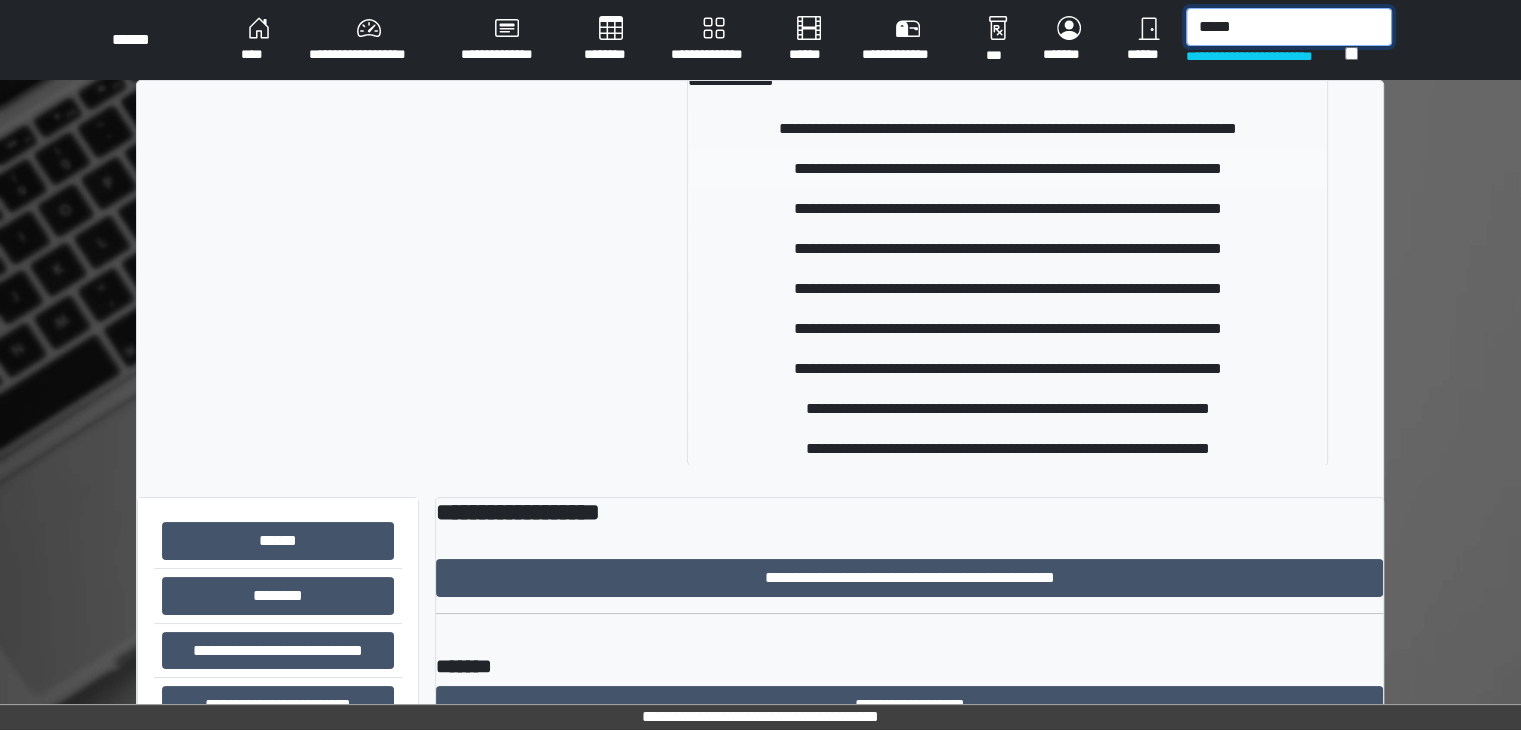 type on "*****" 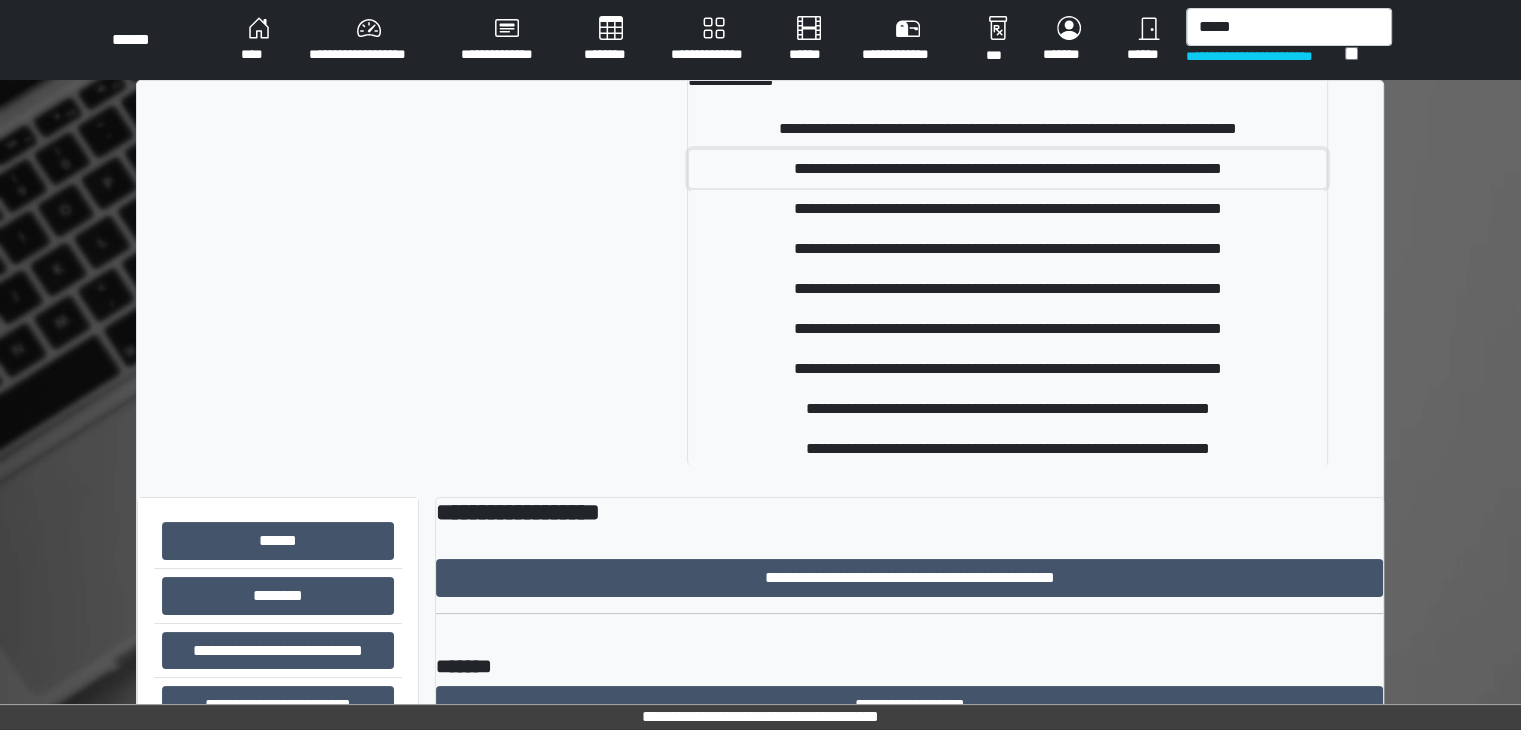 click on "**********" at bounding box center [1007, 169] 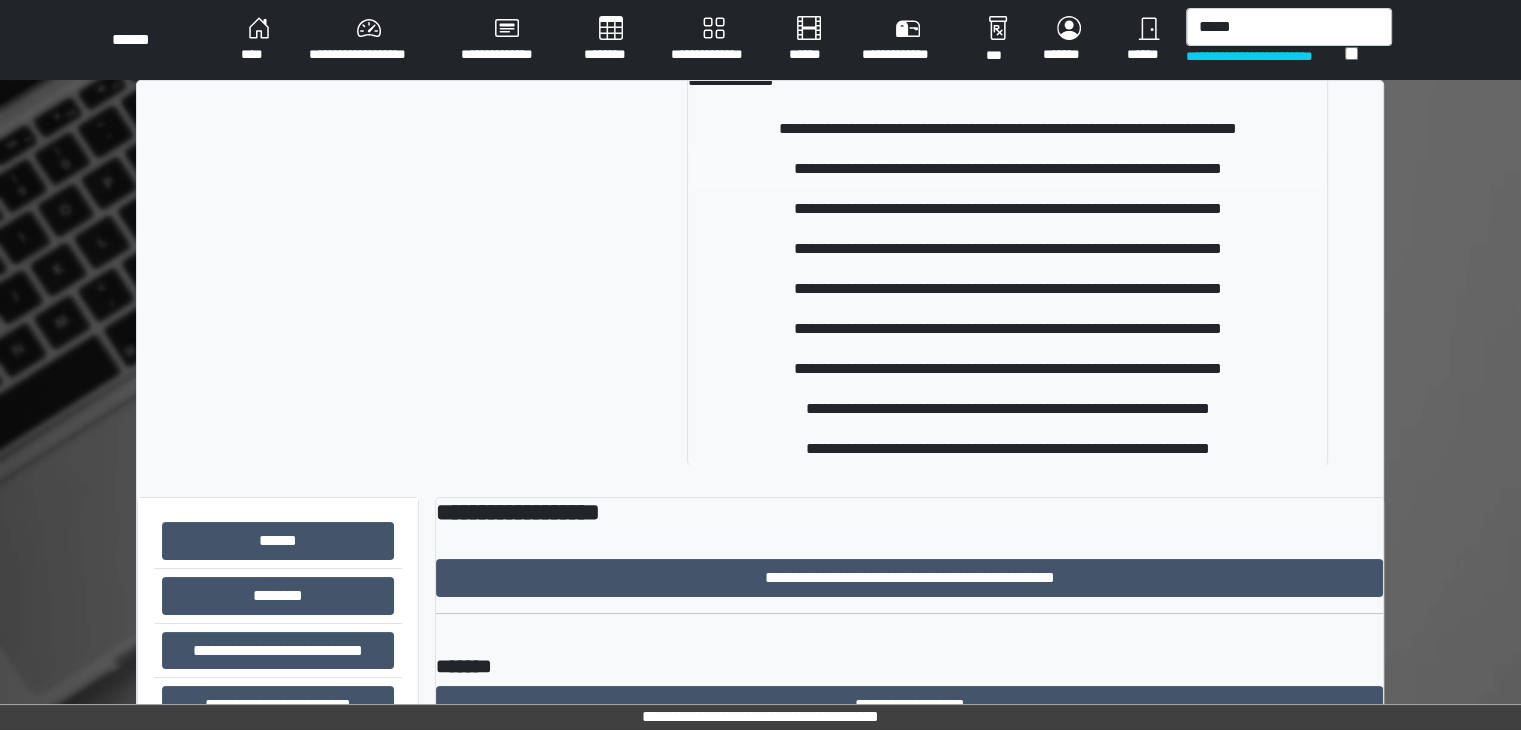 type 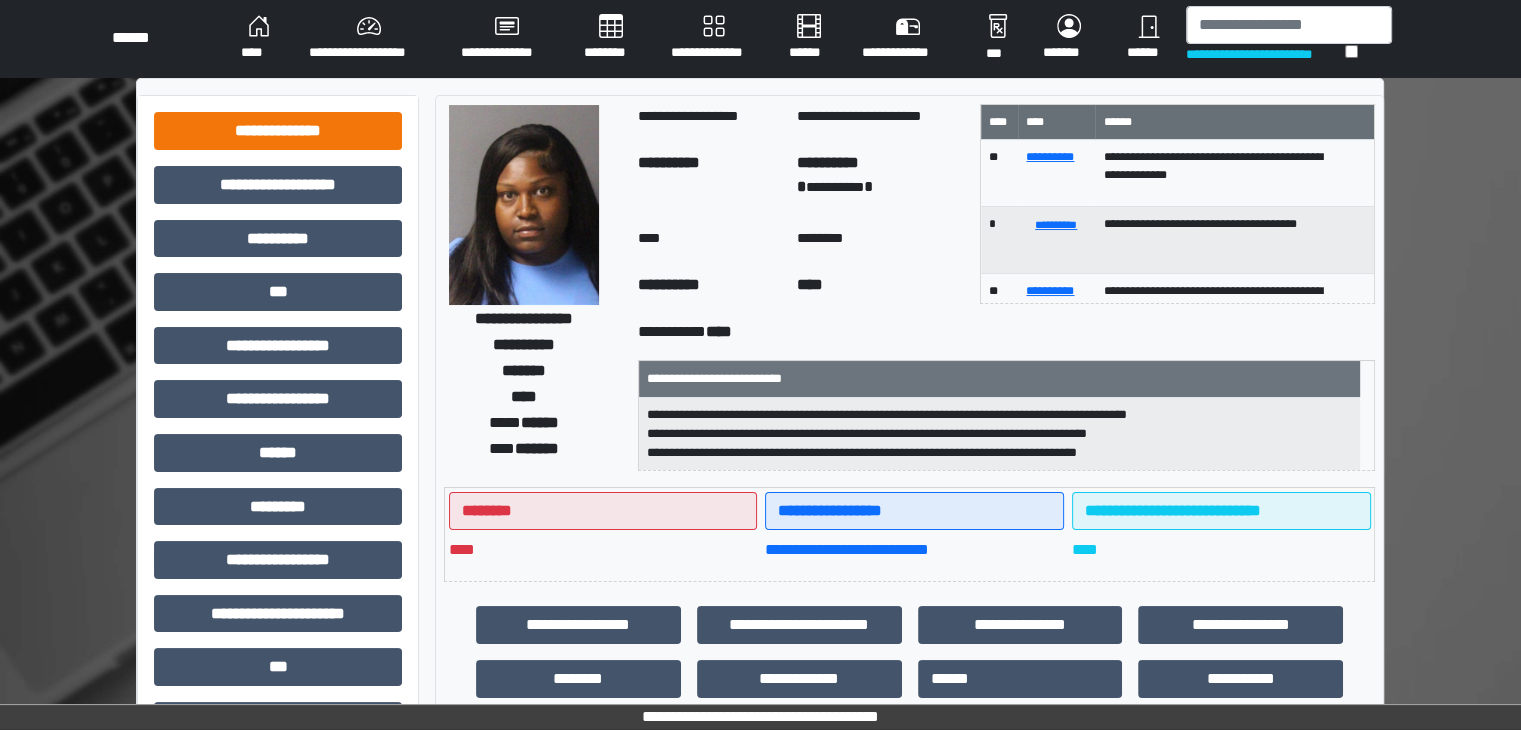 scroll, scrollTop: 0, scrollLeft: 0, axis: both 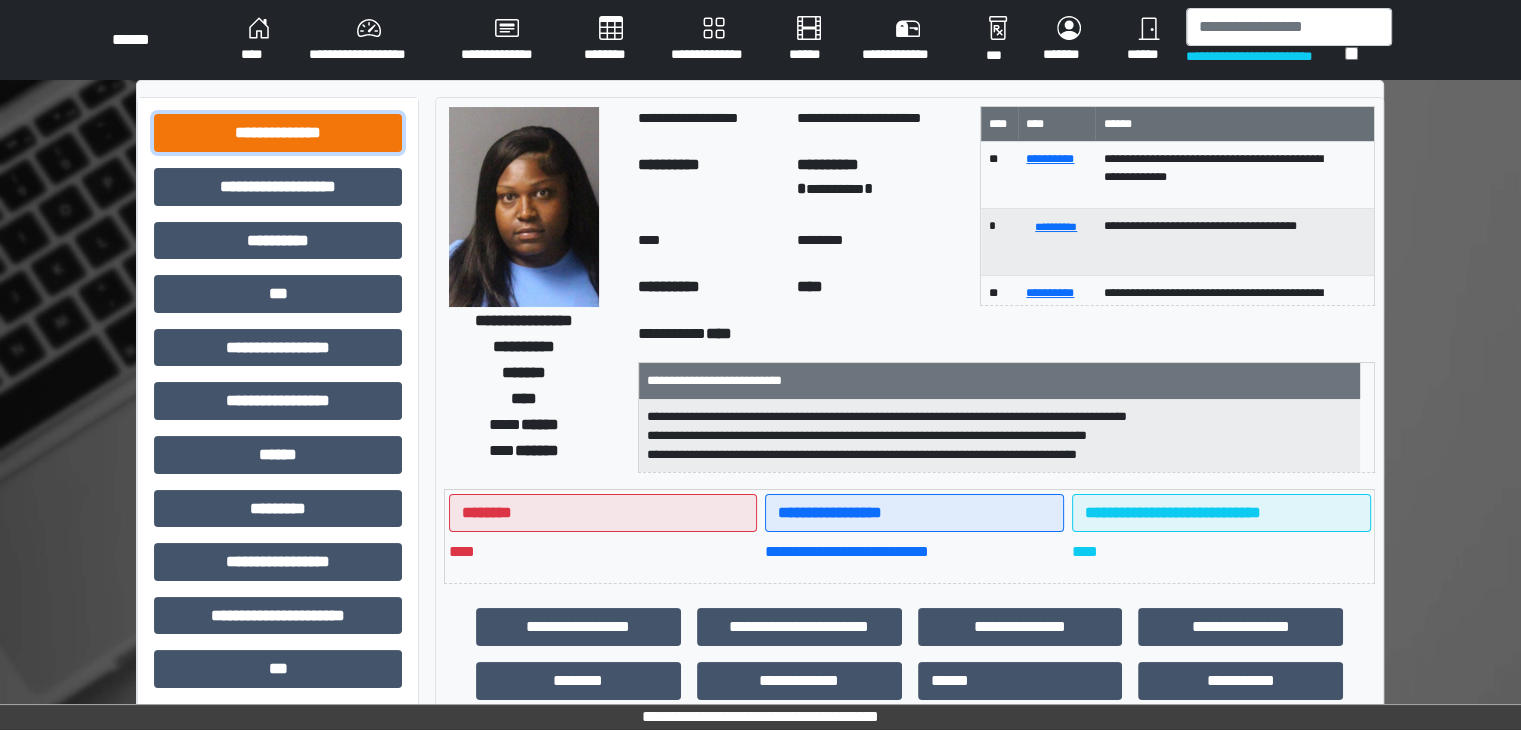 click on "**********" at bounding box center [278, 133] 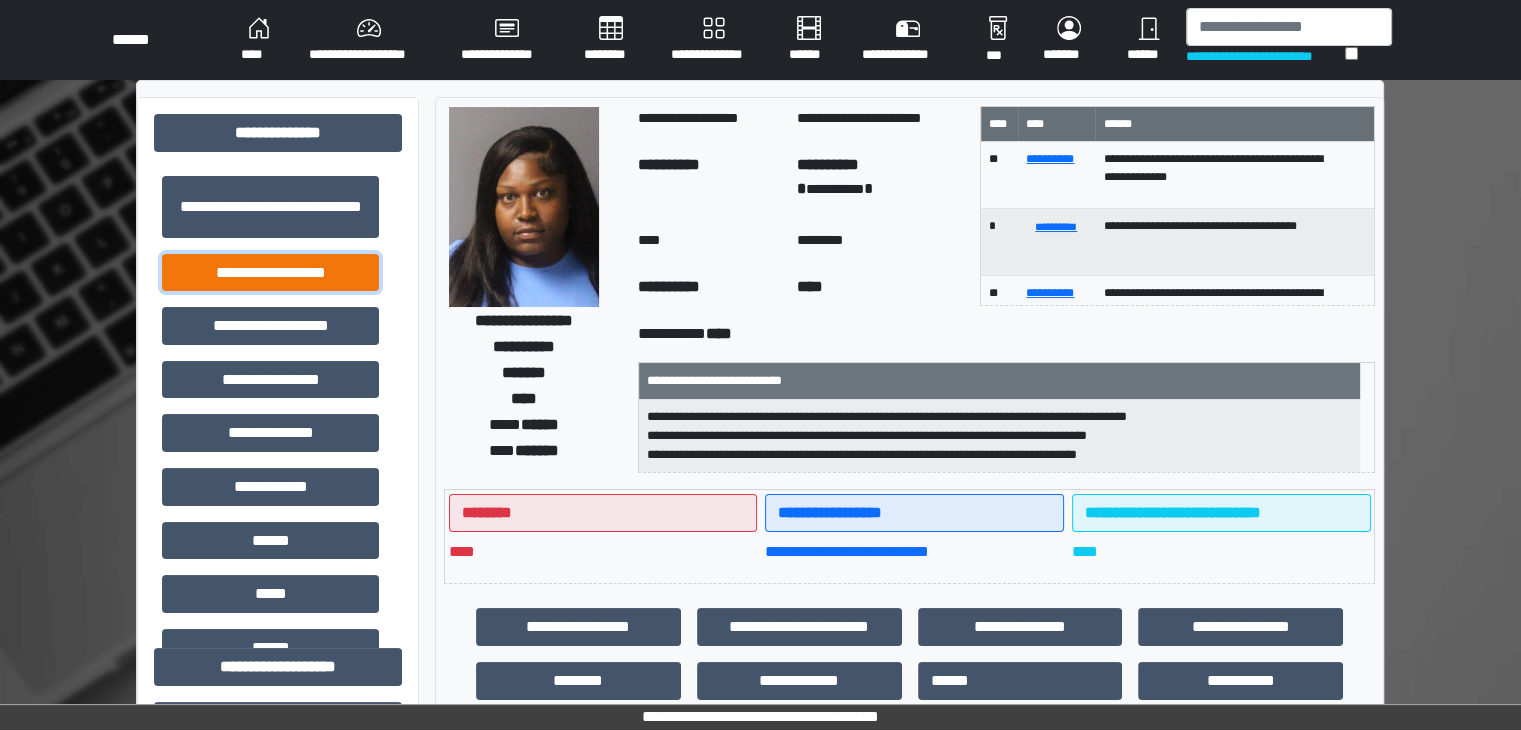 click on "**********" at bounding box center [270, 273] 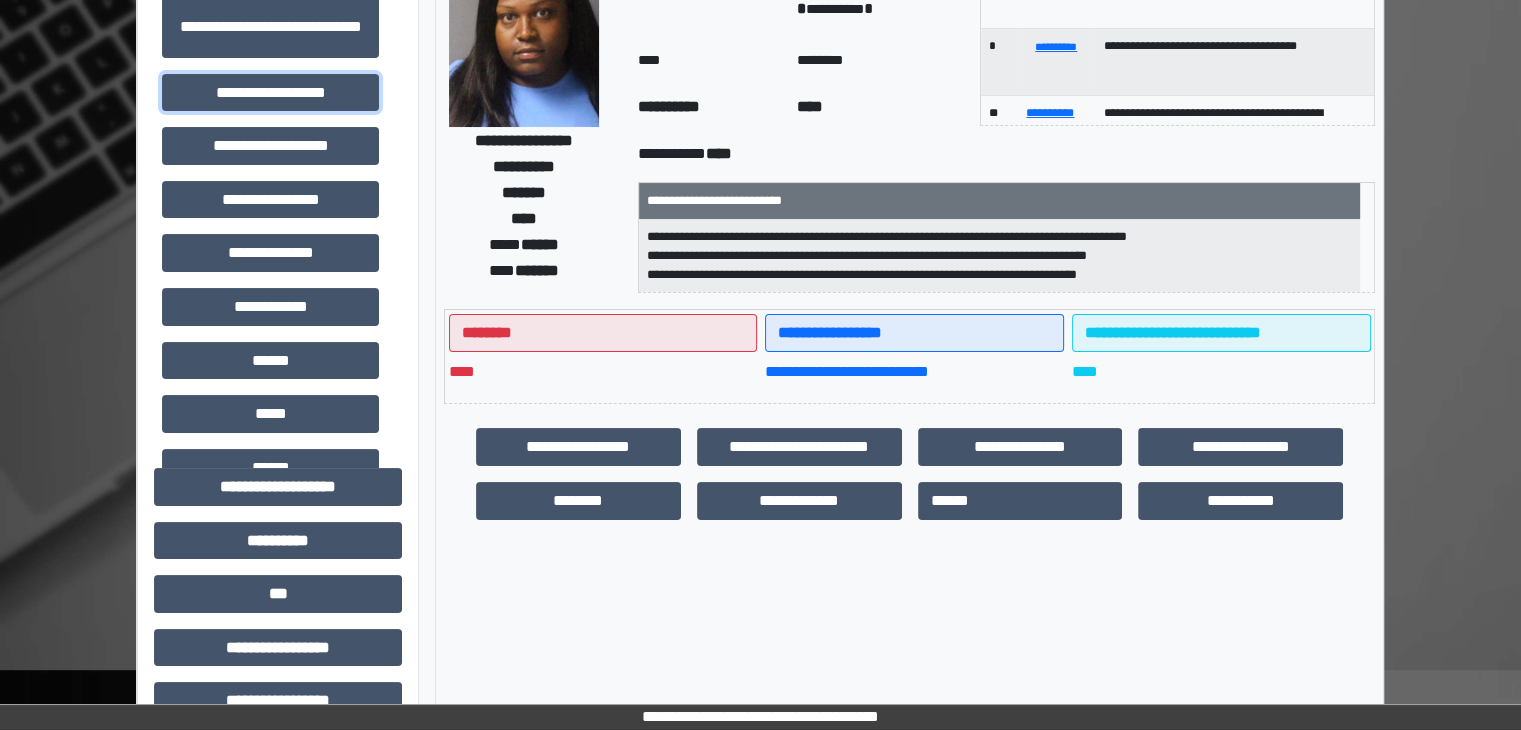 scroll, scrollTop: 600, scrollLeft: 0, axis: vertical 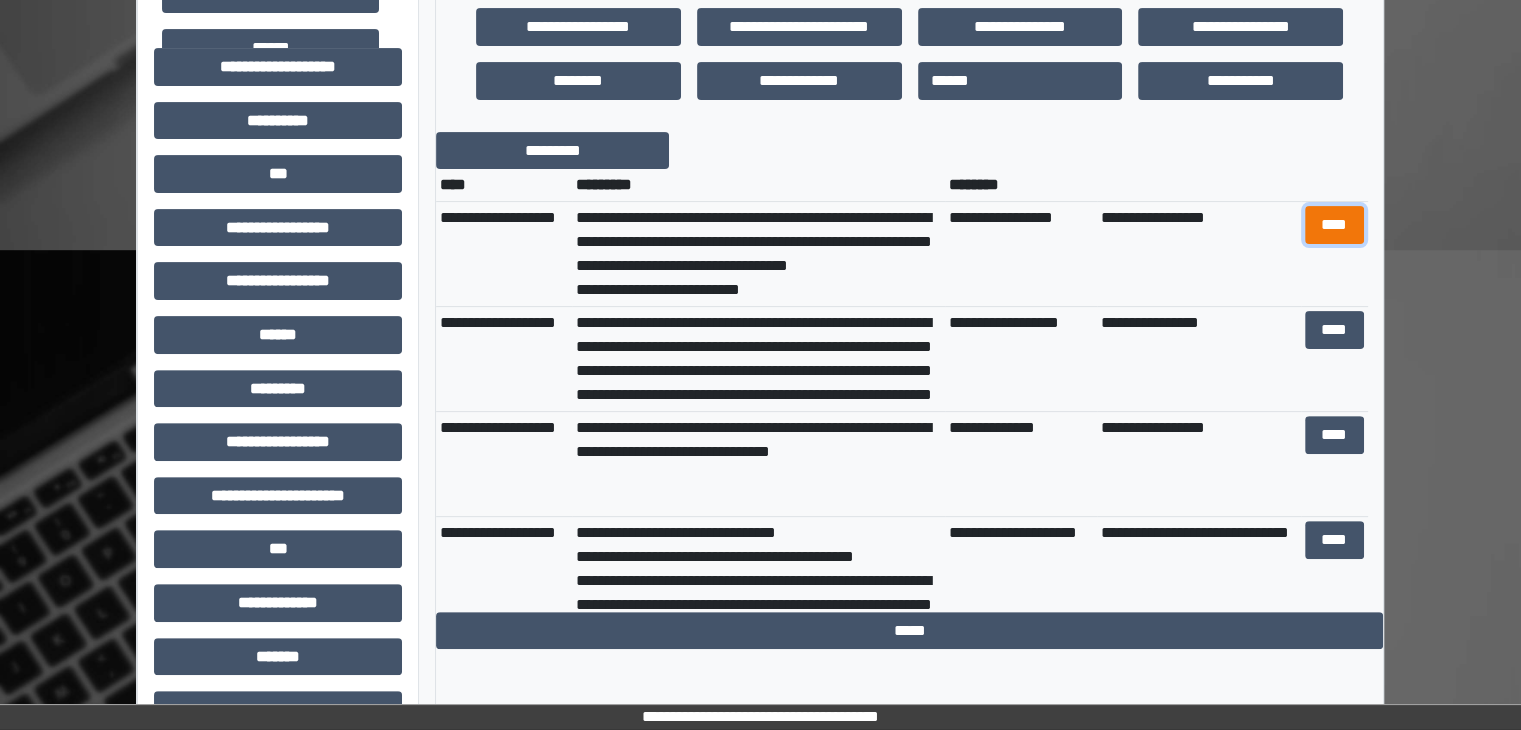 click on "****" at bounding box center (1334, 225) 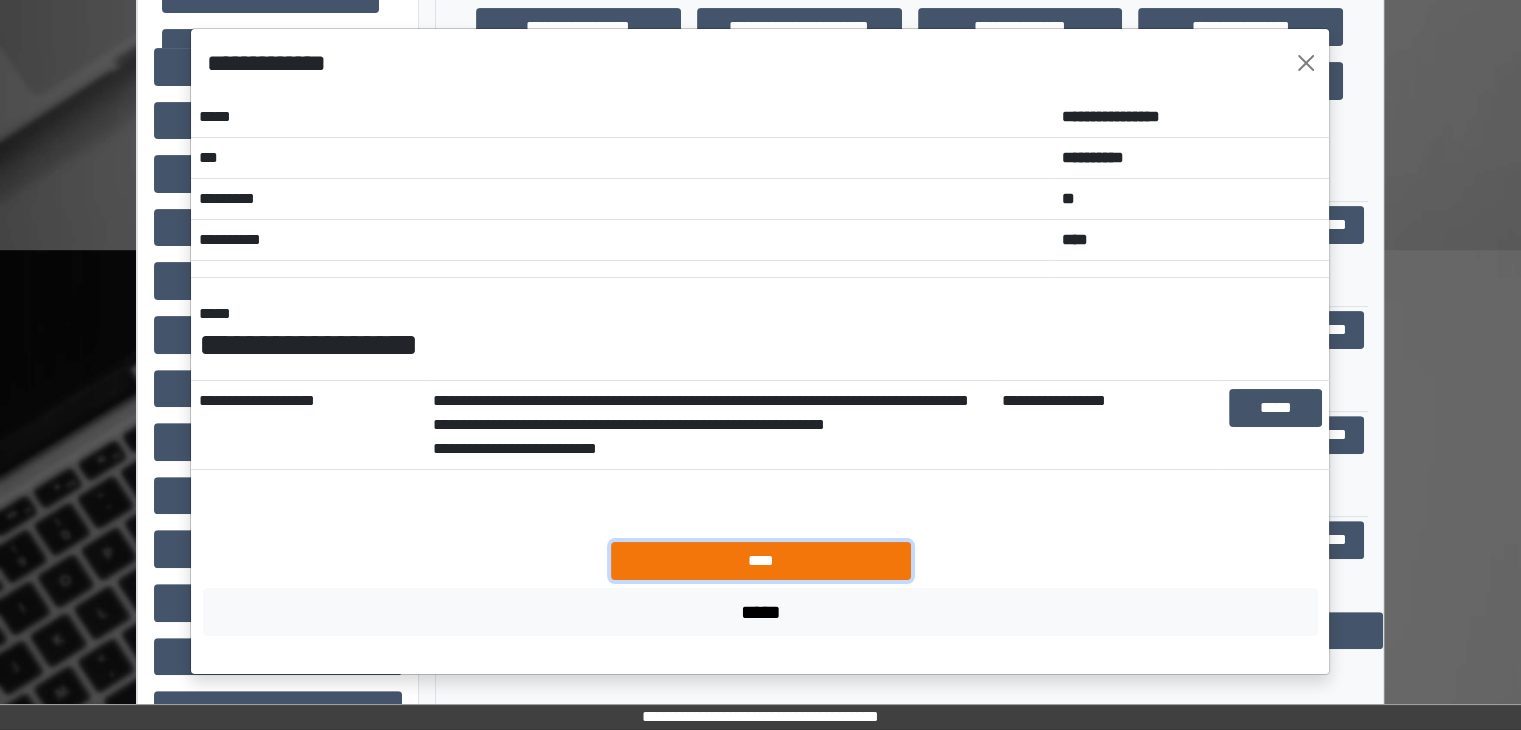 click on "****" at bounding box center (761, 561) 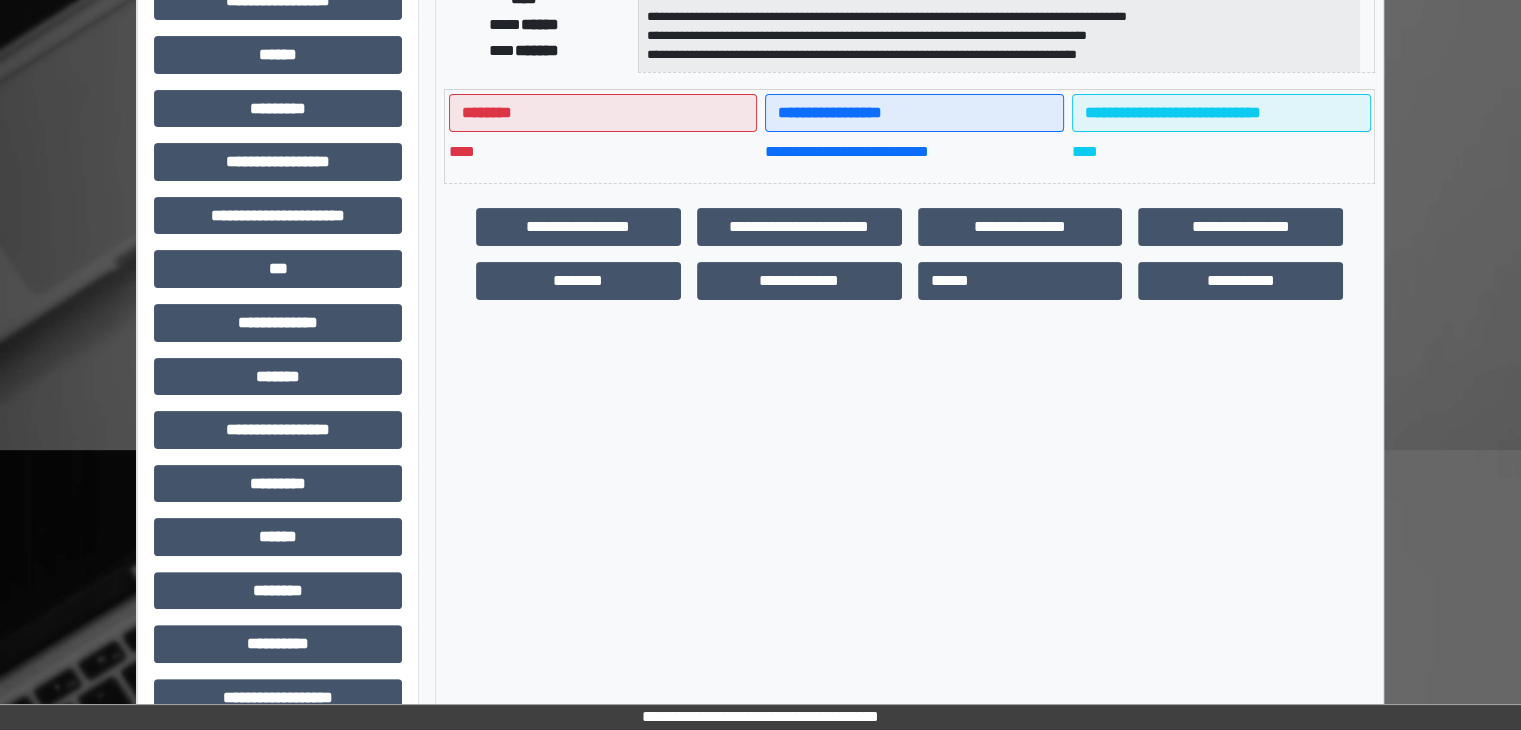 scroll, scrollTop: 0, scrollLeft: 0, axis: both 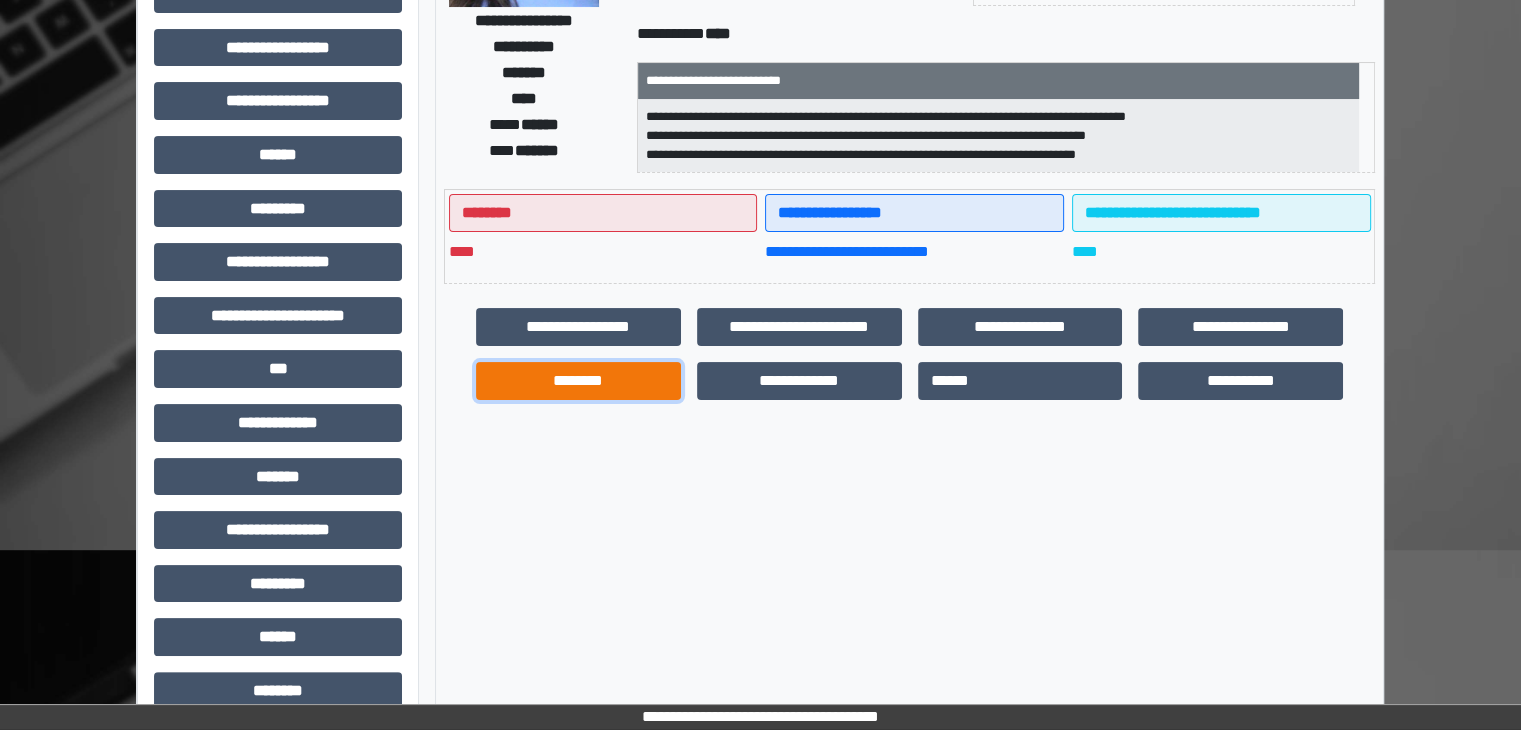 click on "********" at bounding box center [578, 381] 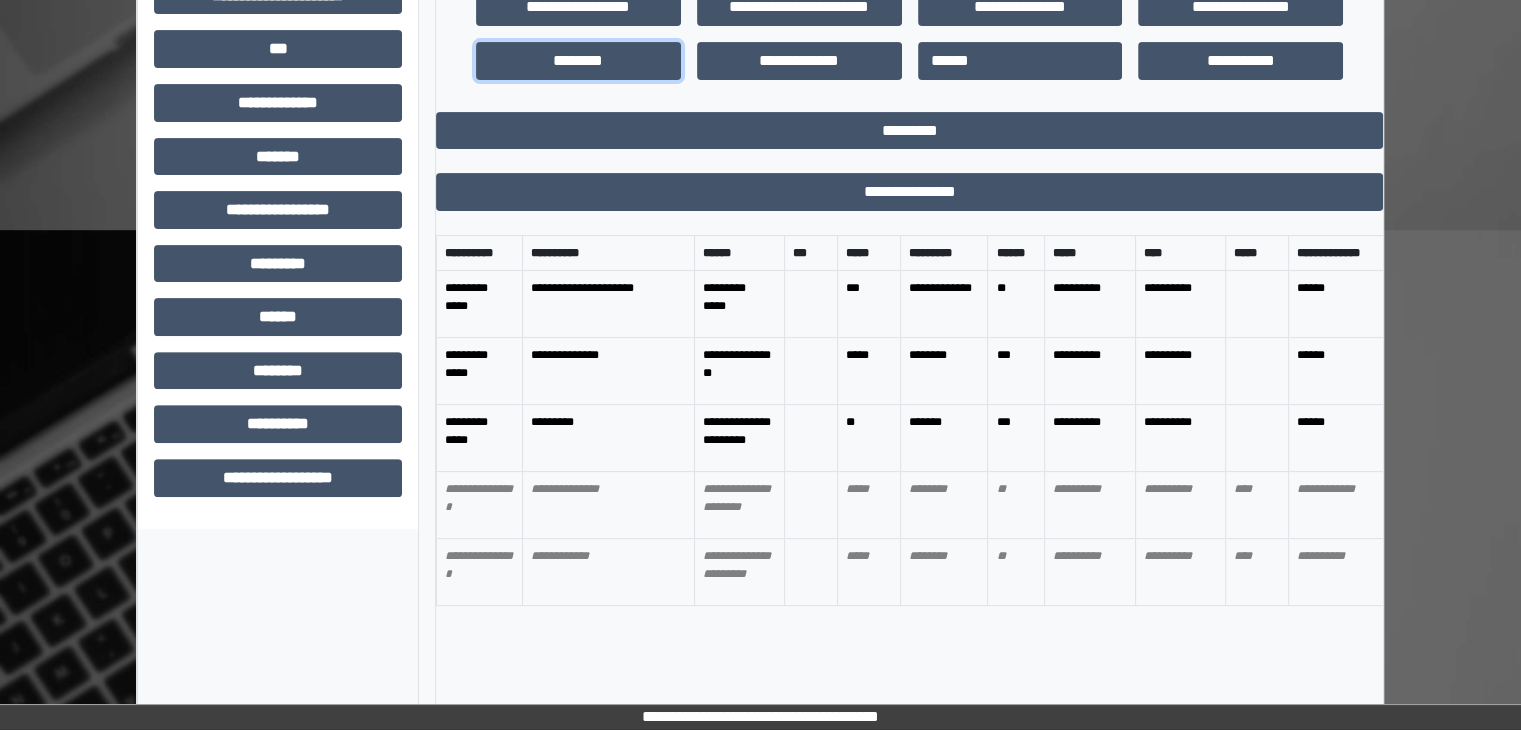 scroll, scrollTop: 622, scrollLeft: 0, axis: vertical 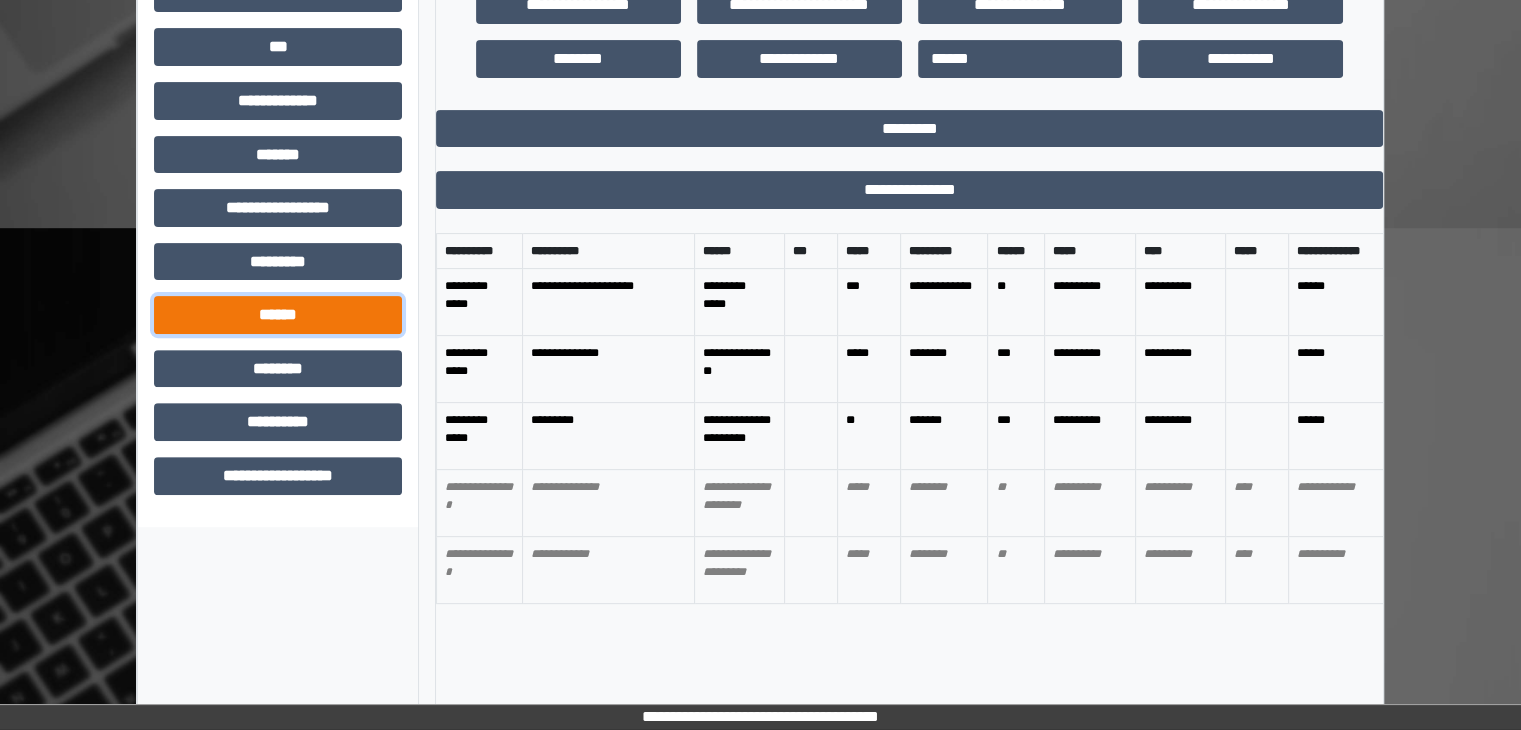 click on "******" at bounding box center [278, 315] 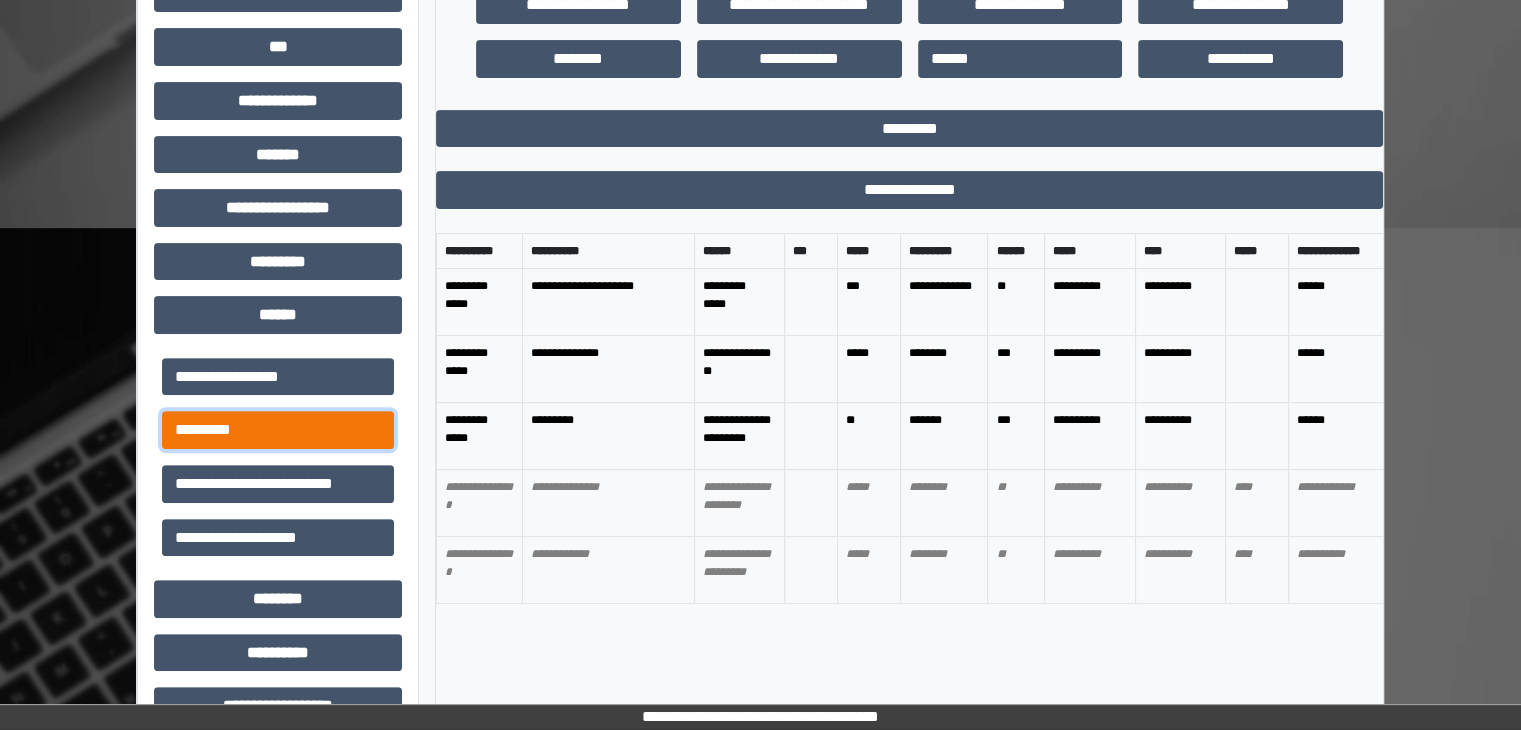 click on "*********" at bounding box center (278, 430) 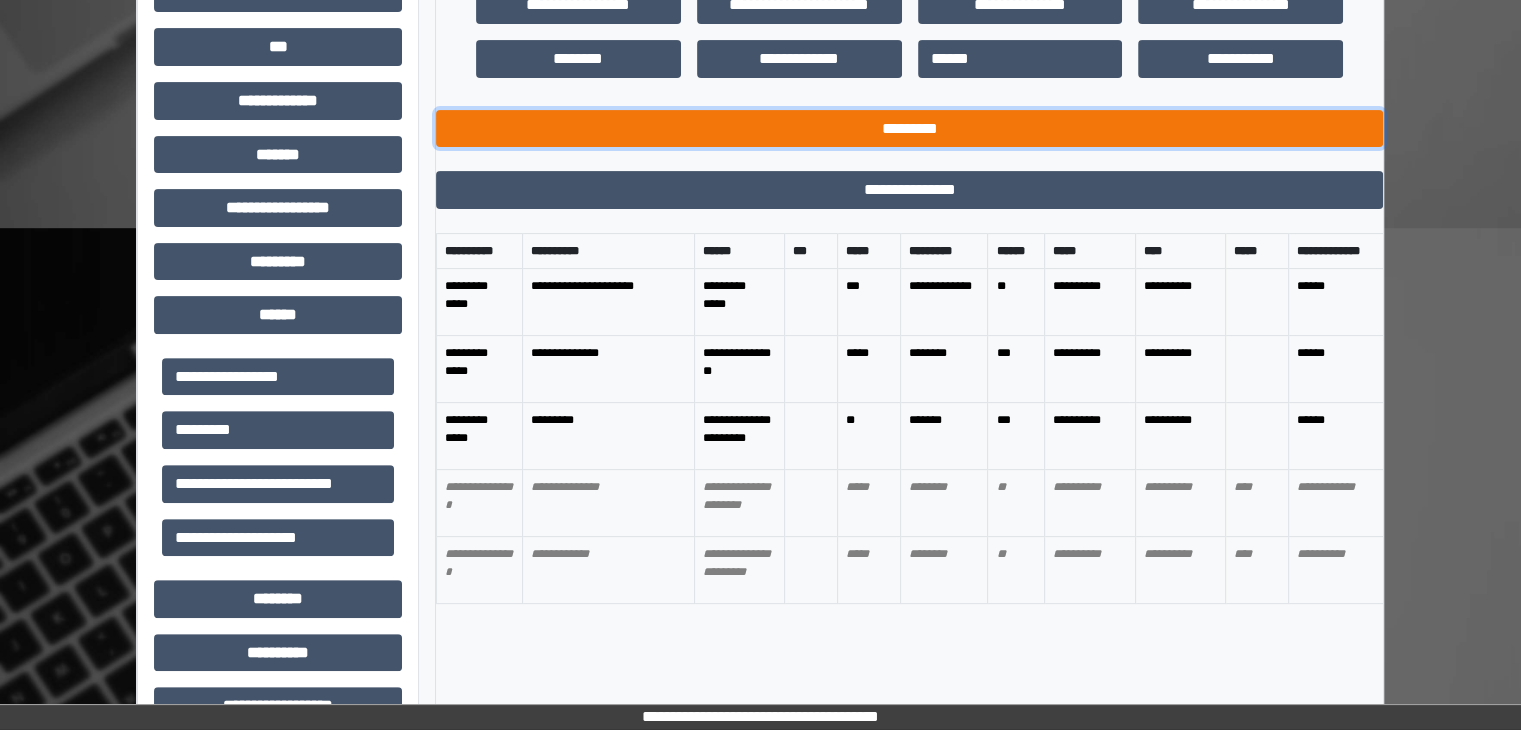 click on "*********" at bounding box center (909, 129) 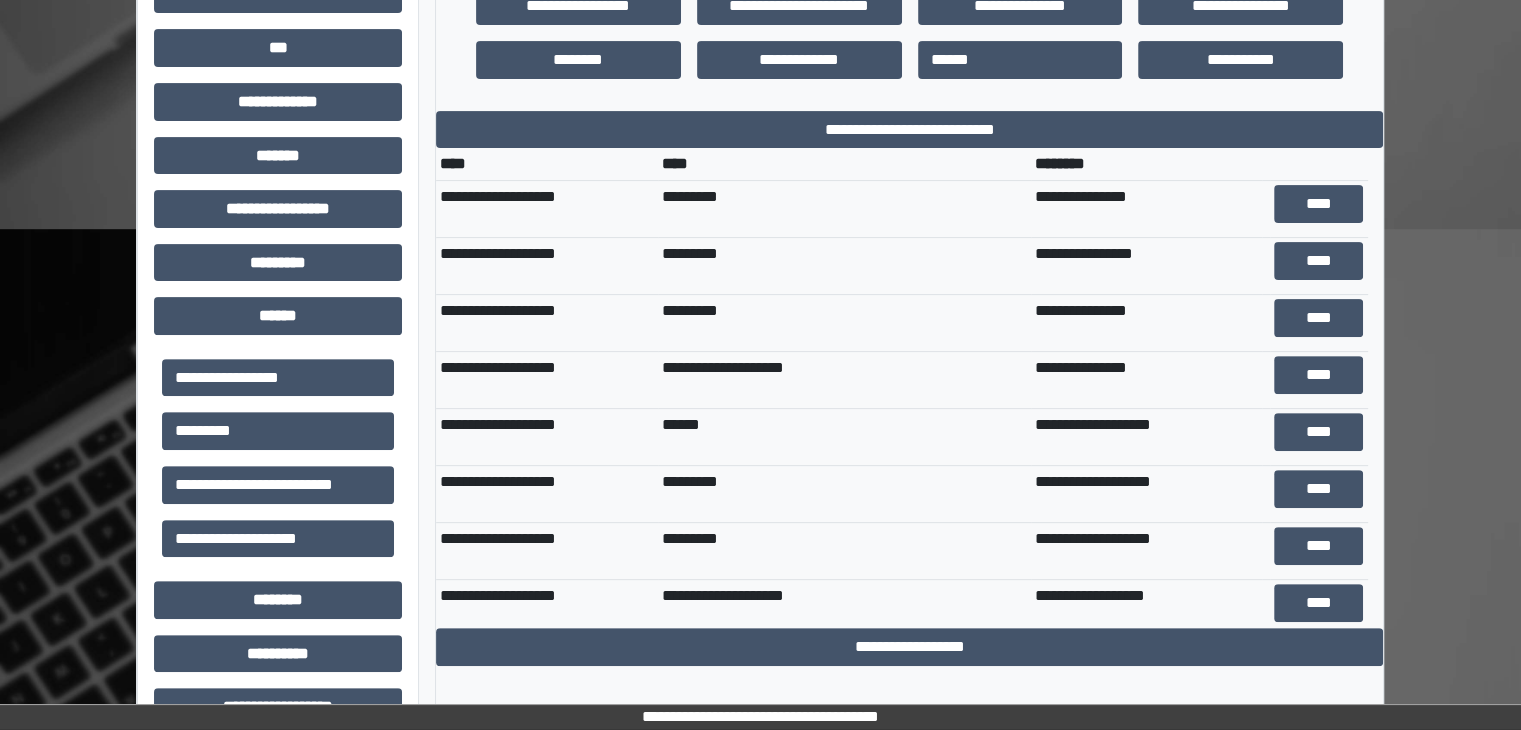 scroll, scrollTop: 622, scrollLeft: 0, axis: vertical 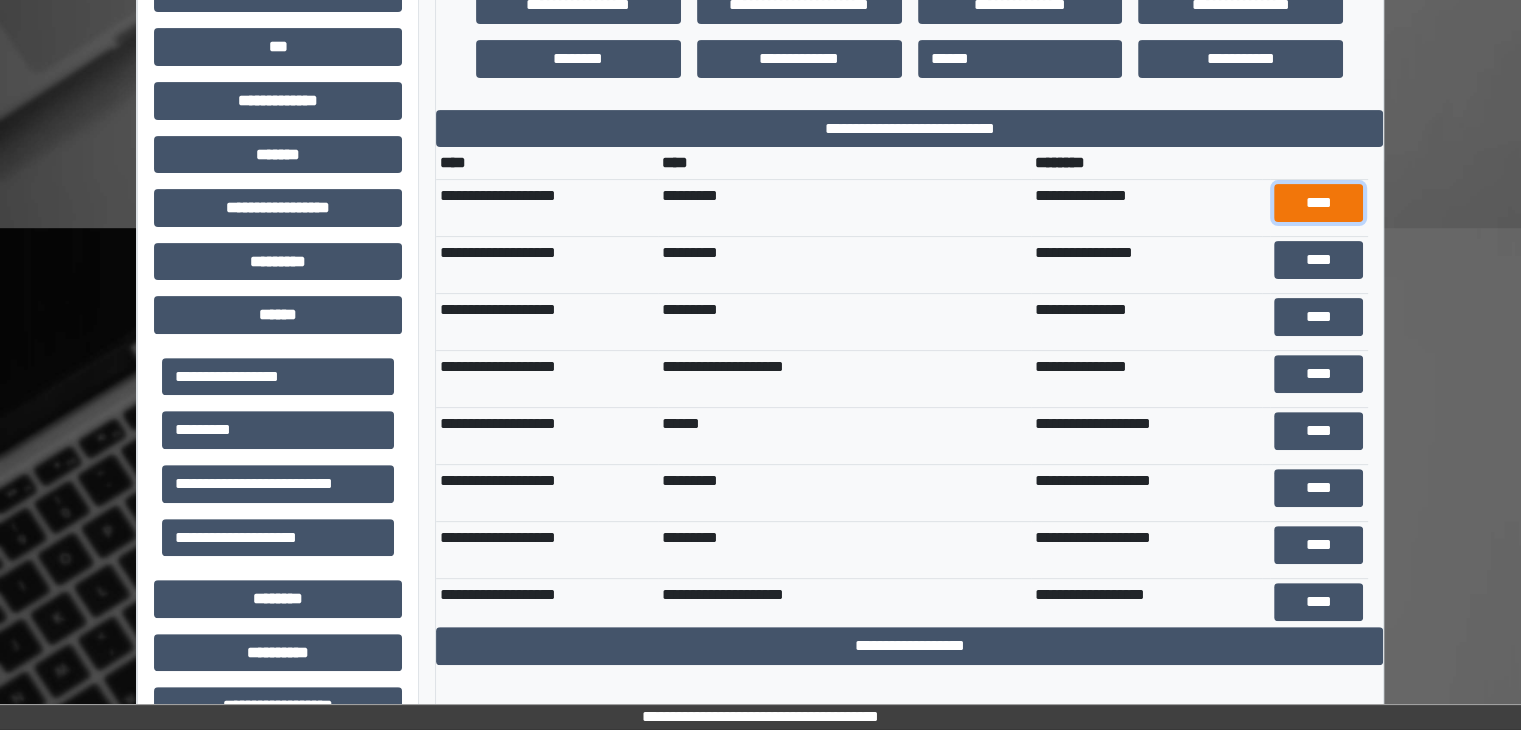 click on "****" at bounding box center [1319, 203] 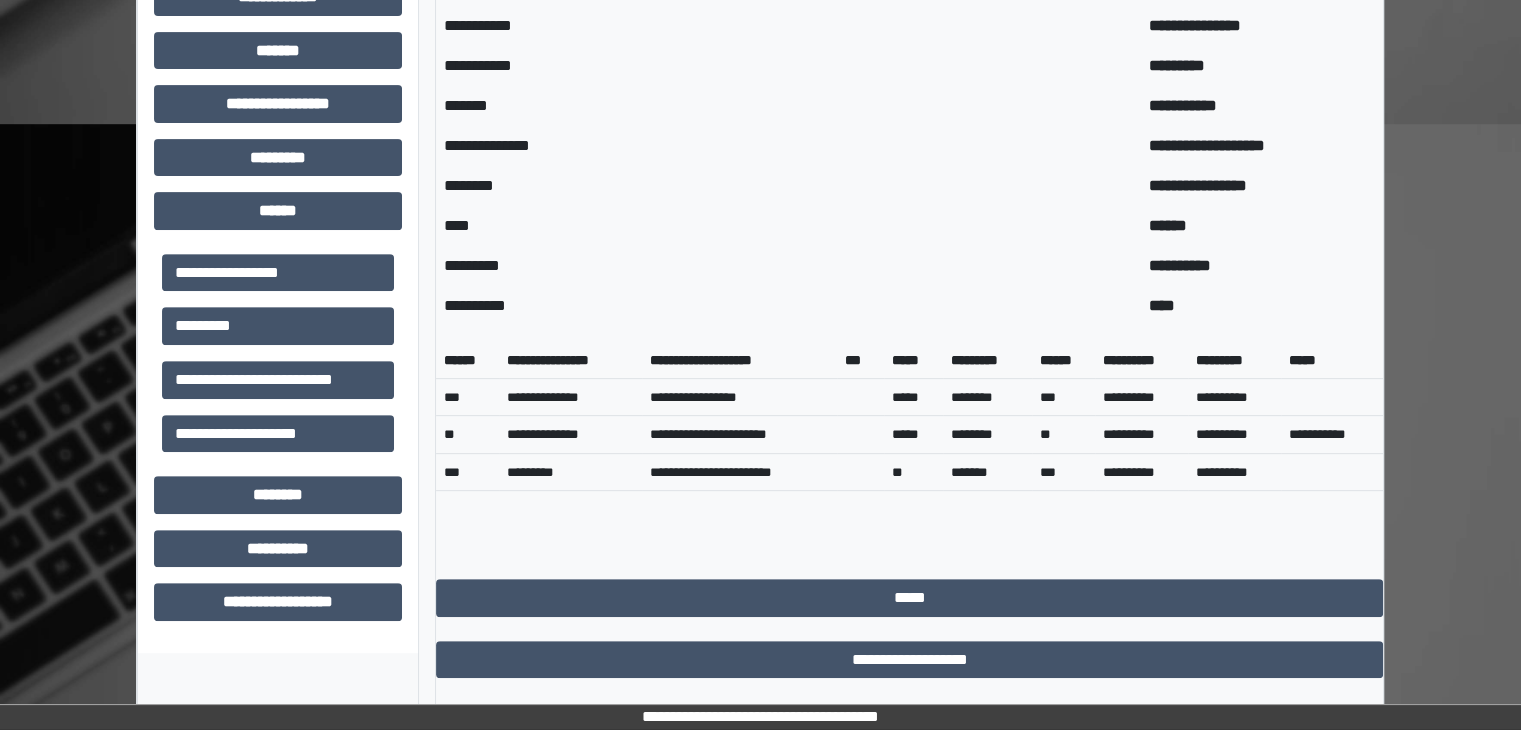 scroll, scrollTop: 739, scrollLeft: 0, axis: vertical 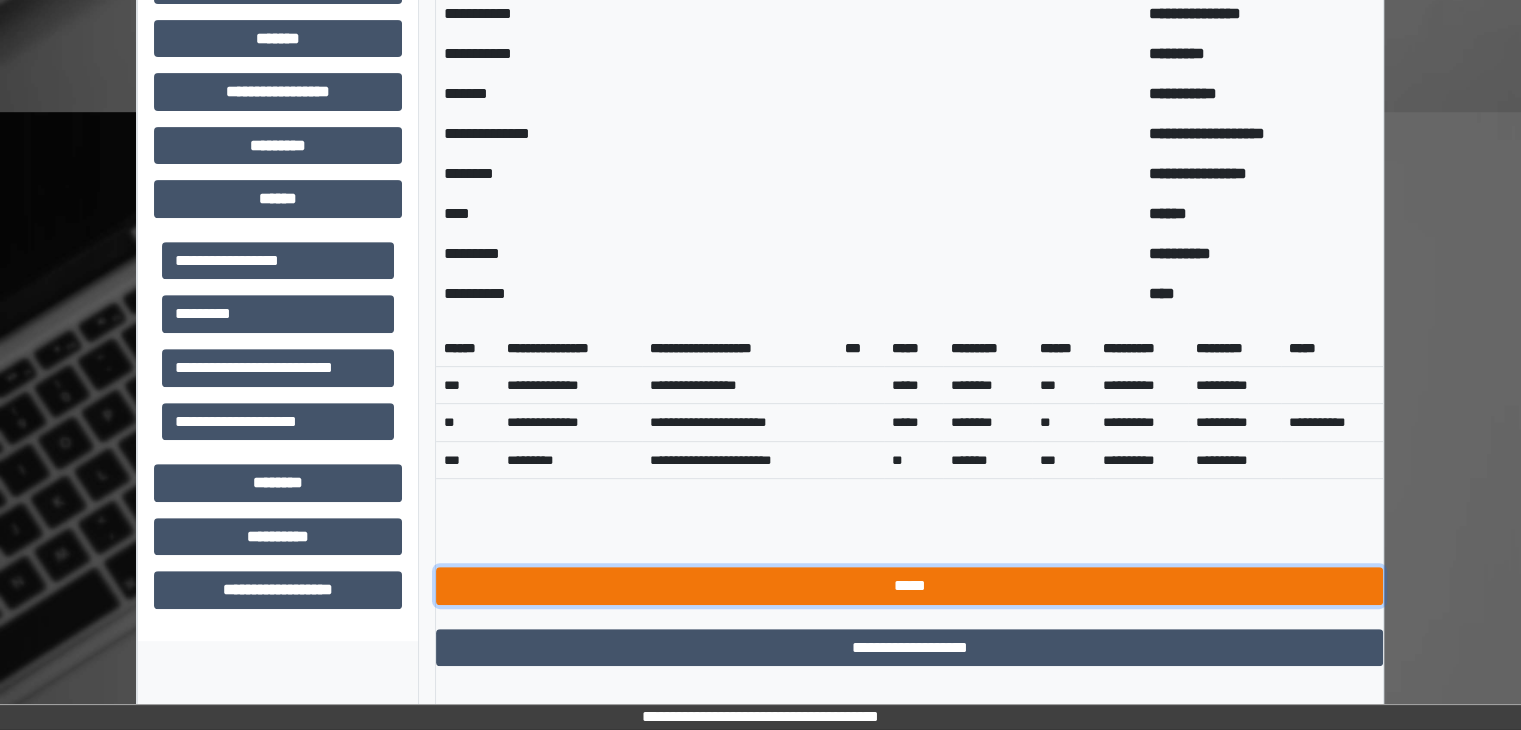 click on "*****" at bounding box center (909, 586) 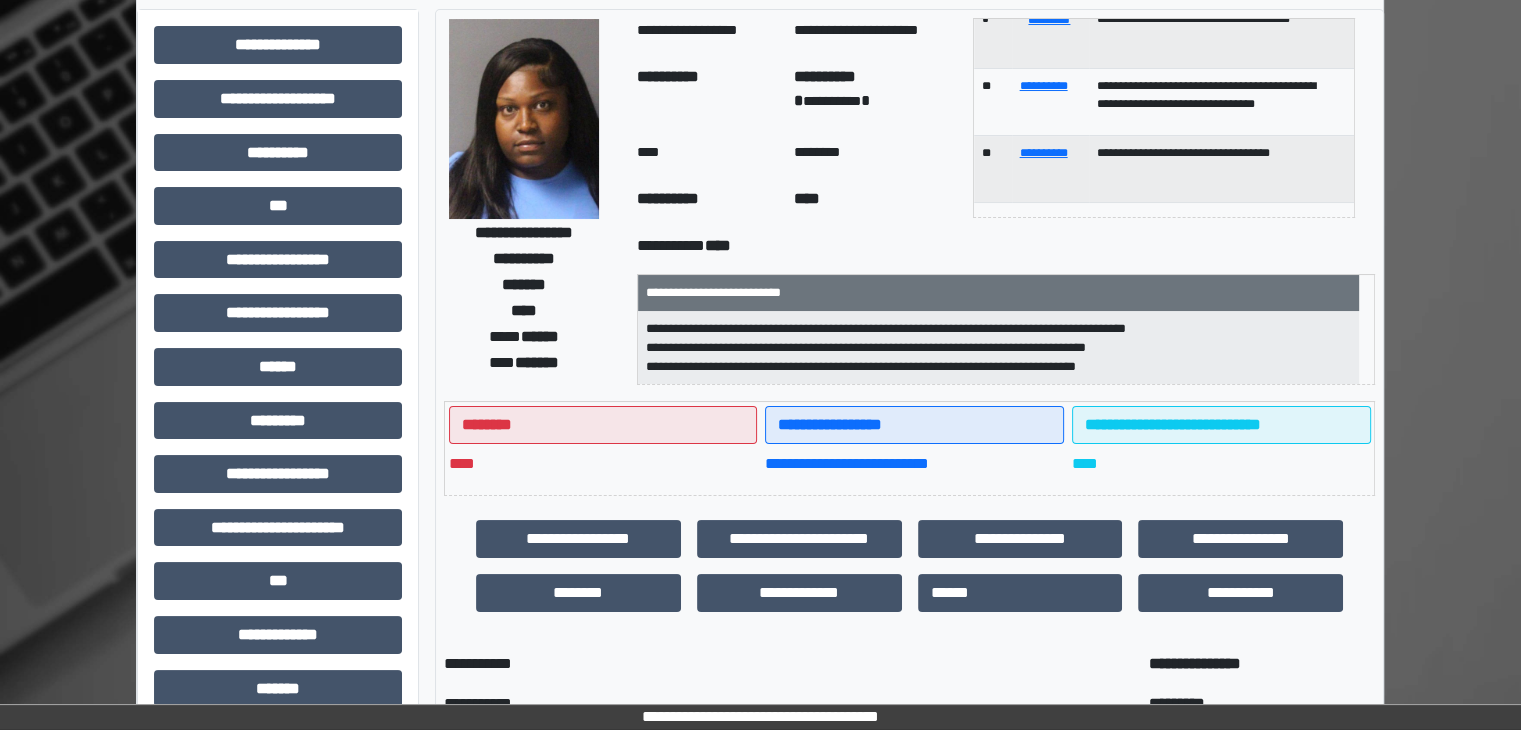 scroll, scrollTop: 39, scrollLeft: 0, axis: vertical 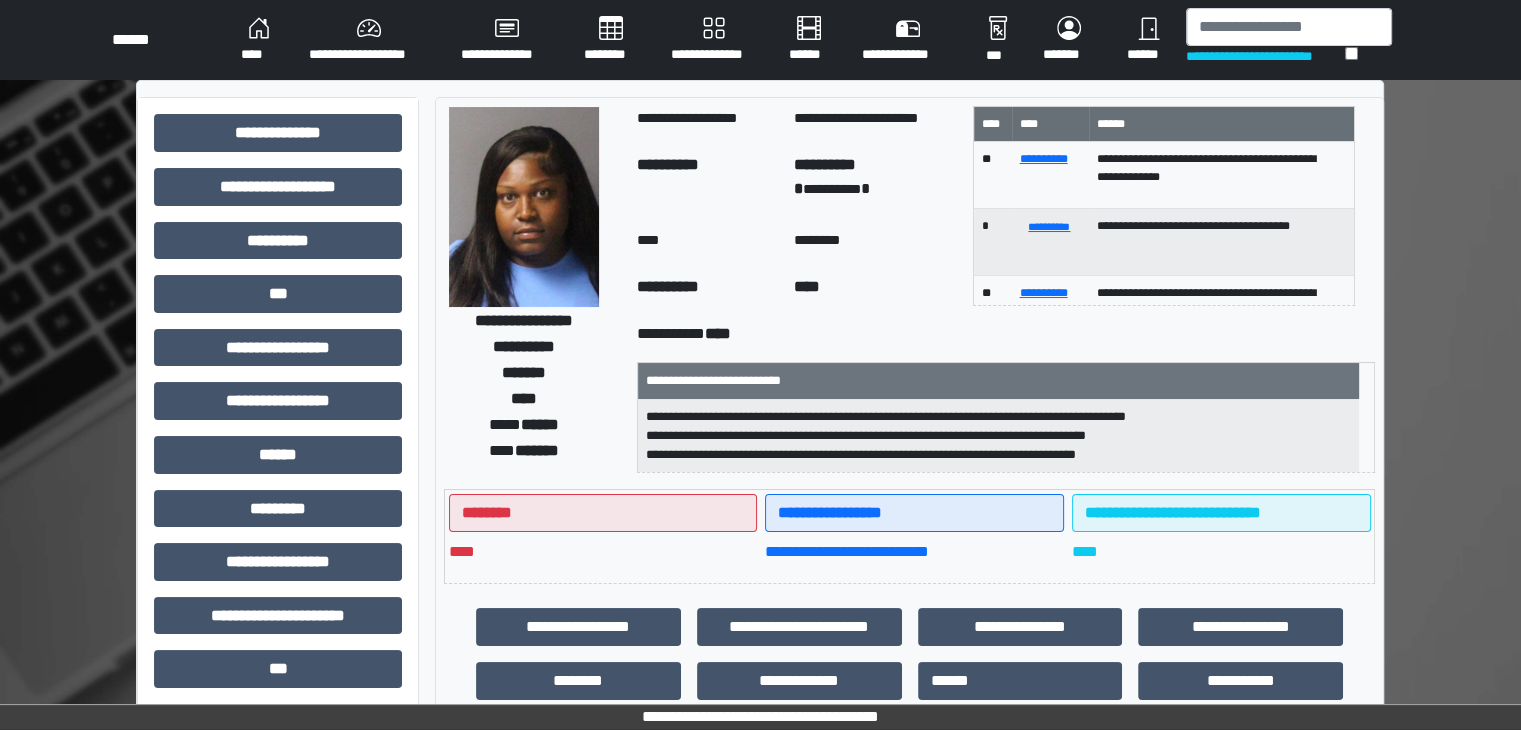 click on "****" at bounding box center [259, 40] 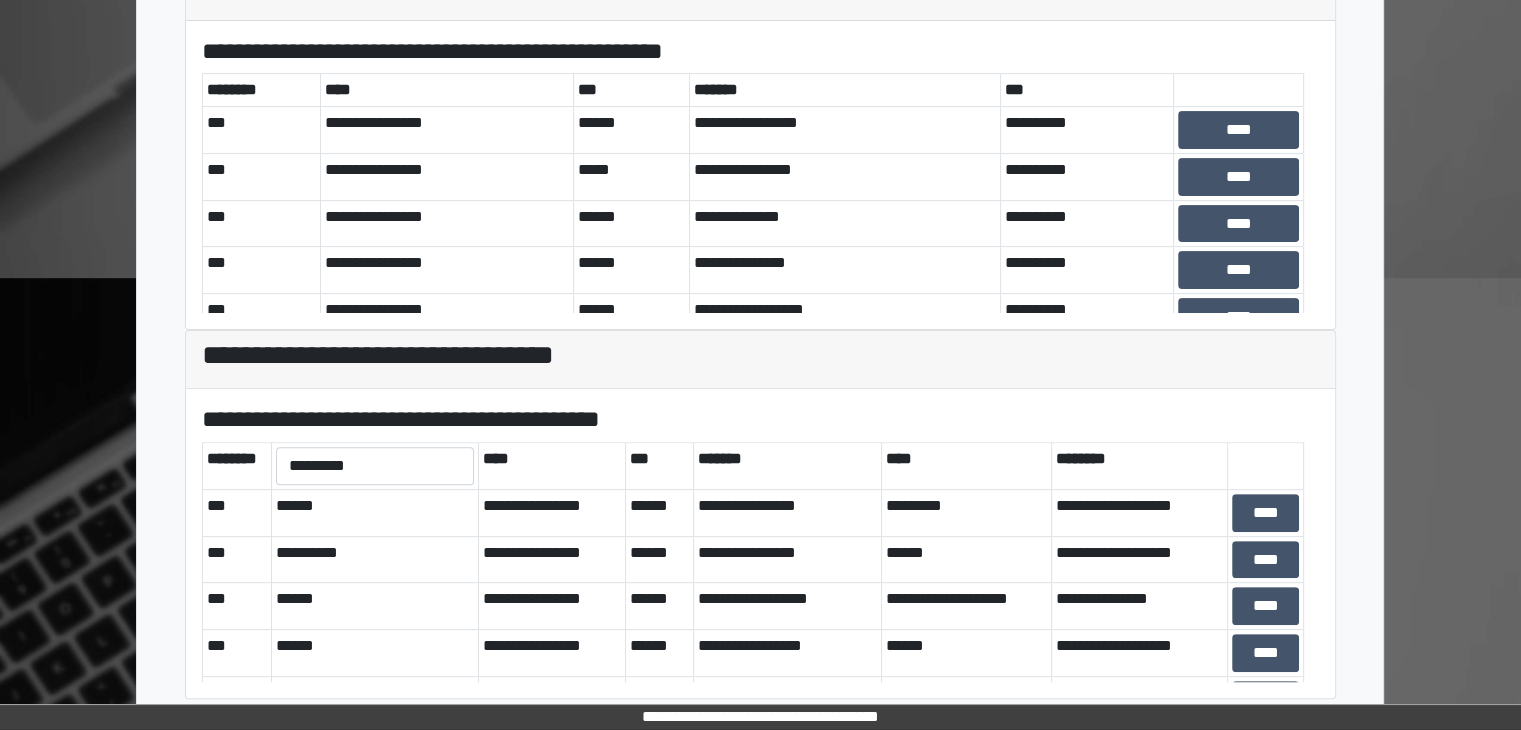 scroll, scrollTop: 581, scrollLeft: 0, axis: vertical 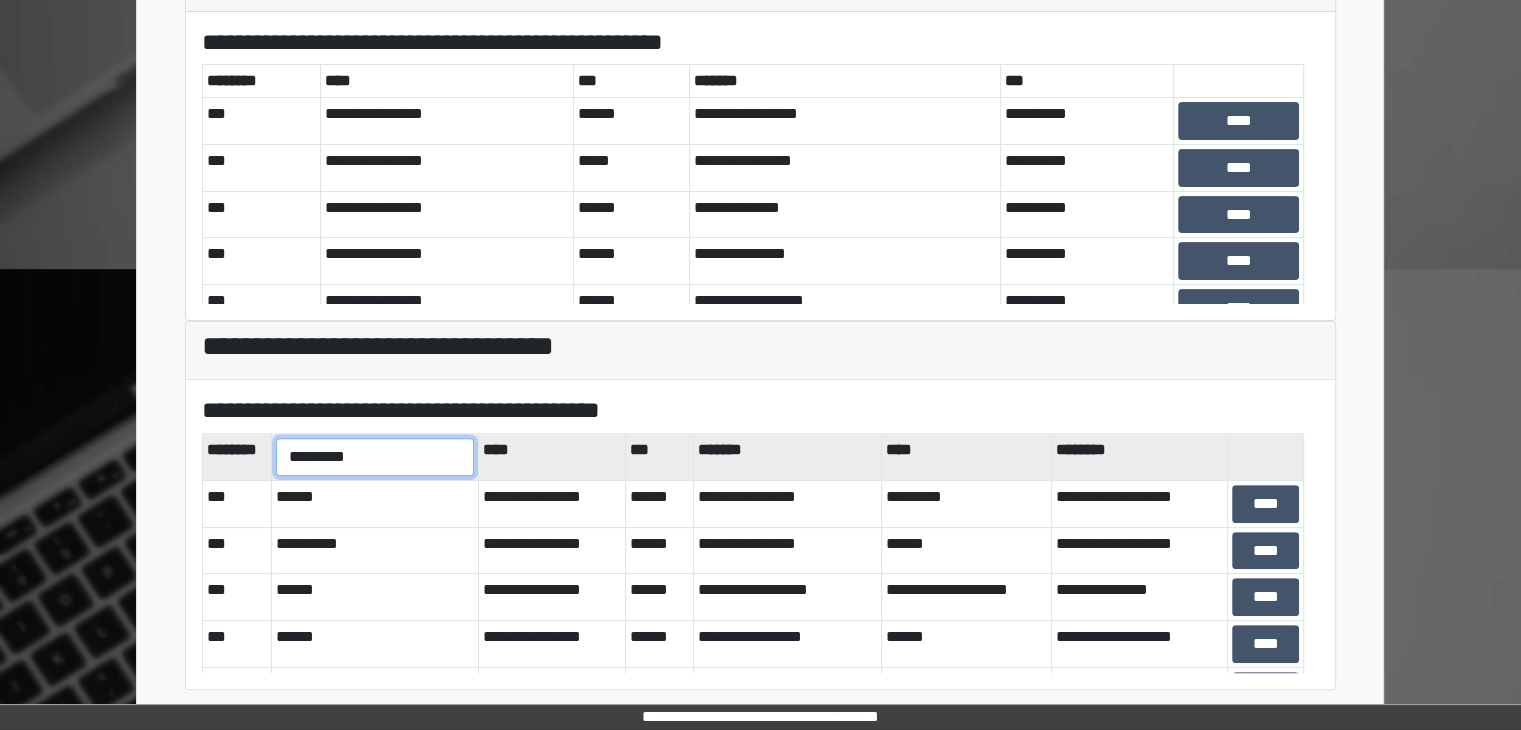 click on "**********" at bounding box center [375, 457] 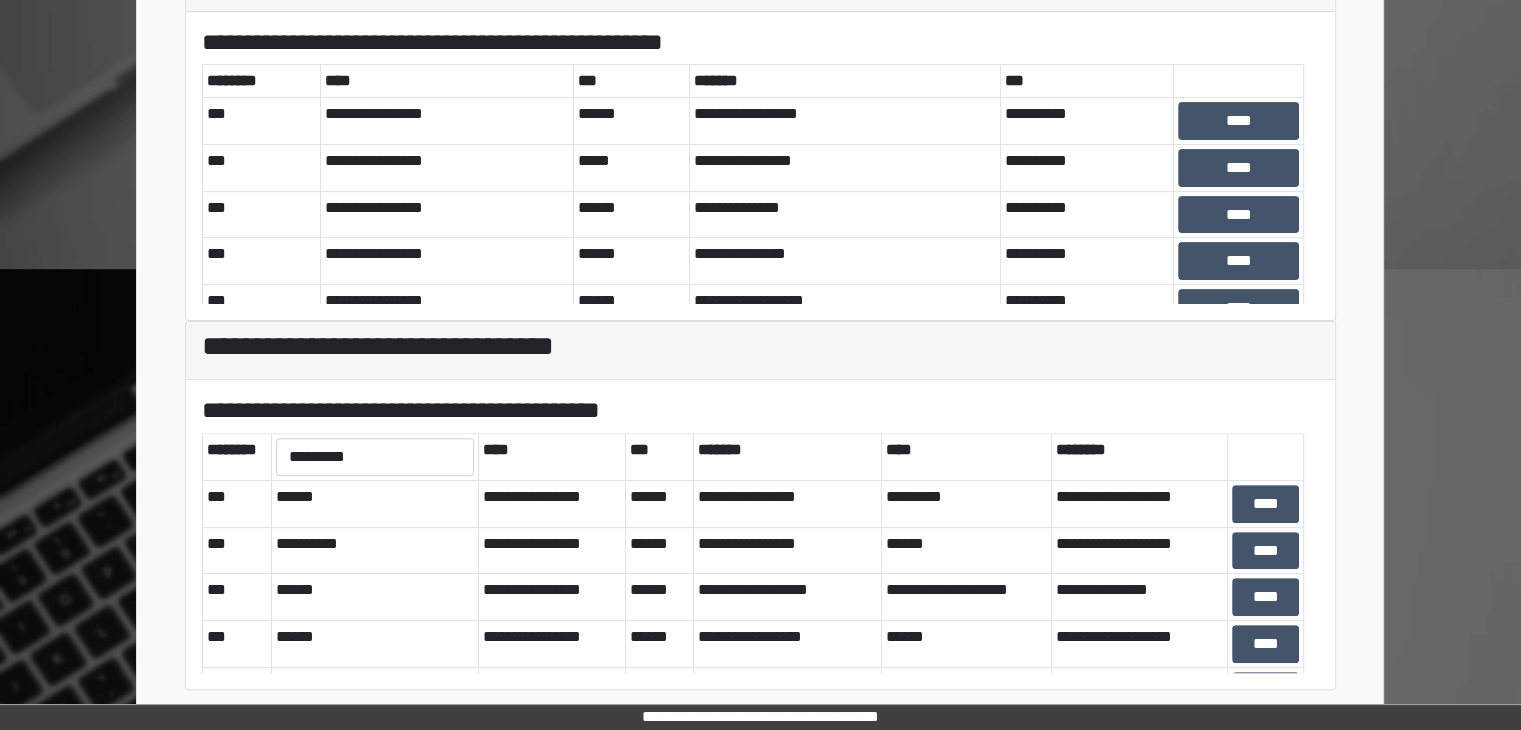 click on "**********" at bounding box center [760, 410] 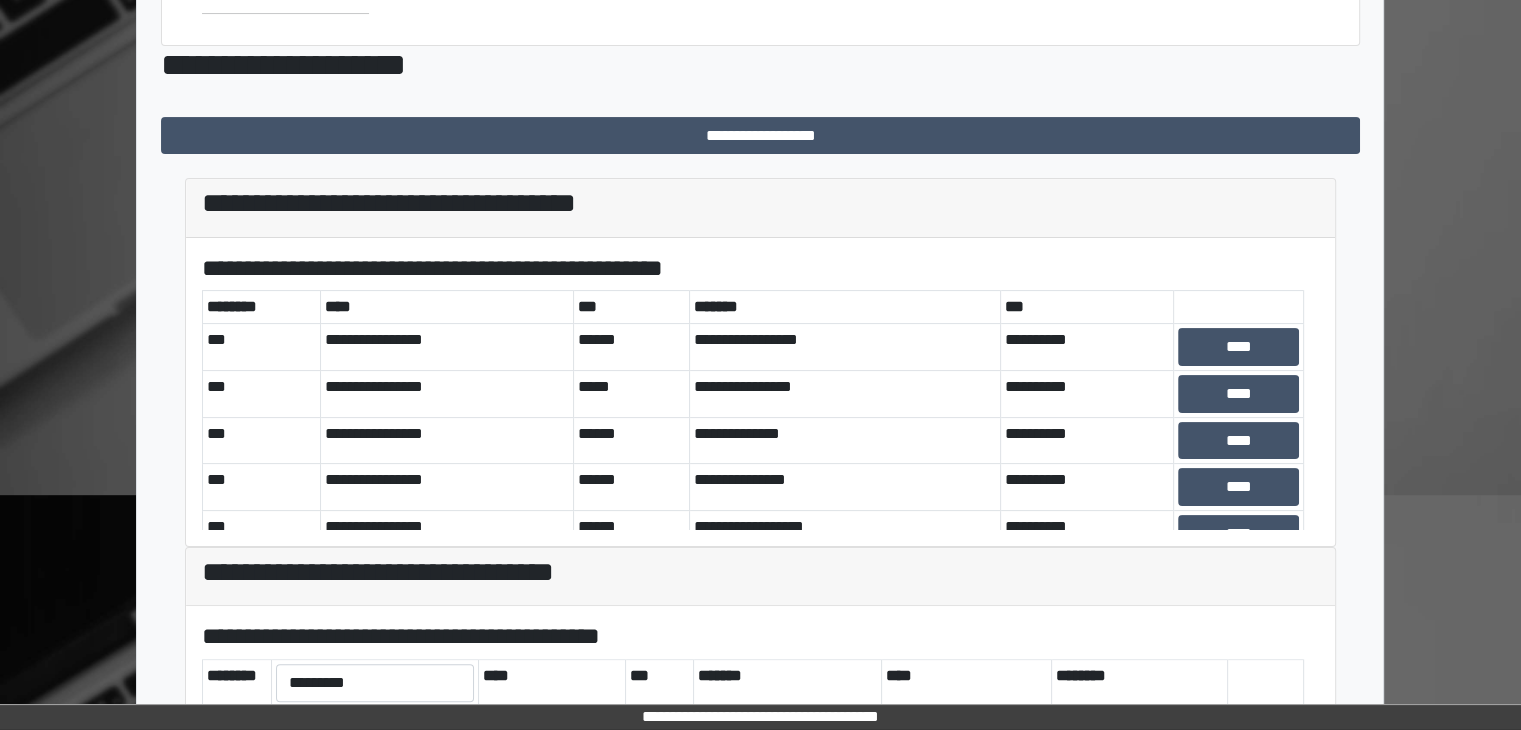 scroll, scrollTop: 0, scrollLeft: 0, axis: both 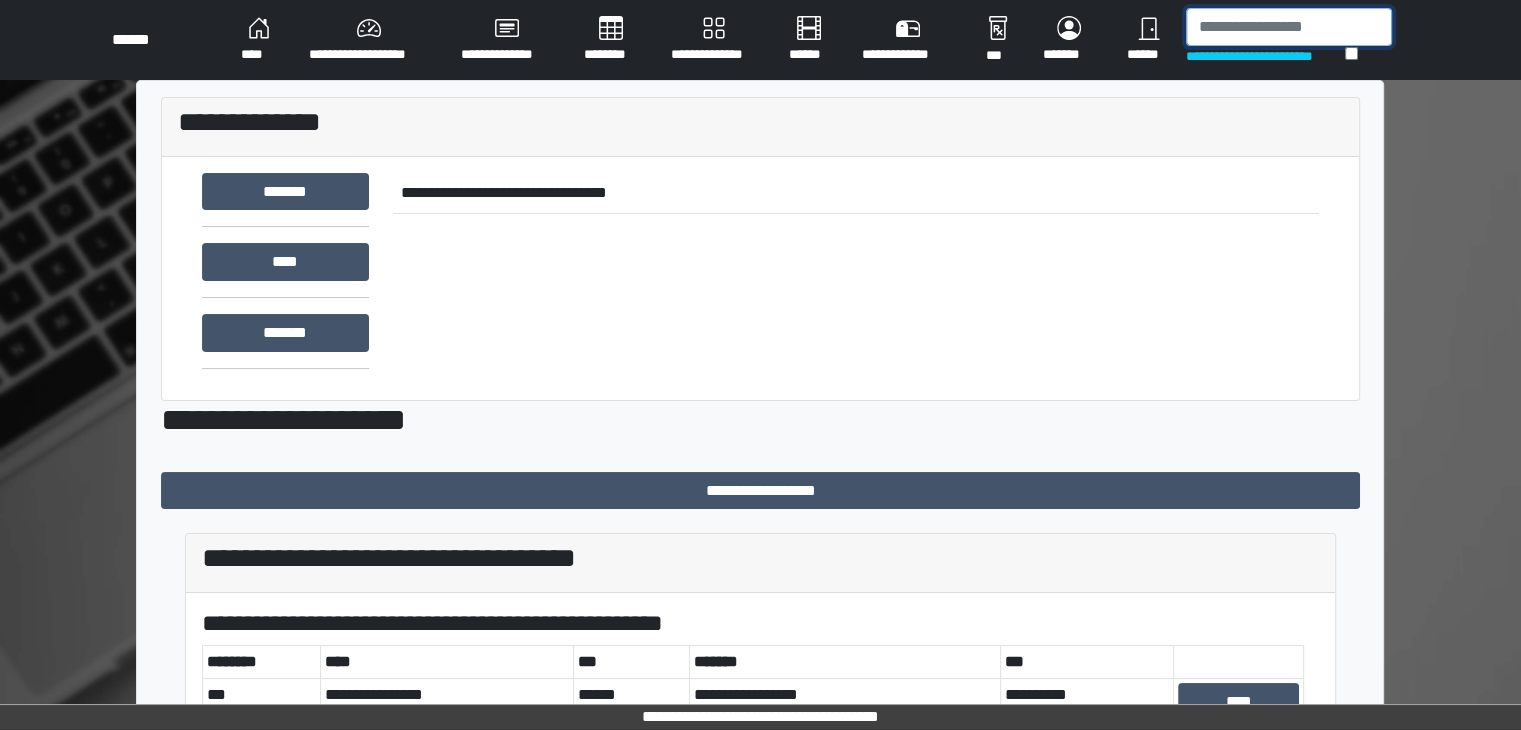 click at bounding box center (1289, 27) 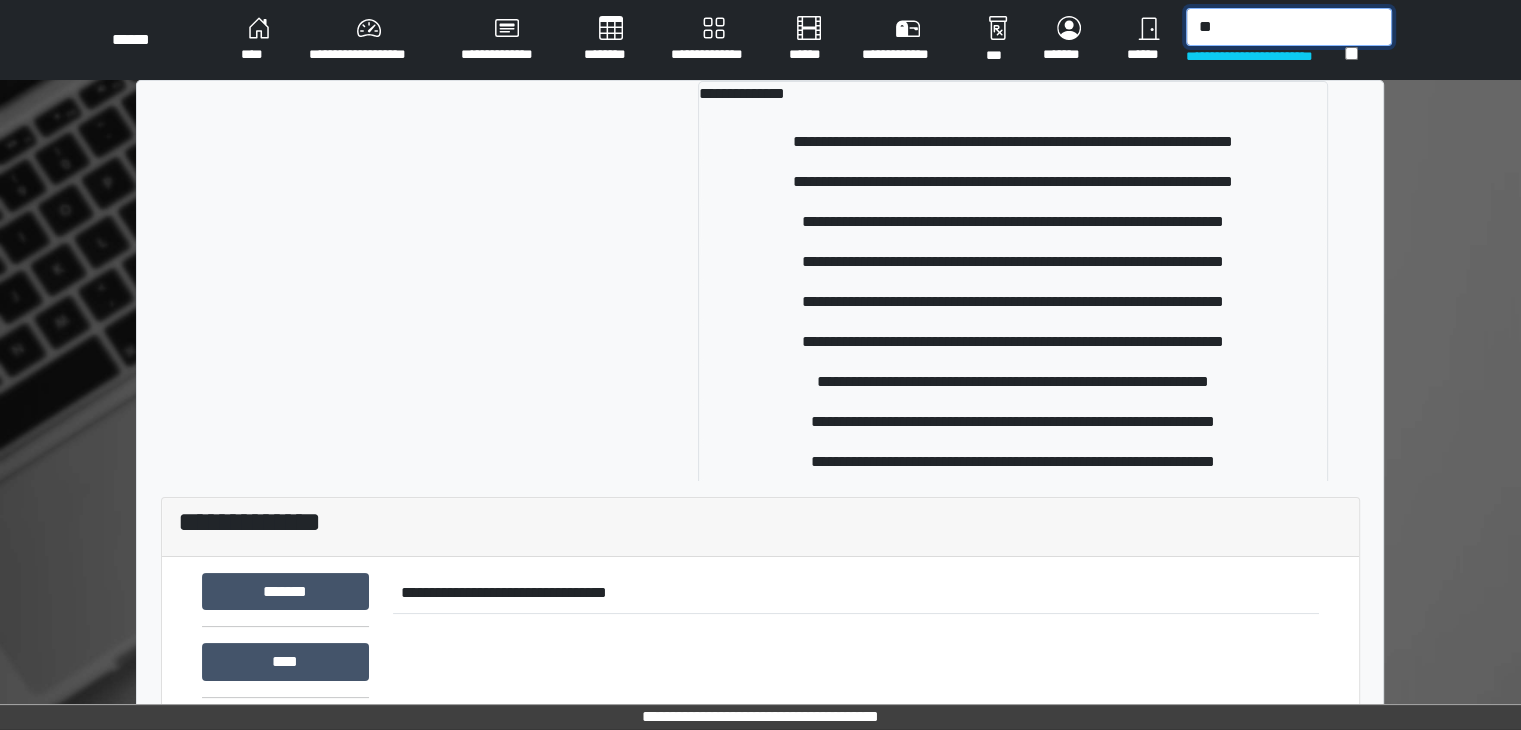 type on "*" 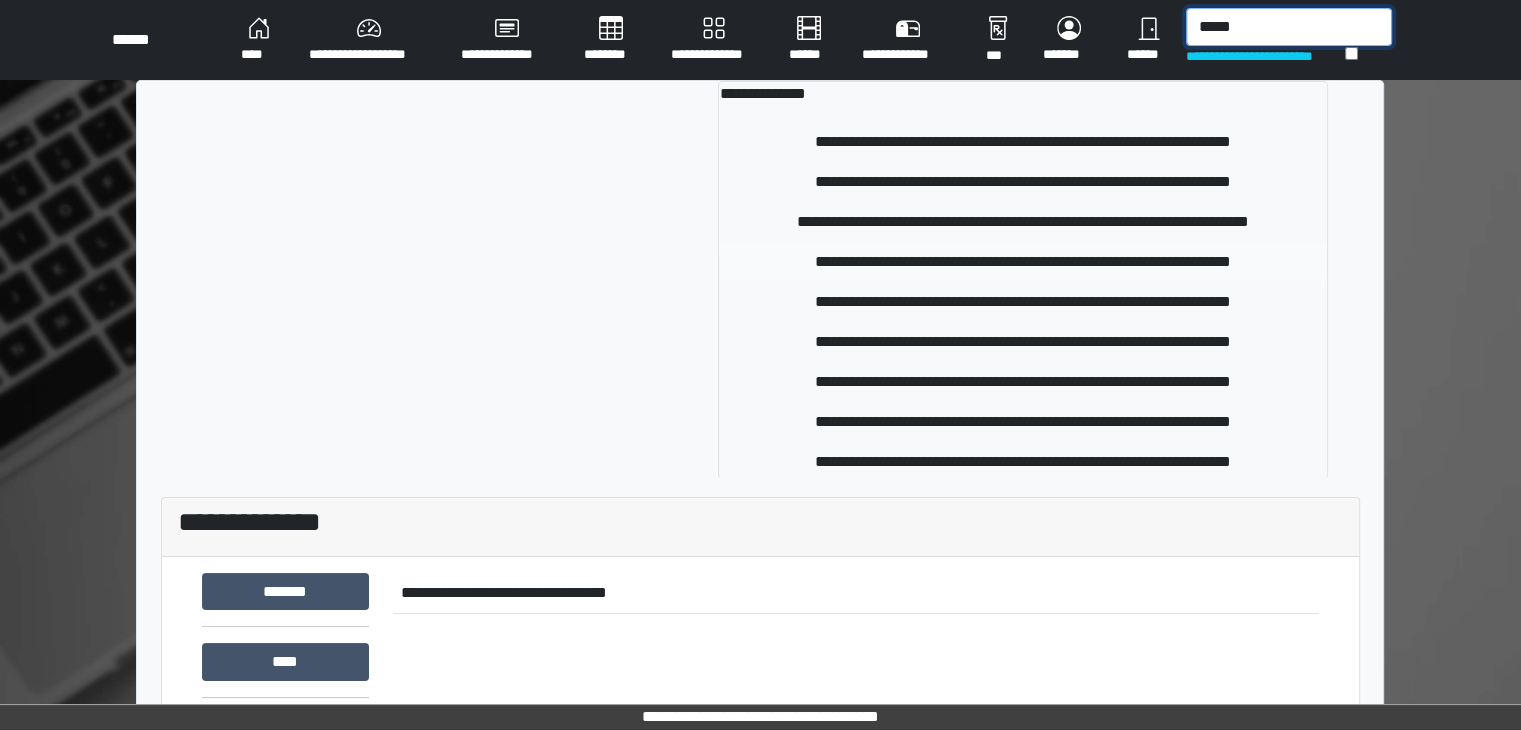 type on "*****" 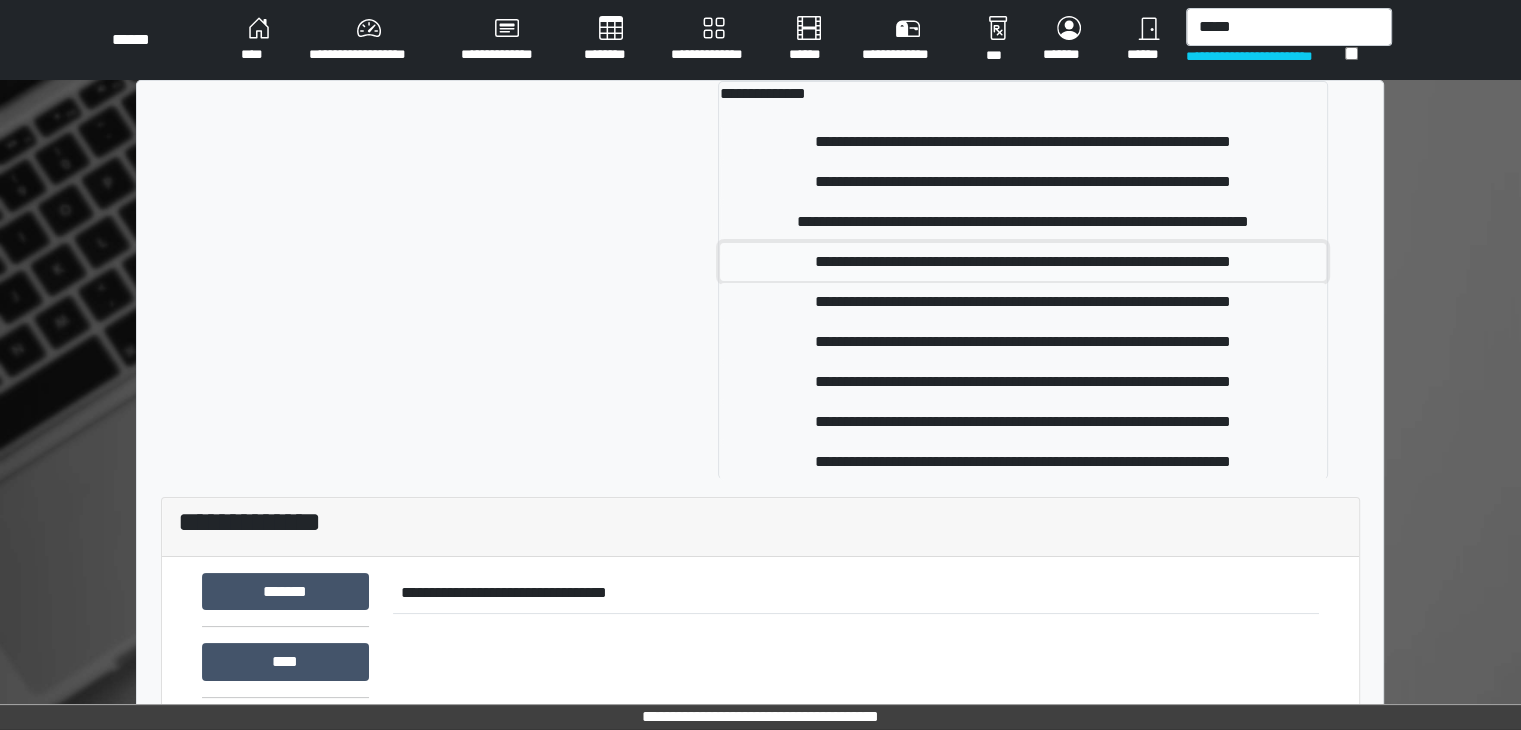 click on "**********" at bounding box center [1023, 262] 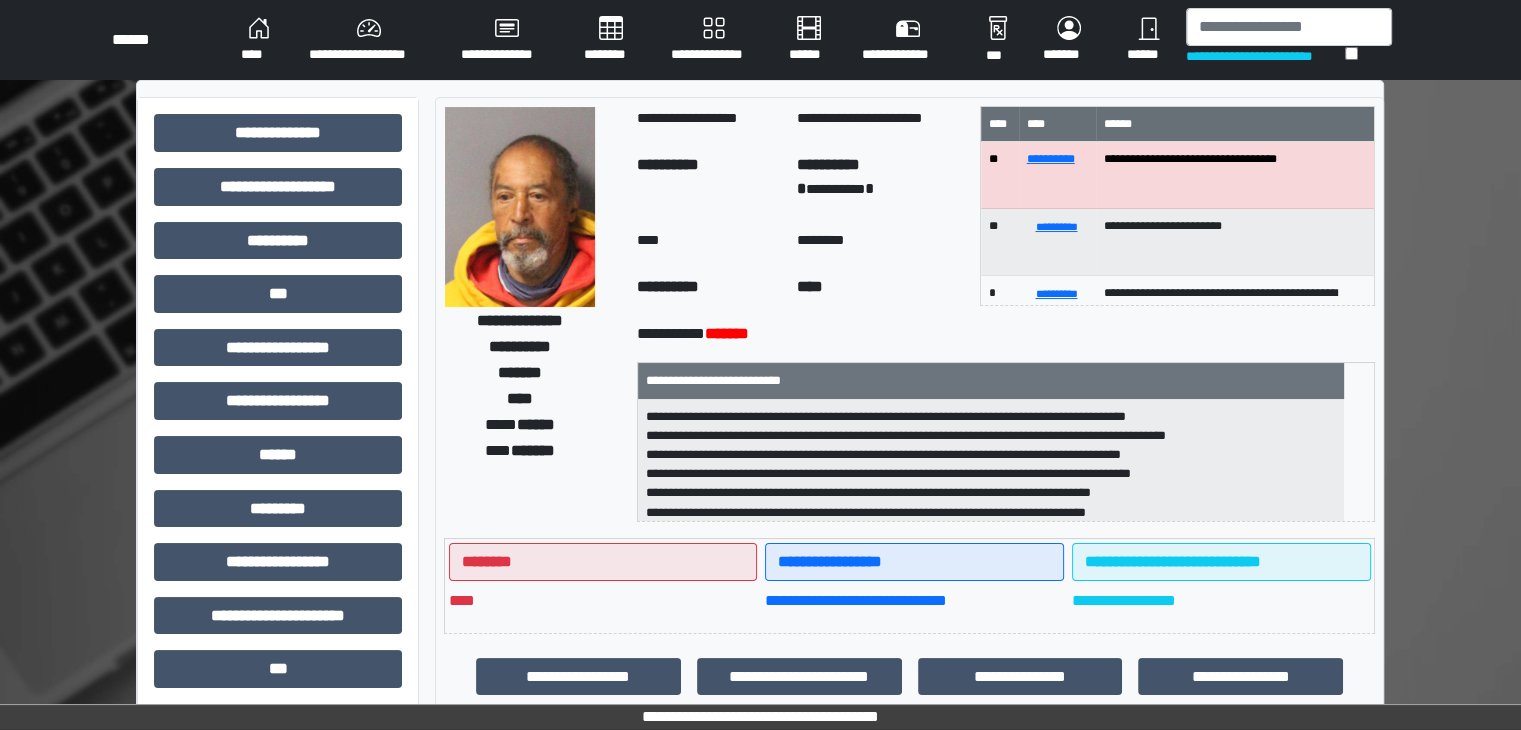 scroll, scrollTop: 1, scrollLeft: 0, axis: vertical 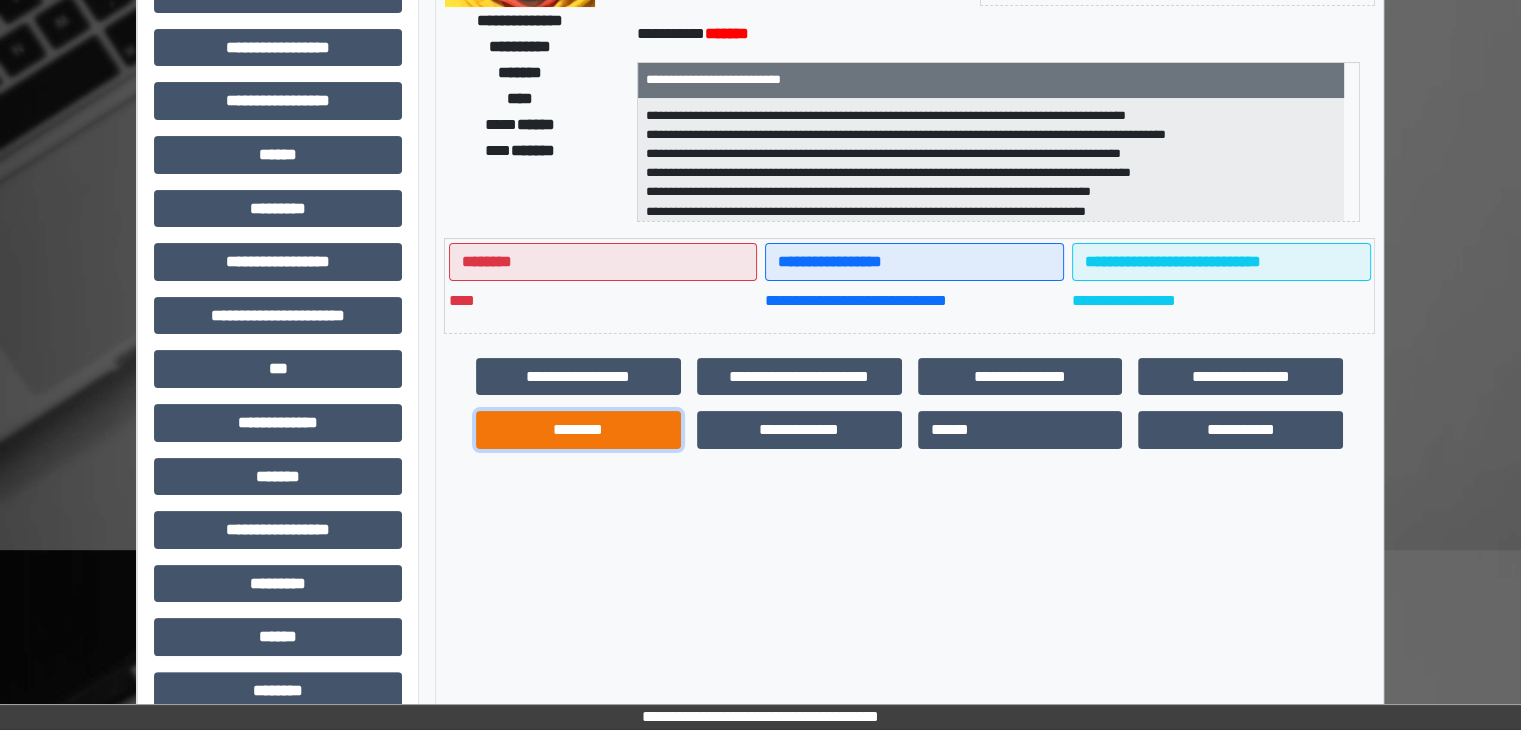 click on "********" at bounding box center [578, 430] 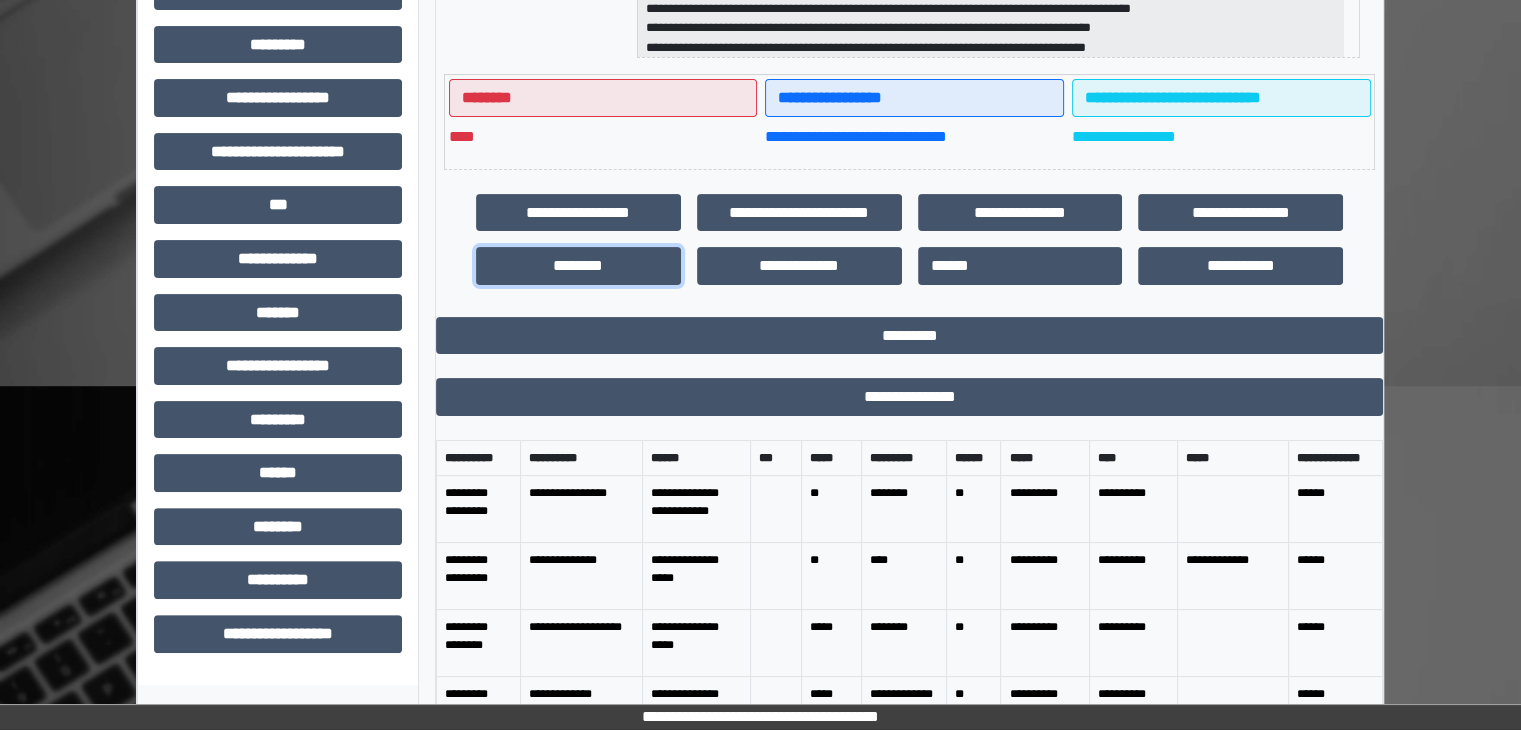 scroll, scrollTop: 672, scrollLeft: 0, axis: vertical 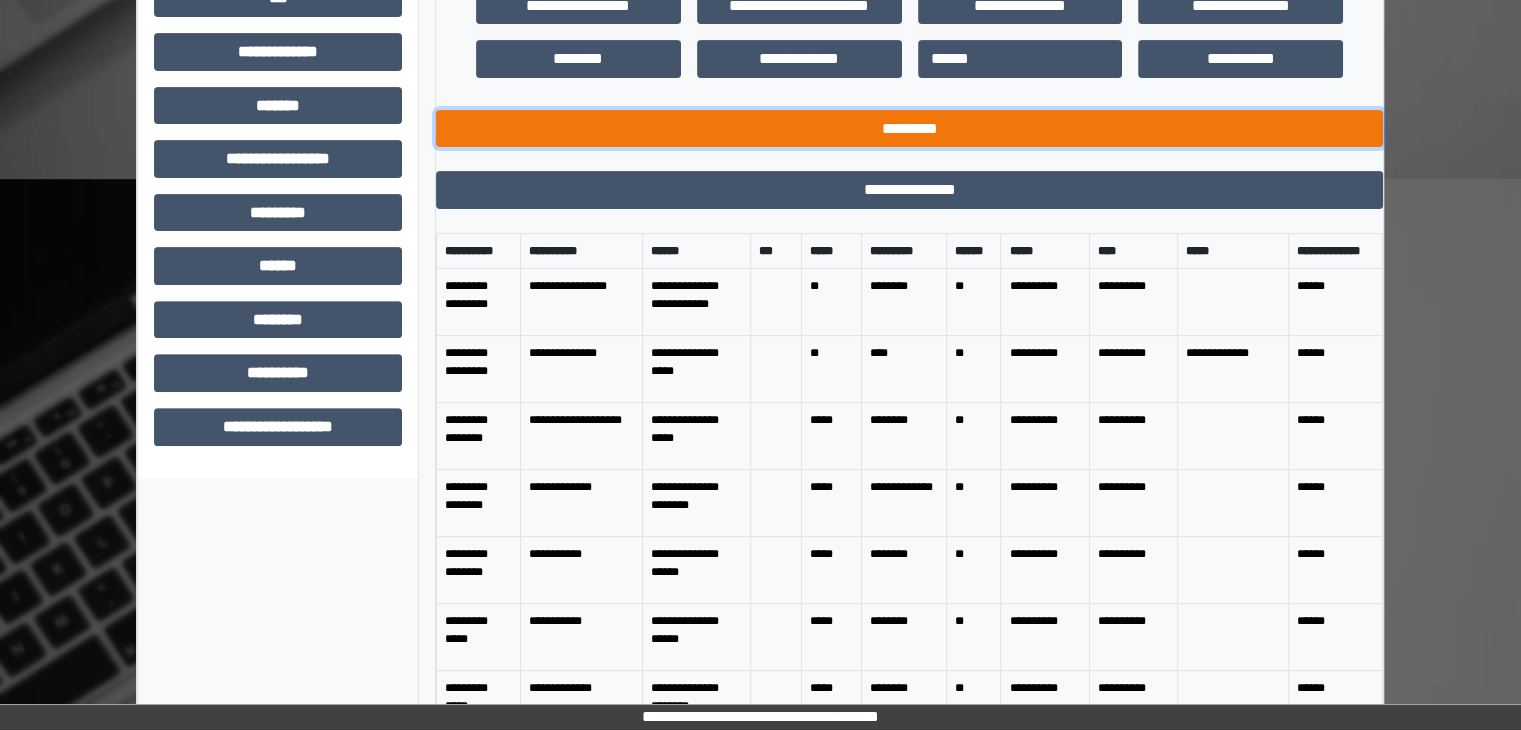 click on "*********" at bounding box center [909, 129] 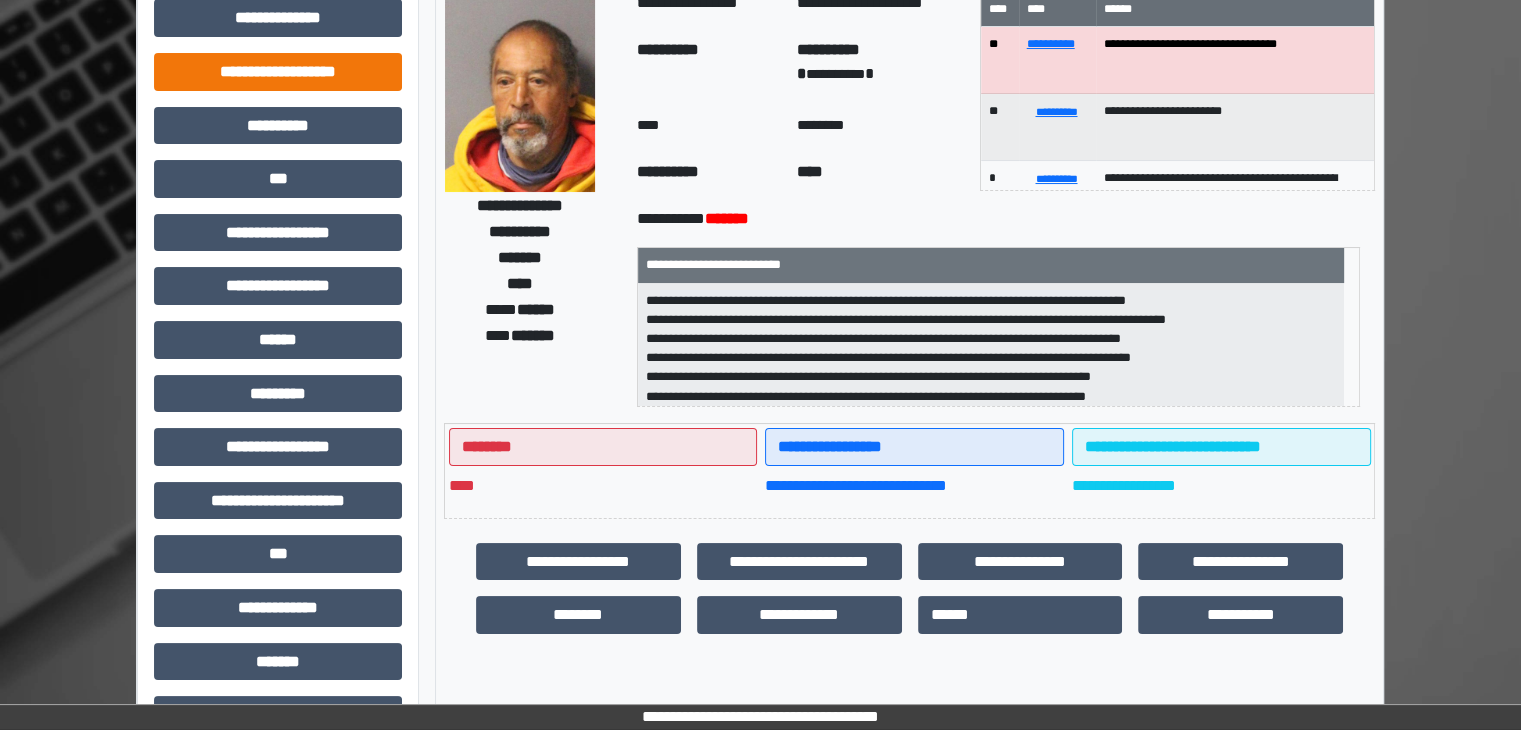 scroll, scrollTop: 36, scrollLeft: 0, axis: vertical 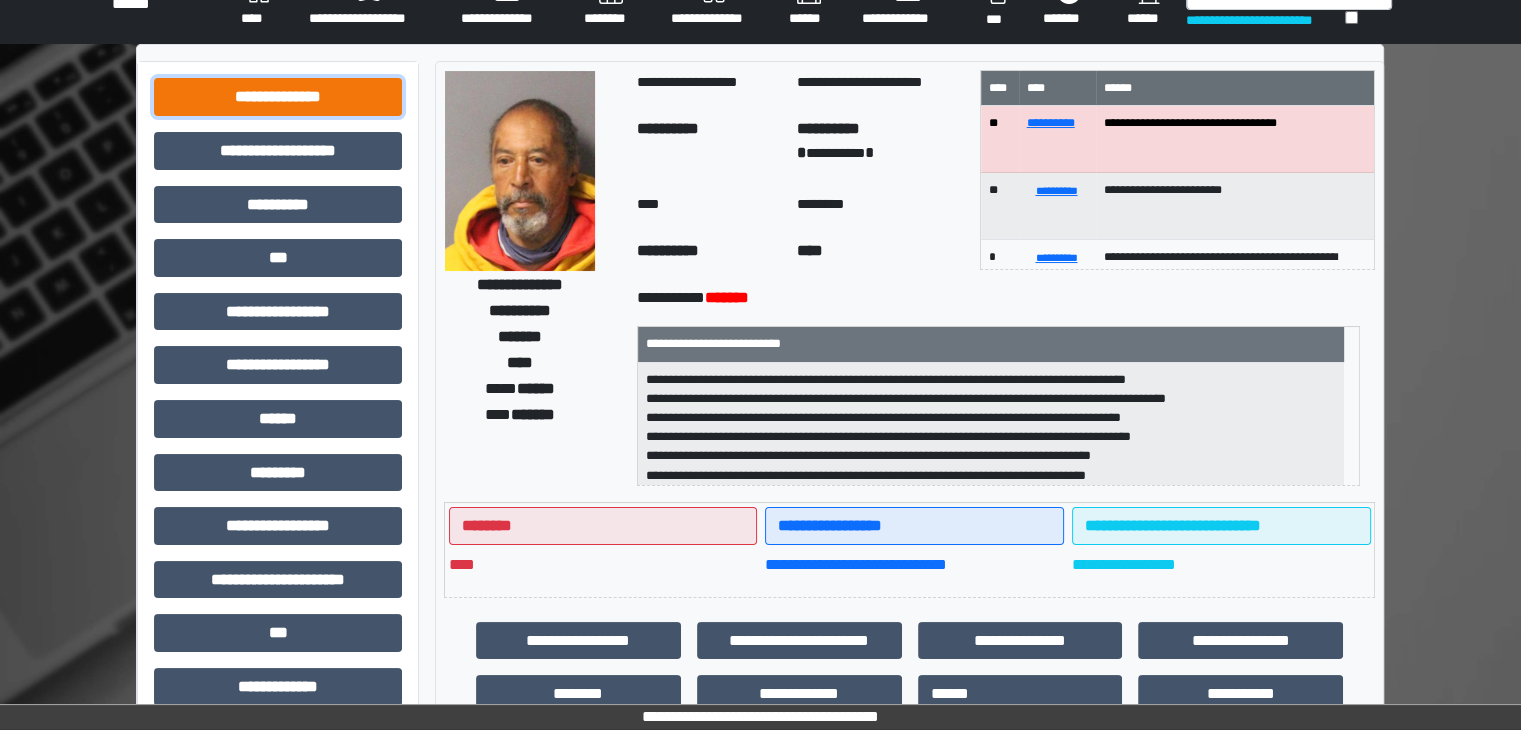click on "**********" at bounding box center [278, 97] 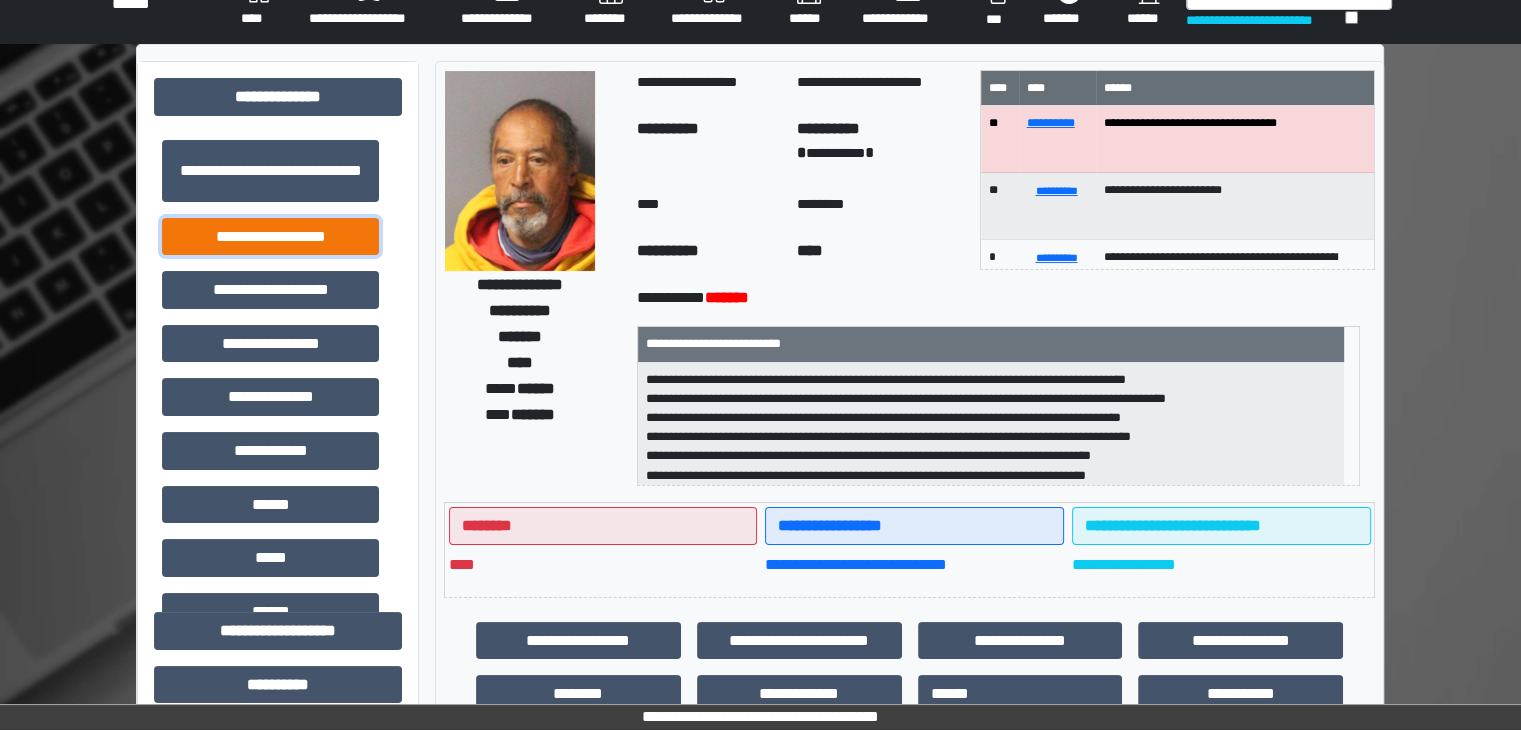 click on "**********" at bounding box center [270, 237] 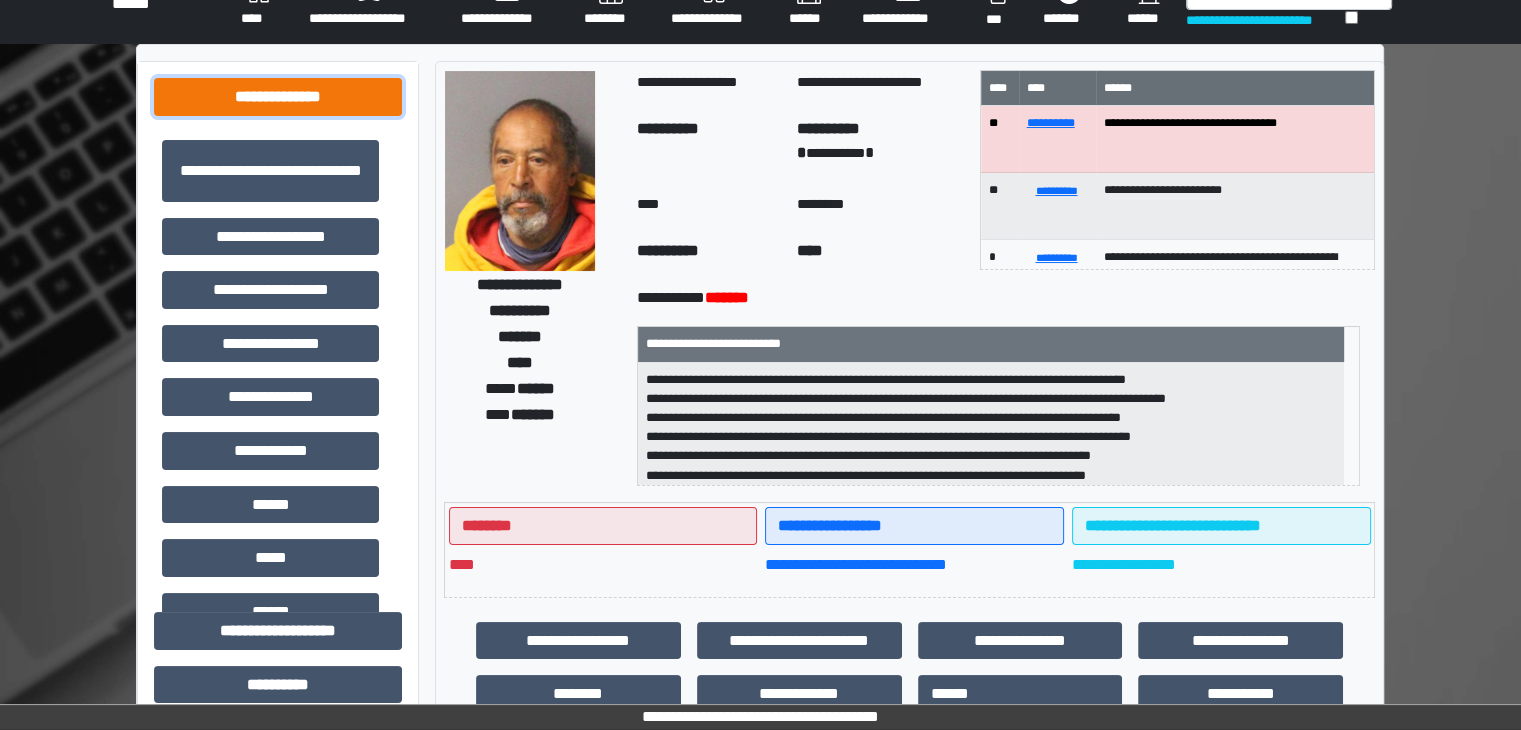 click on "**********" at bounding box center [278, 97] 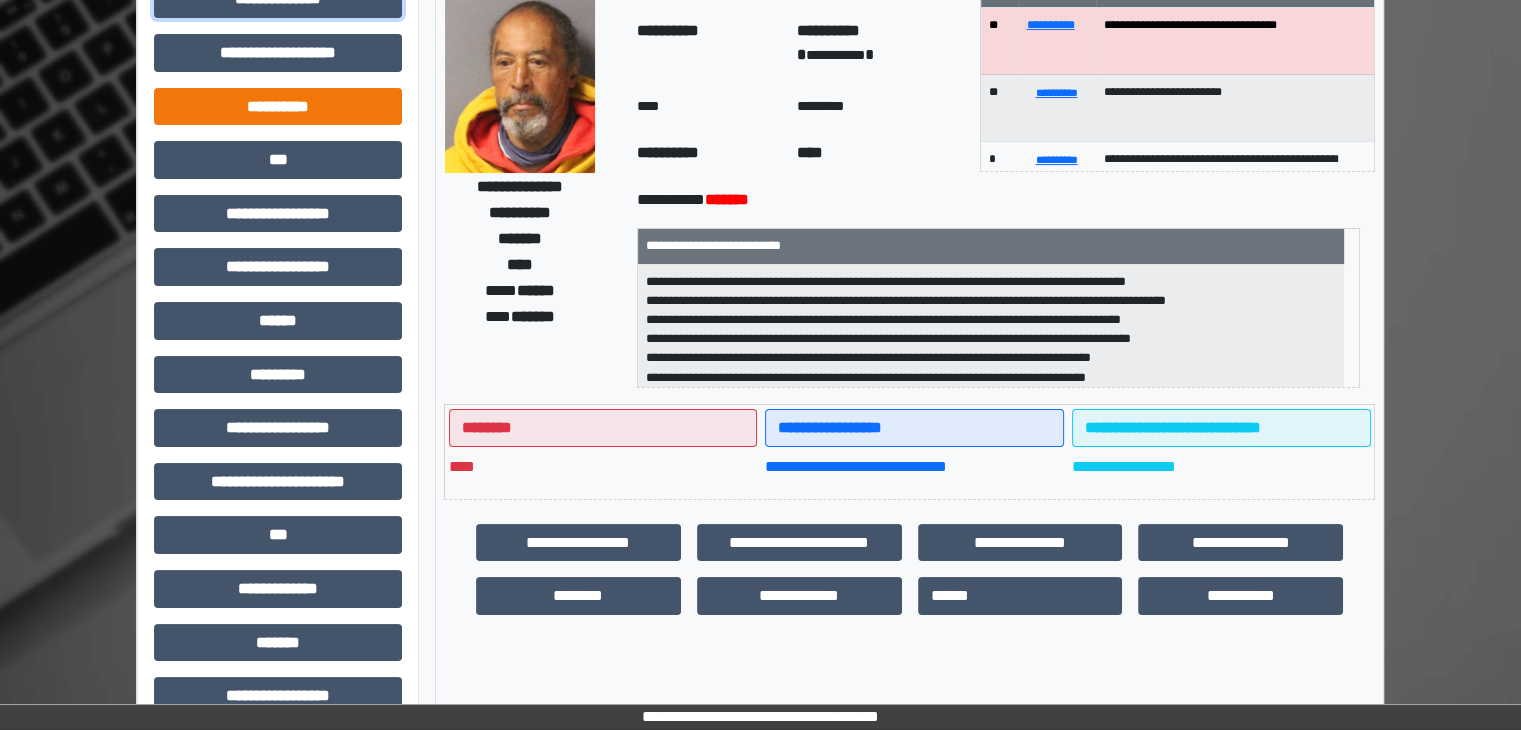 scroll, scrollTop: 136, scrollLeft: 0, axis: vertical 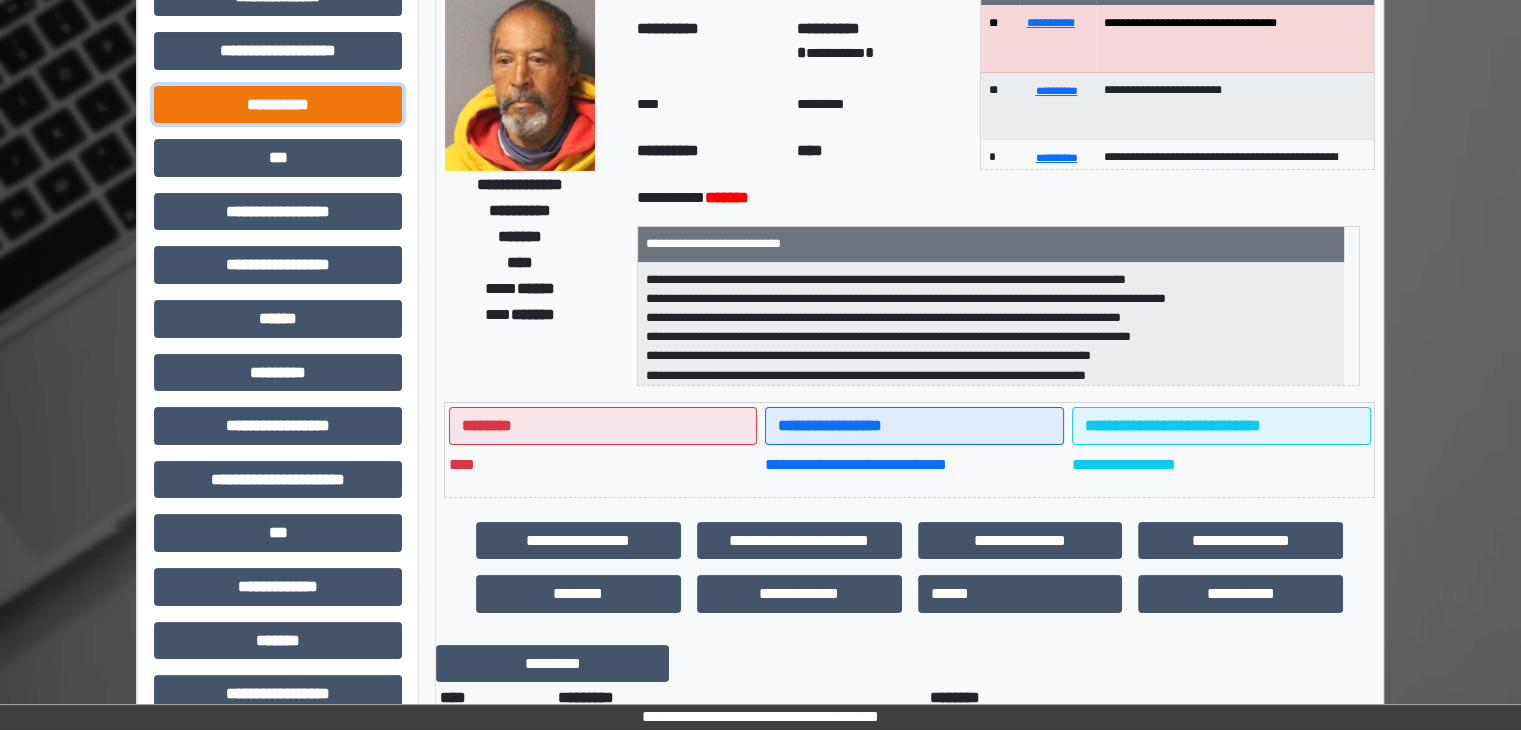 click on "**********" at bounding box center [278, 105] 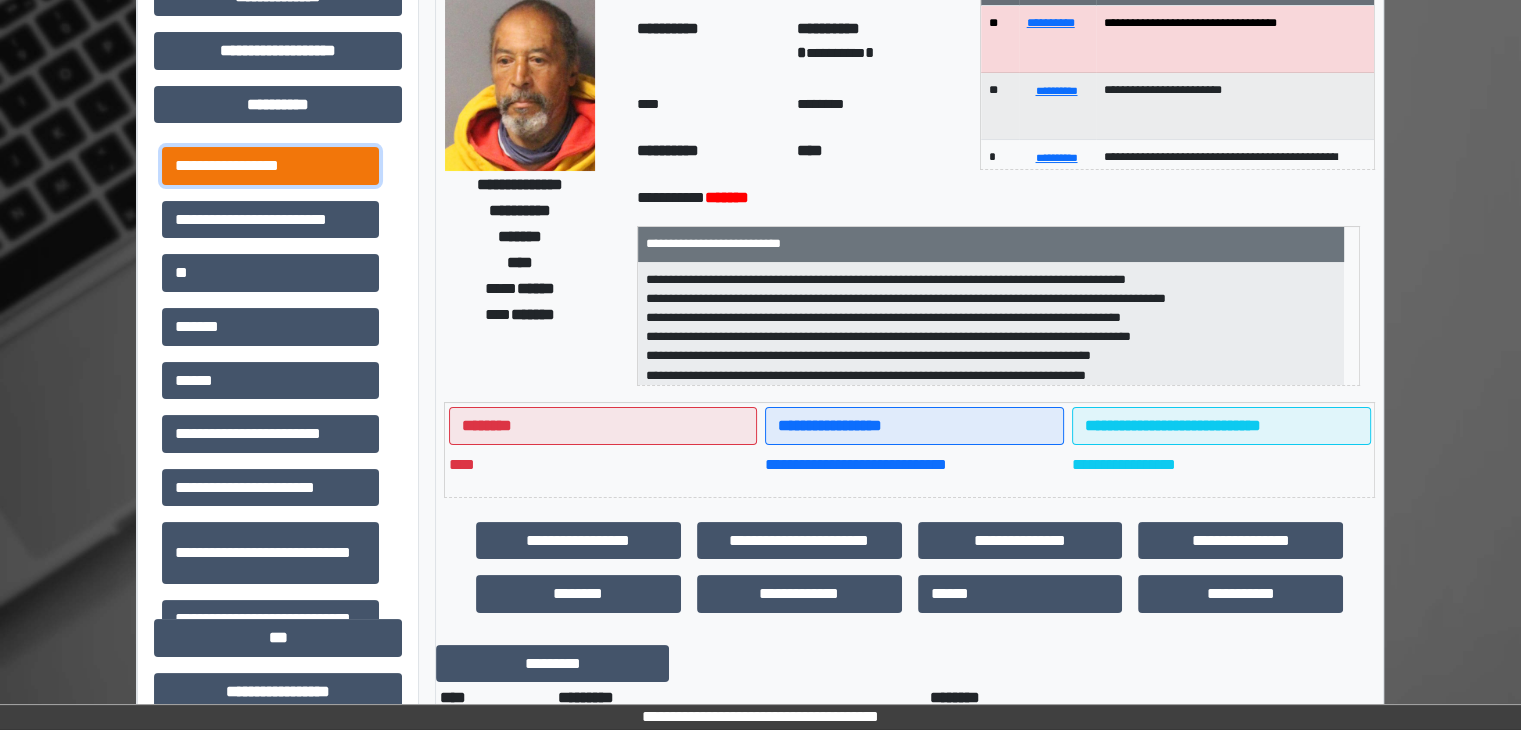 click on "**********" at bounding box center (270, 166) 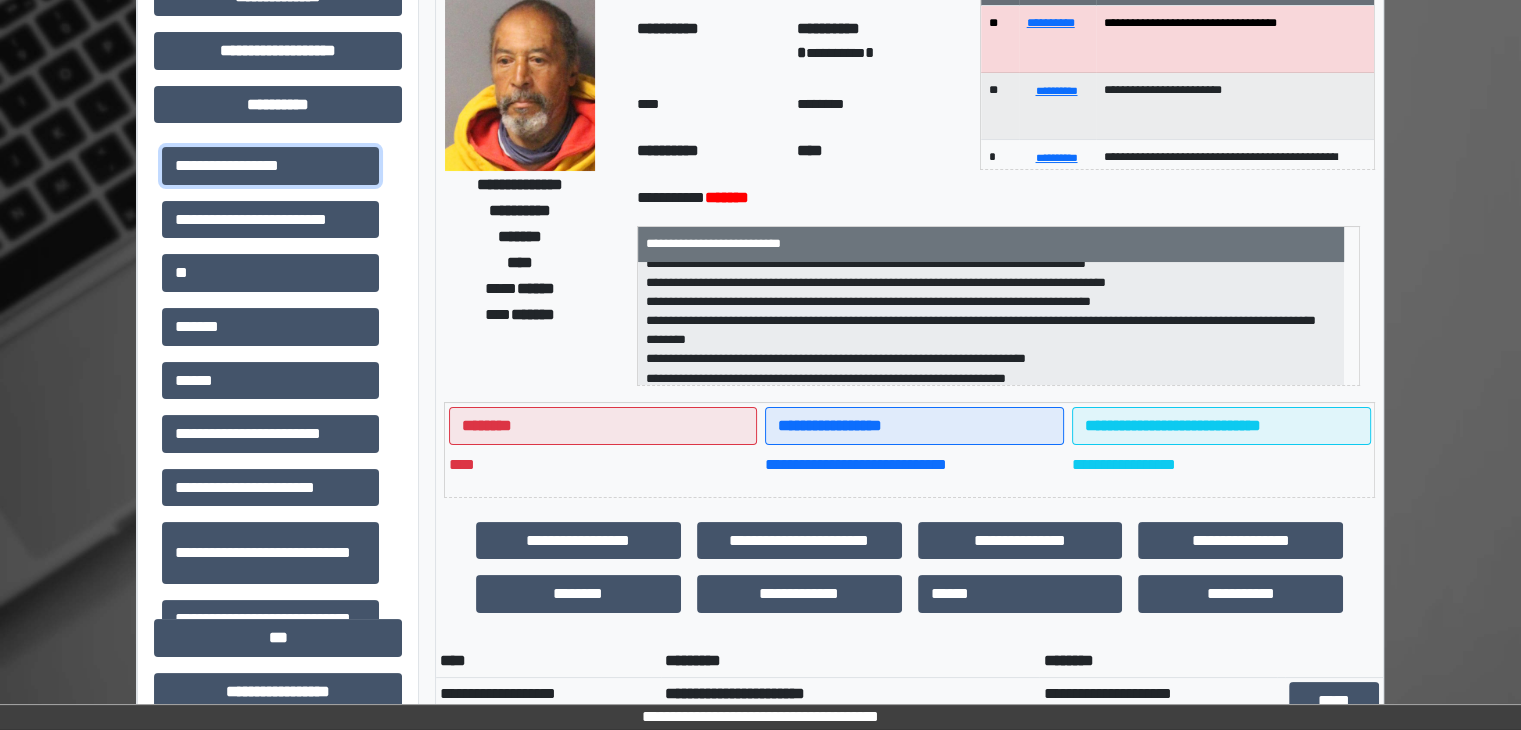 scroll, scrollTop: 121, scrollLeft: 0, axis: vertical 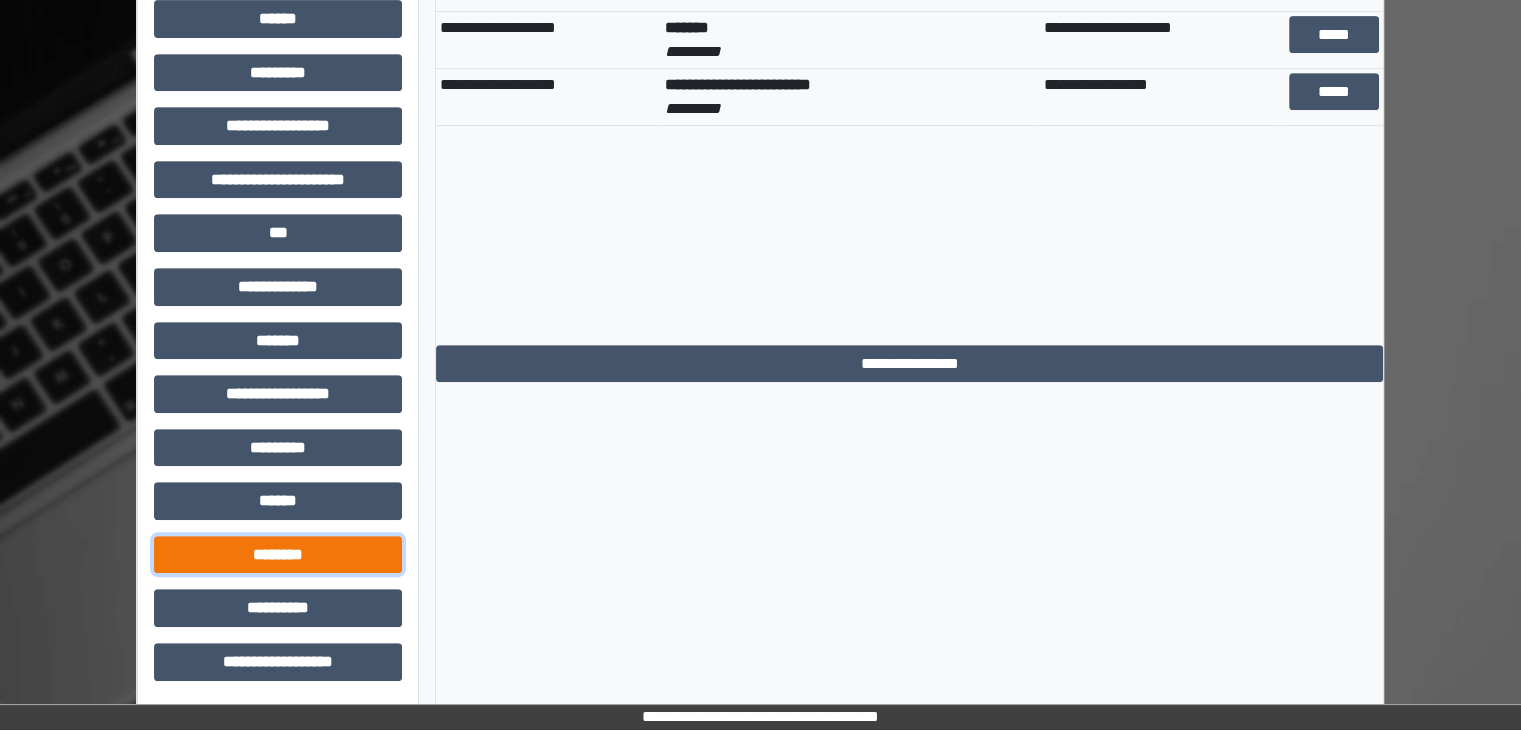 click on "********" at bounding box center [278, 555] 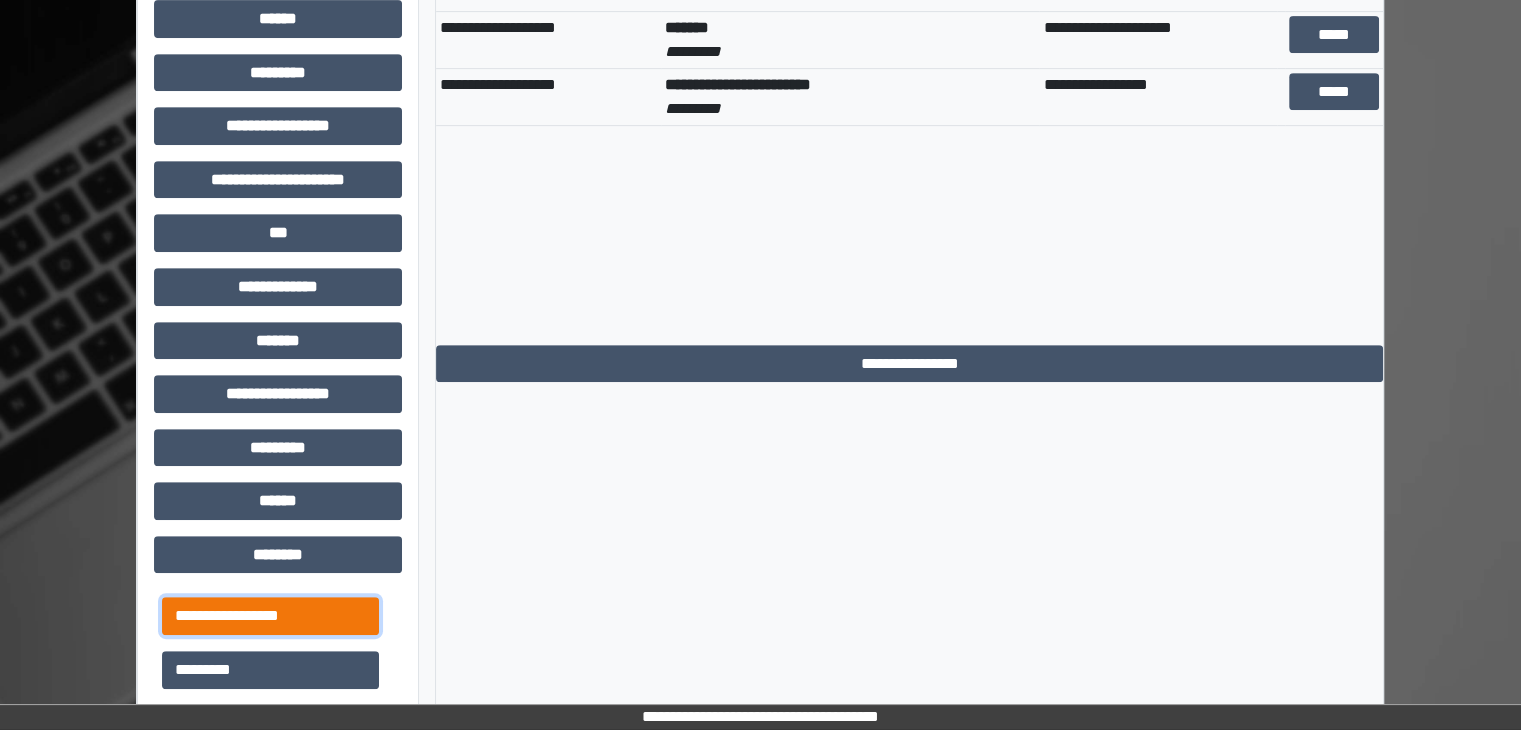 click on "**********" at bounding box center [270, 616] 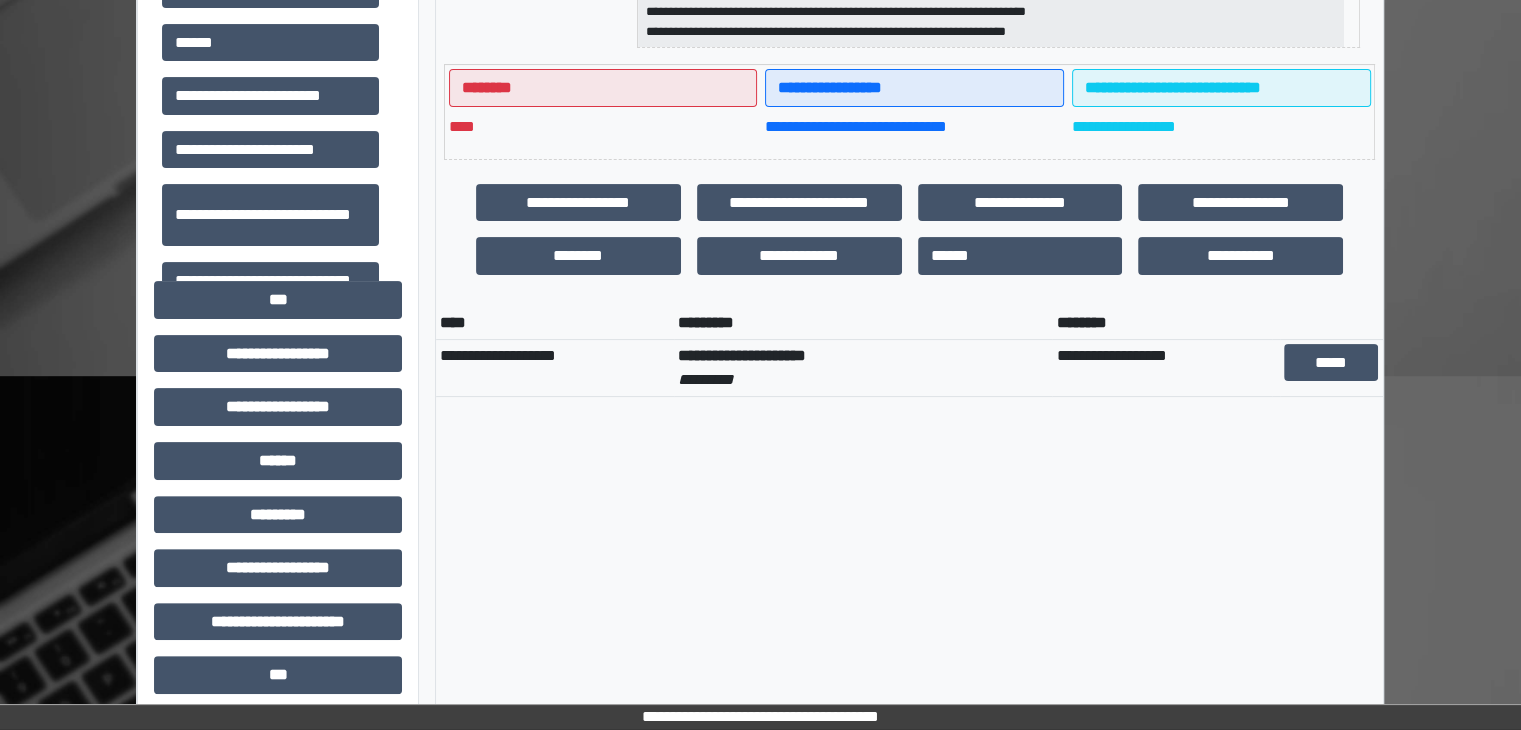 scroll, scrollTop: 416, scrollLeft: 0, axis: vertical 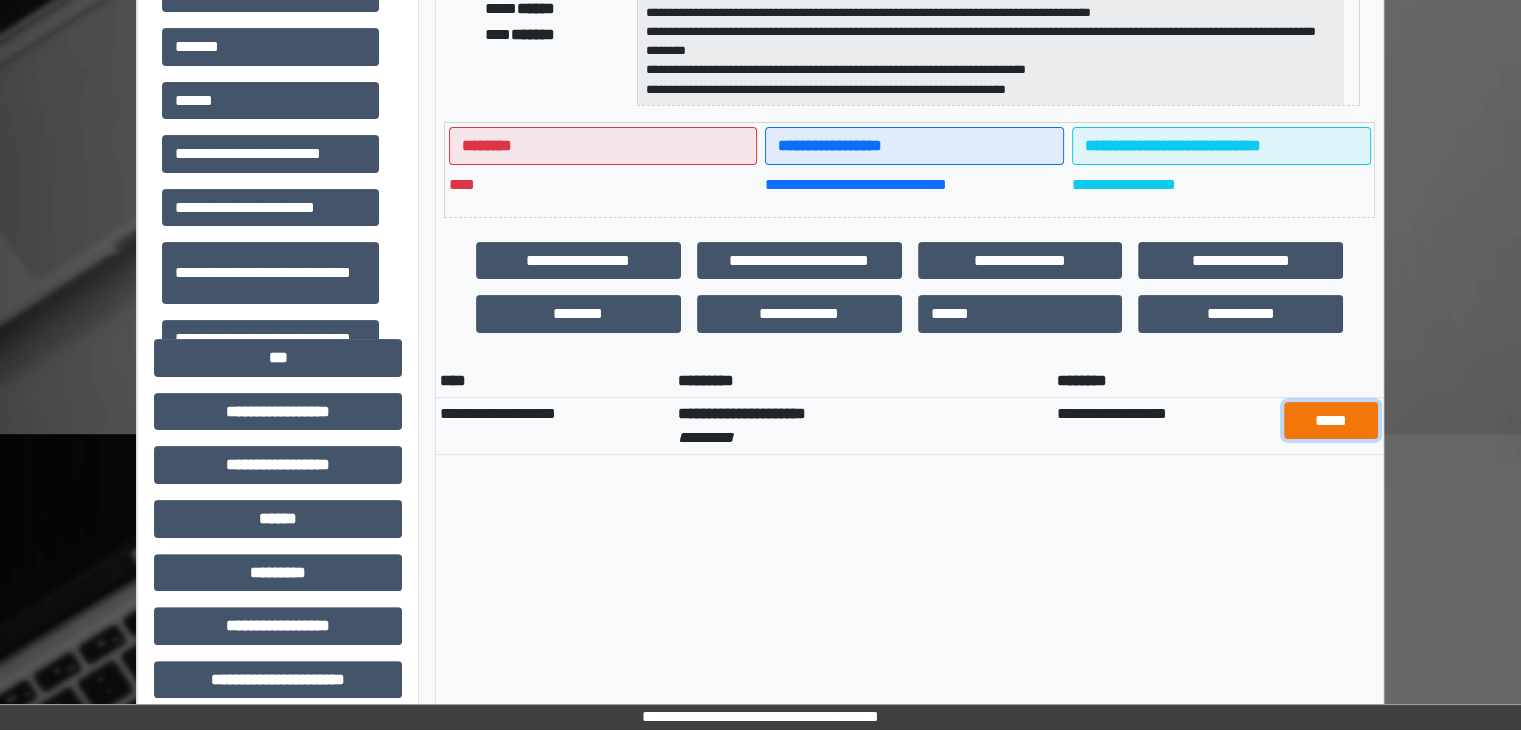 click on "*****" at bounding box center [1331, 421] 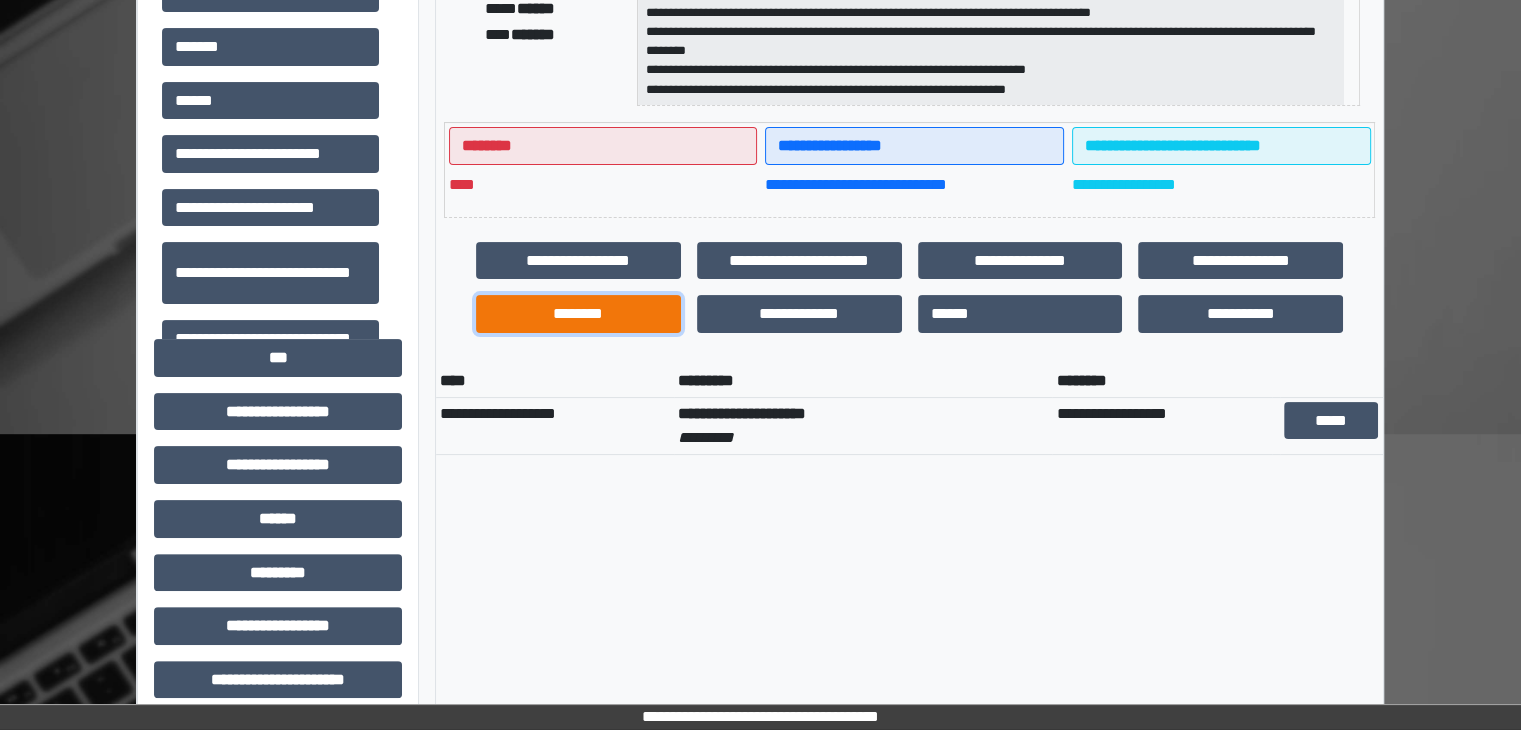 click on "********" at bounding box center [578, 314] 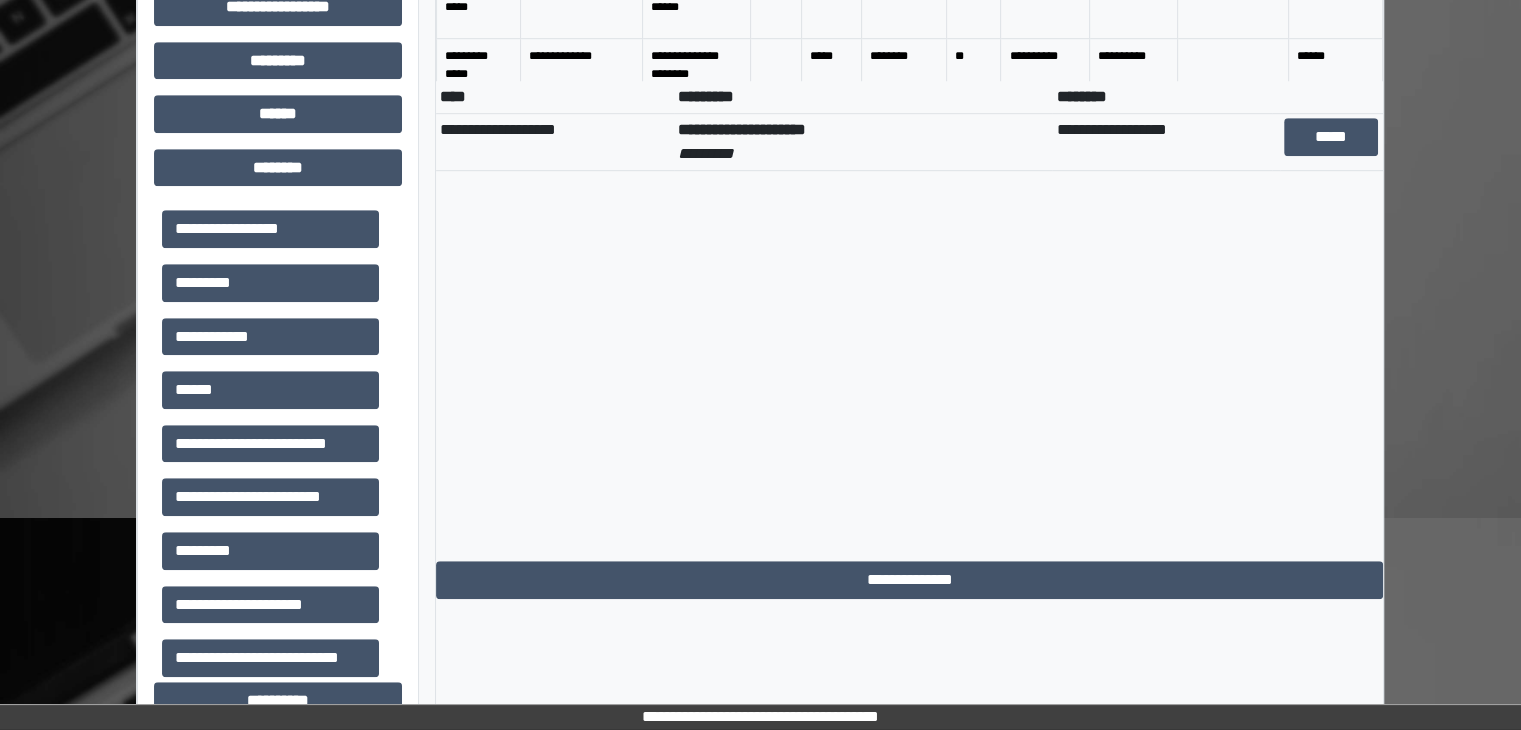 scroll, scrollTop: 896, scrollLeft: 0, axis: vertical 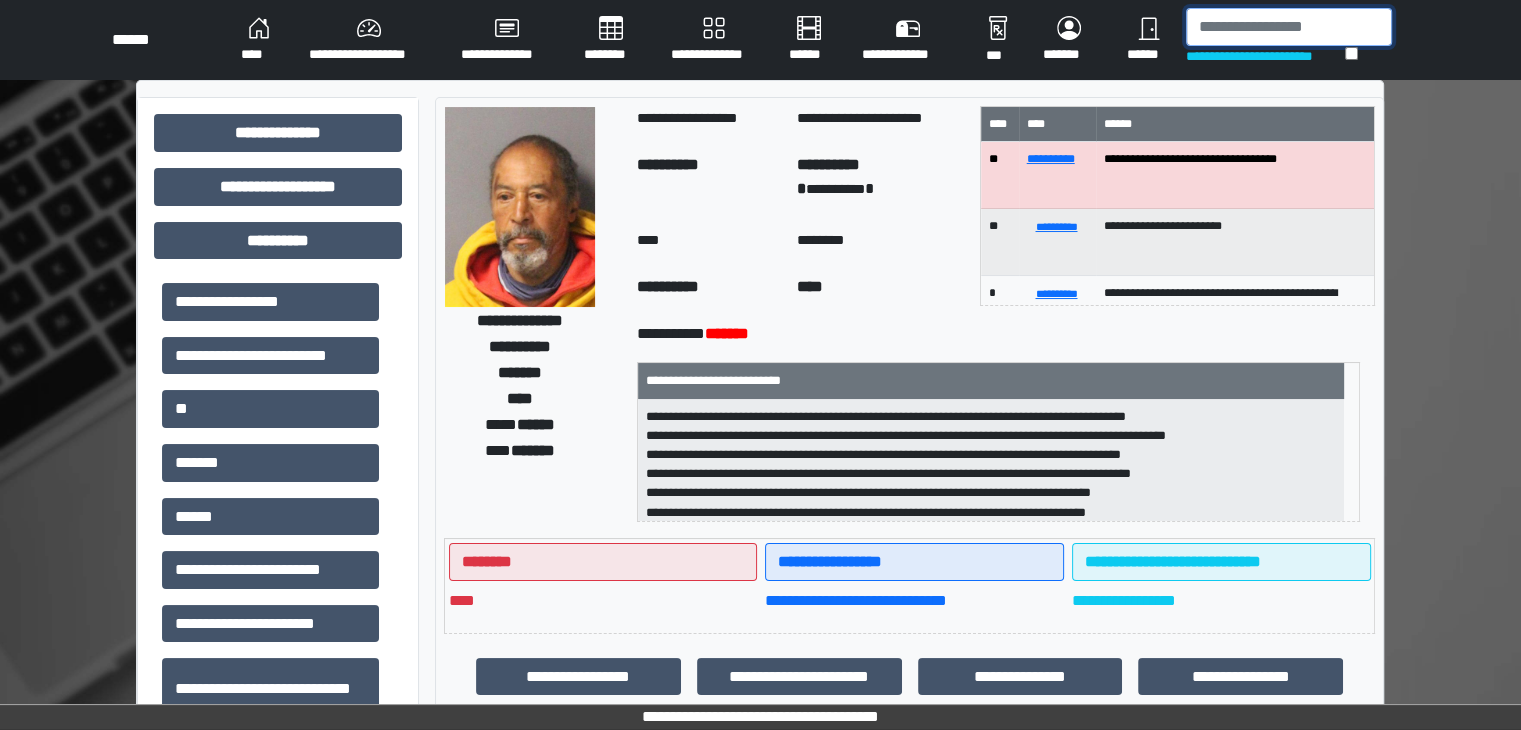 click at bounding box center [1289, 27] 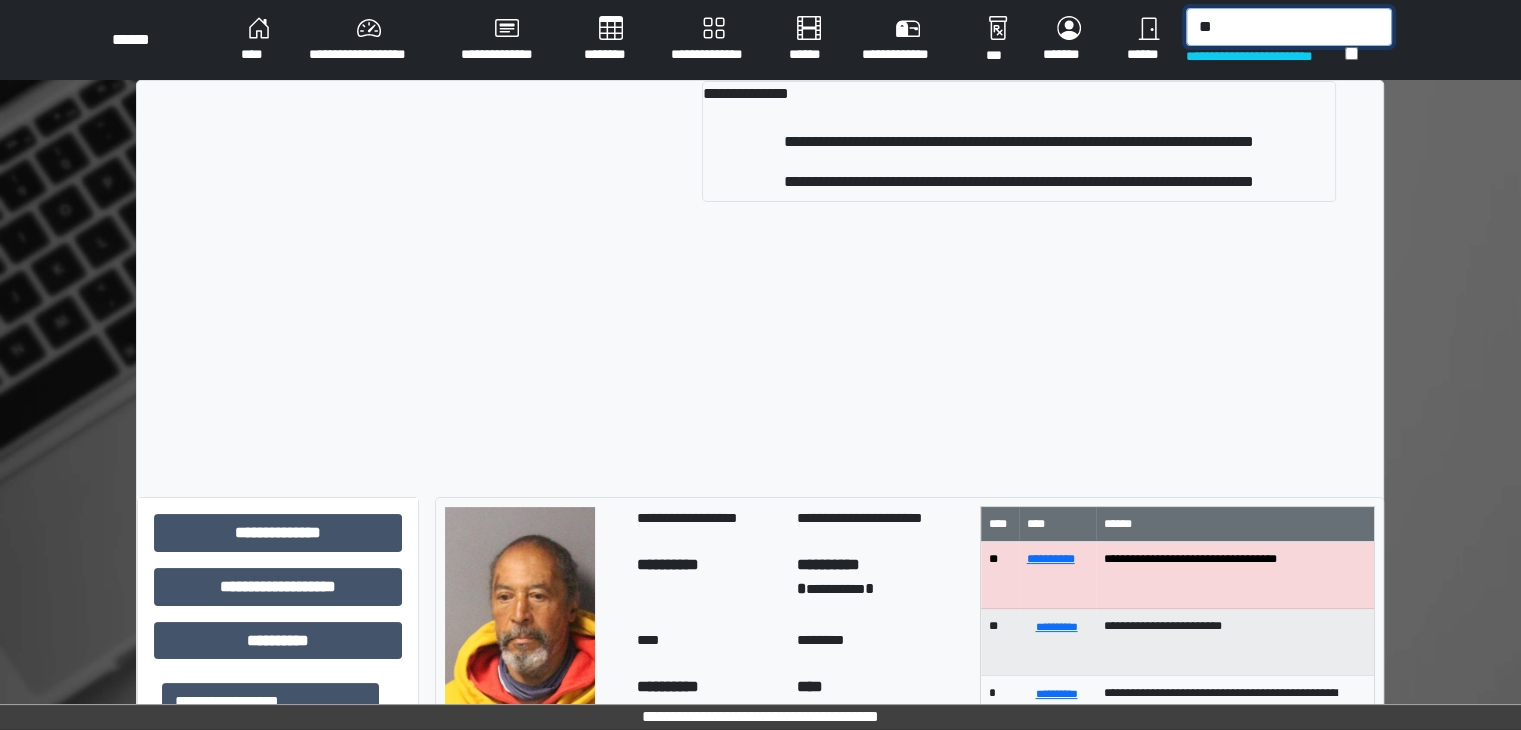 type on "*" 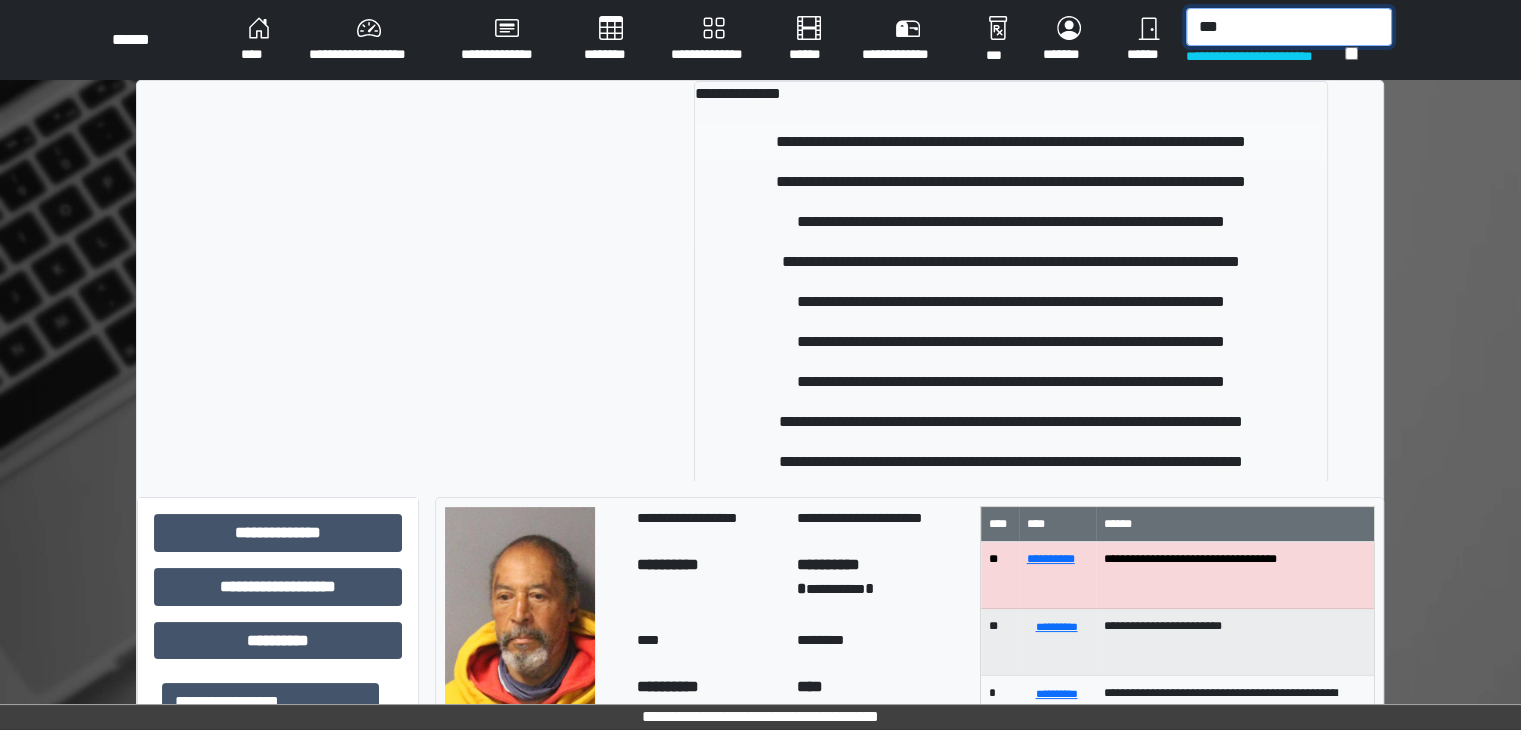 type on "***" 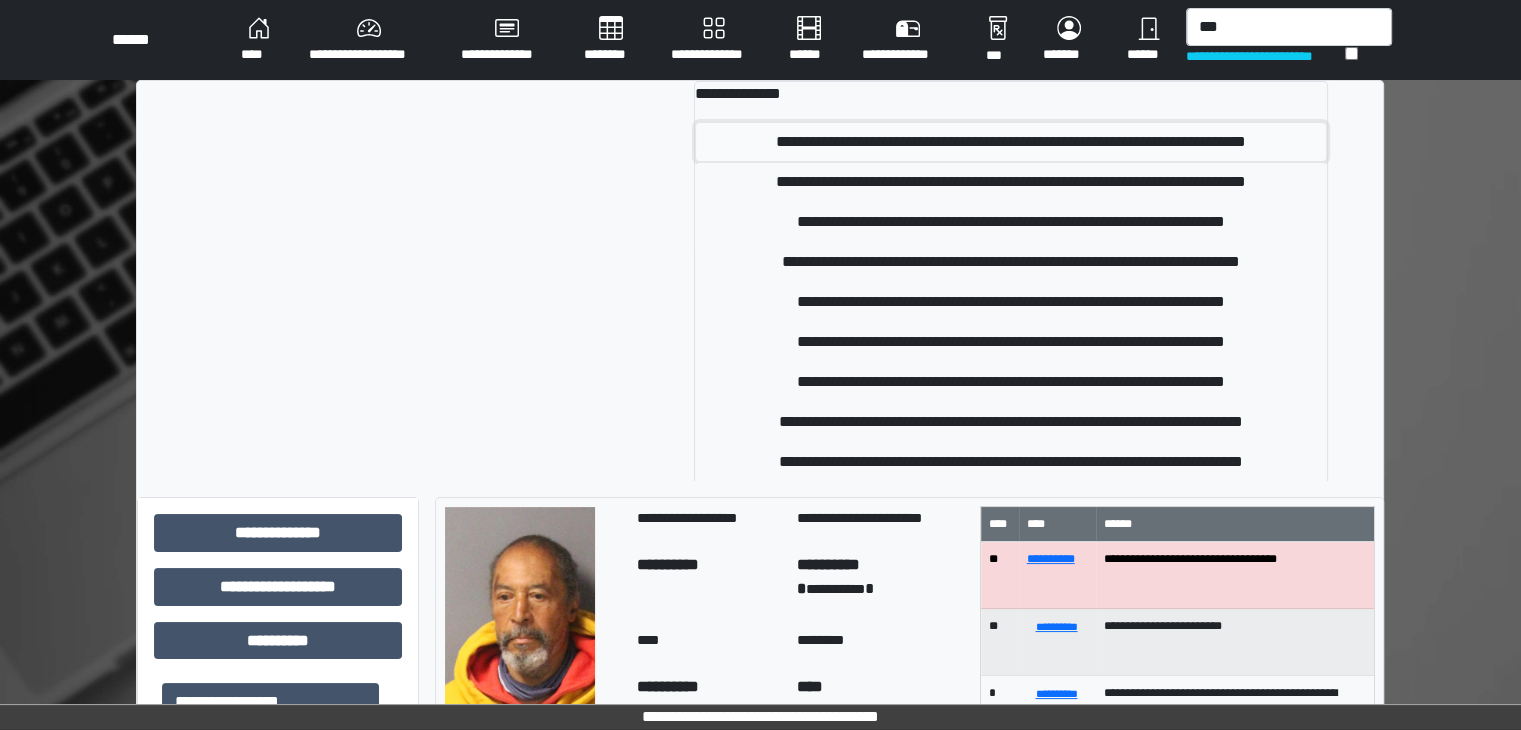 click on "**********" at bounding box center (1011, 142) 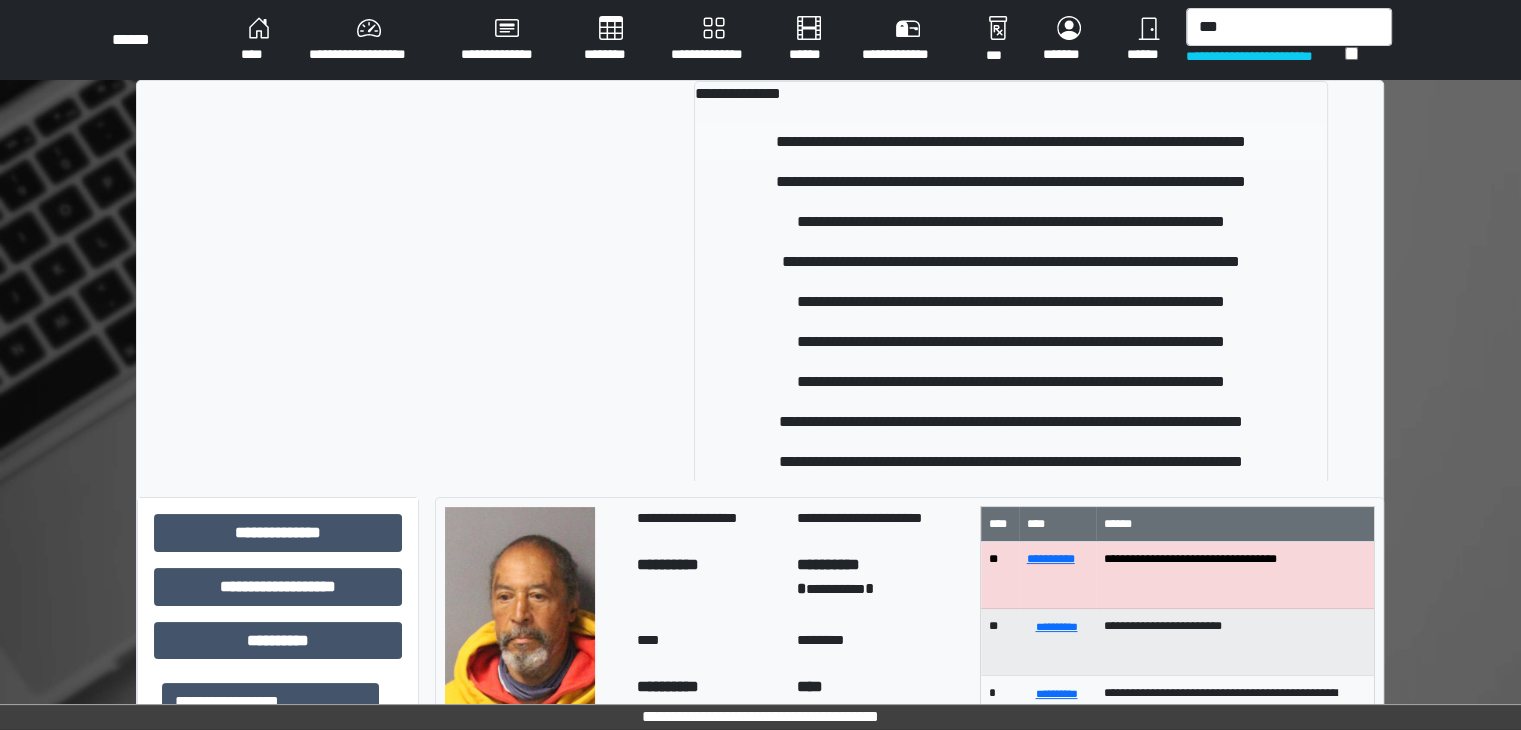 type 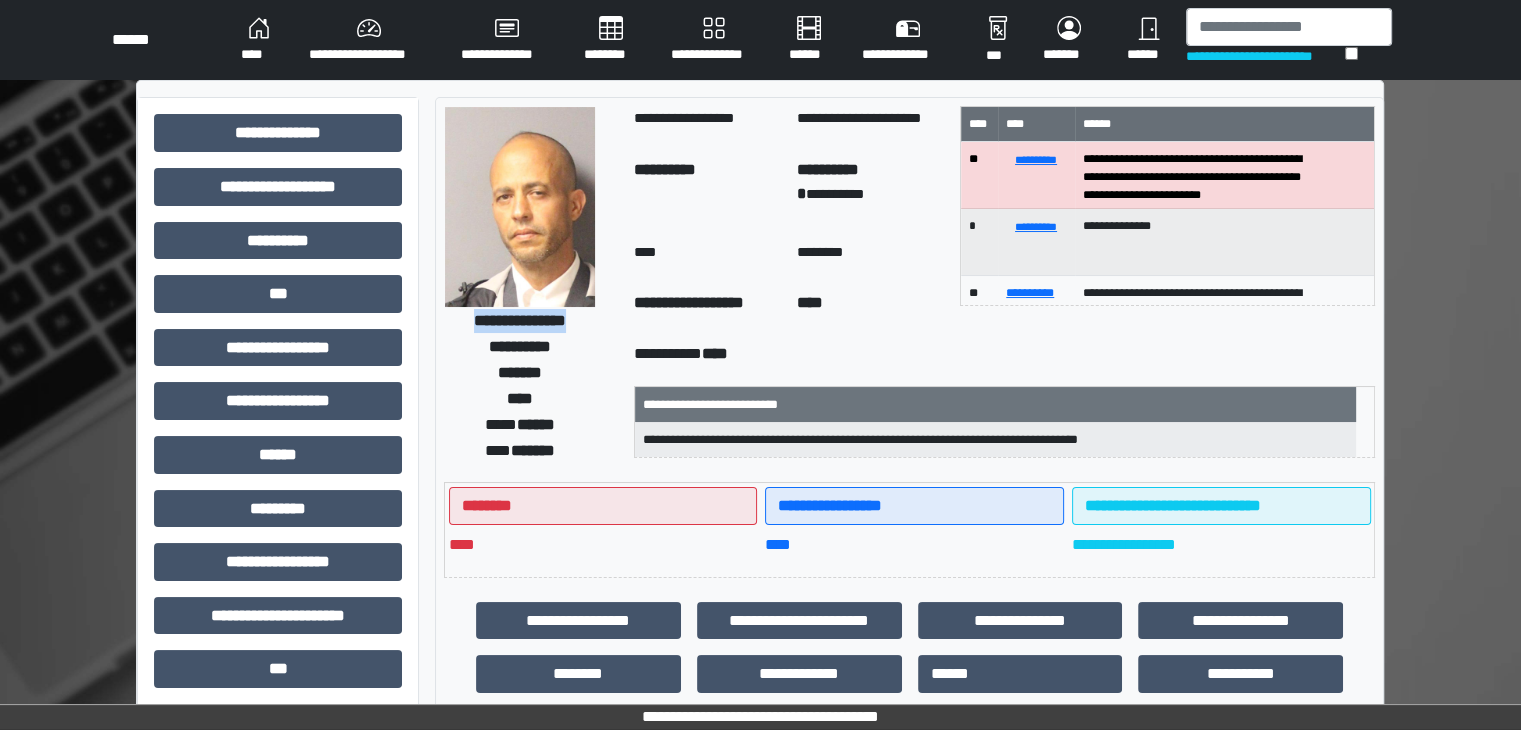 drag, startPoint x: 584, startPoint y: 325, endPoint x: 455, endPoint y: 329, distance: 129.062 